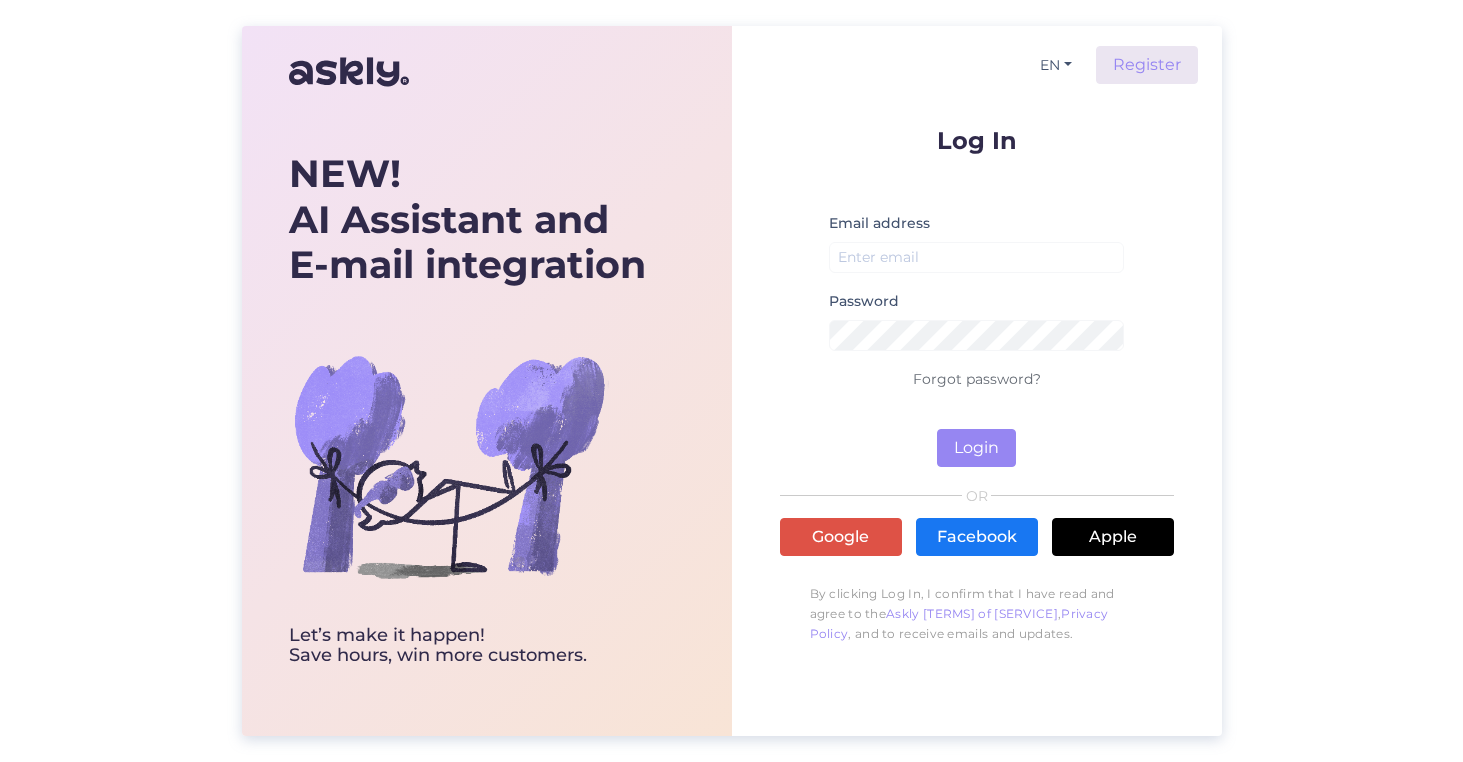 scroll, scrollTop: 0, scrollLeft: 0, axis: both 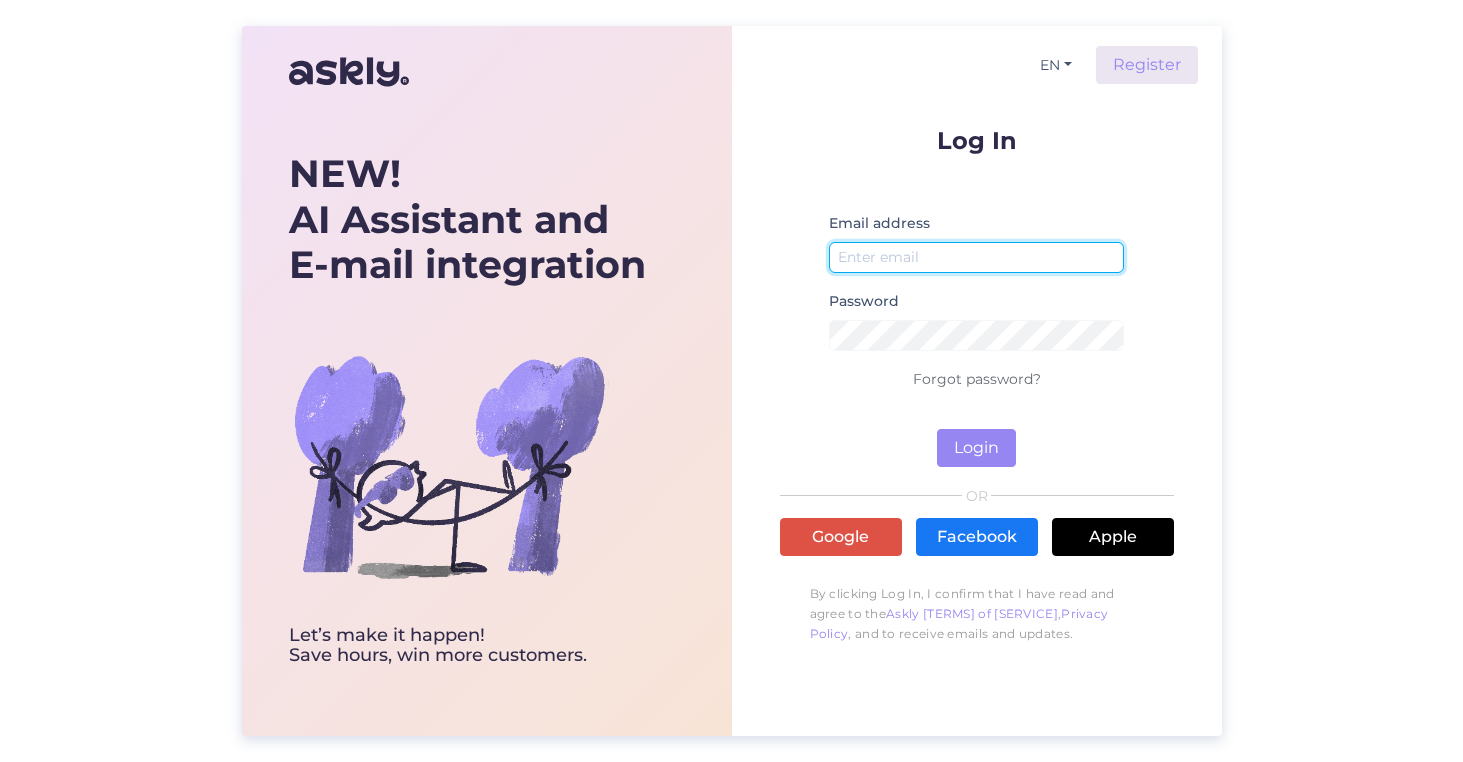 type on "[EMAIL]" 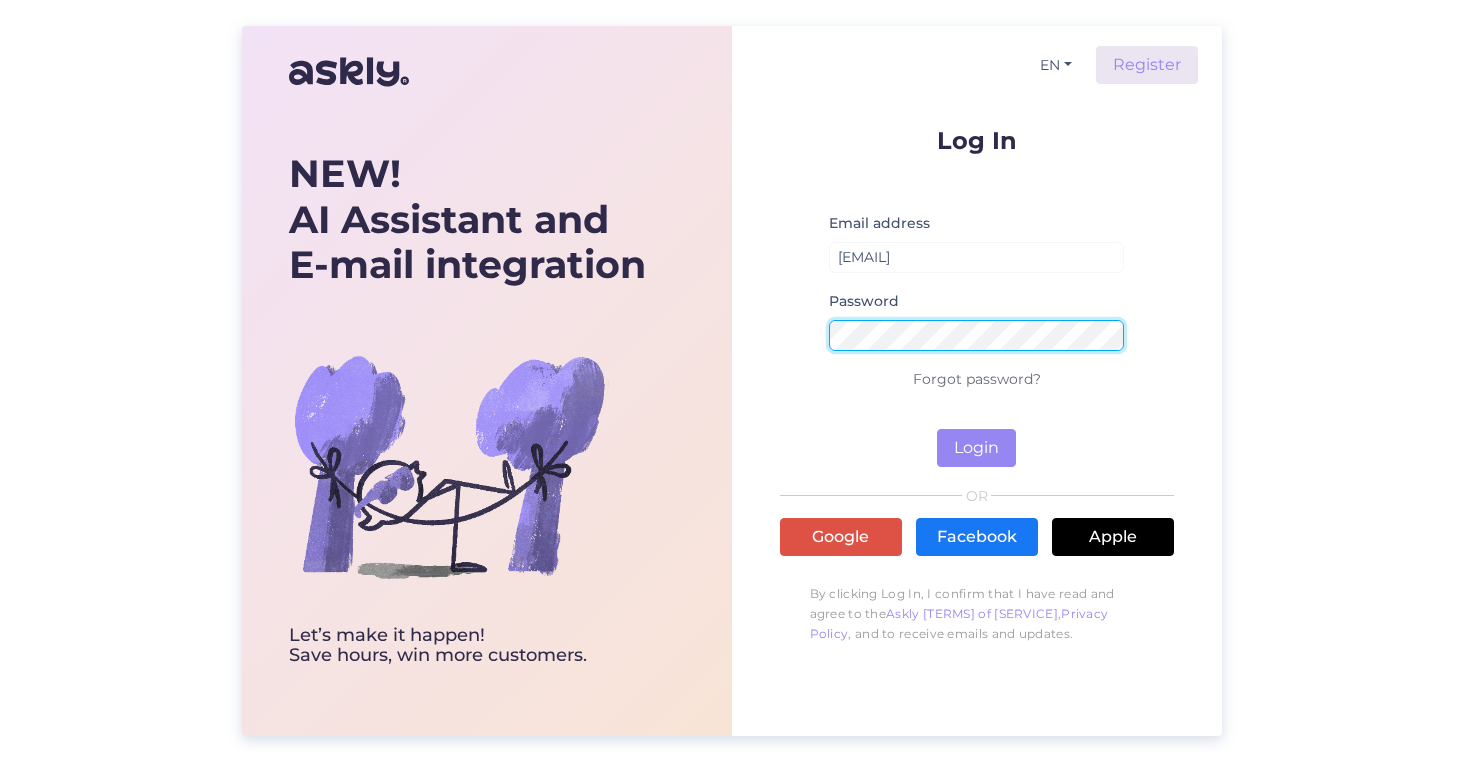 click on "Login" at bounding box center (976, 448) 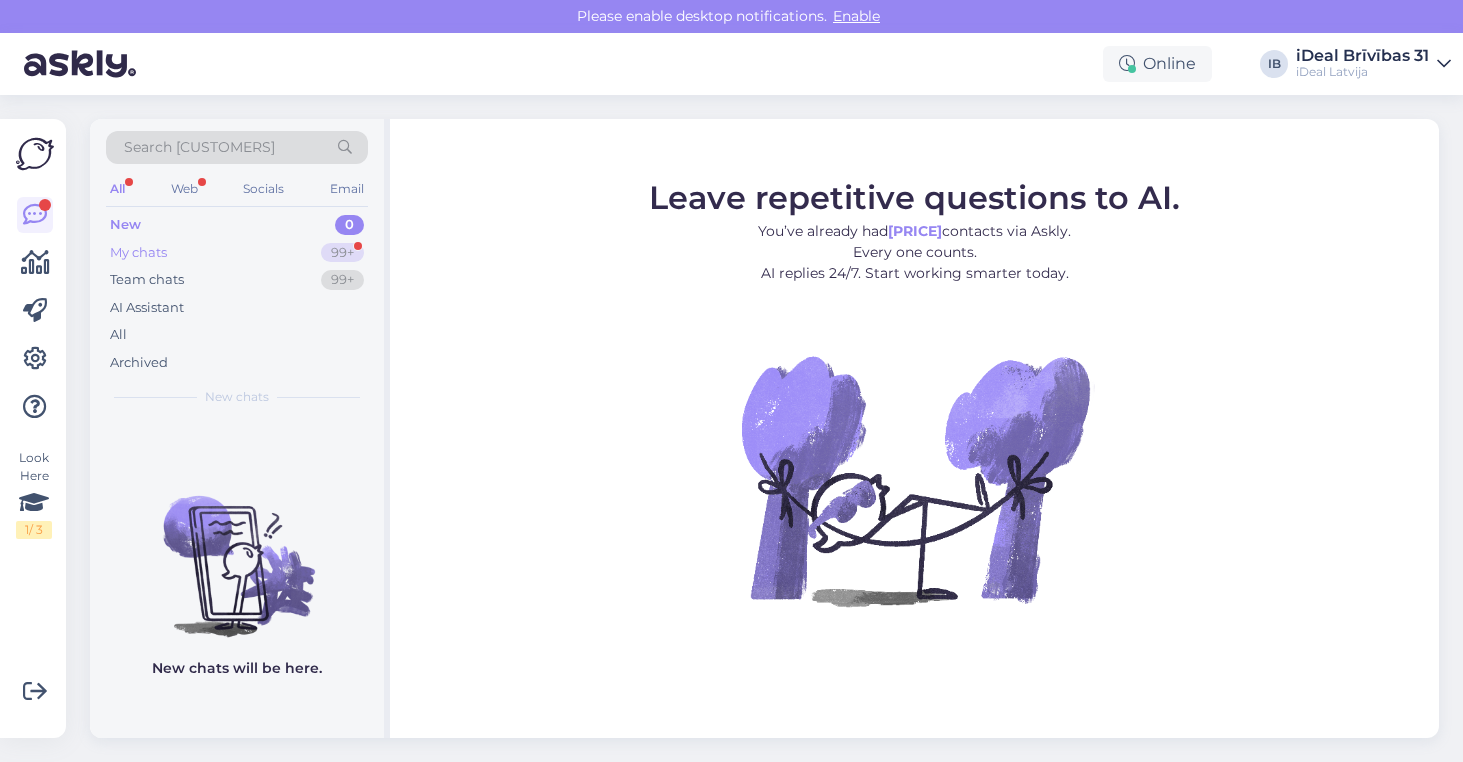 click on "My chats 99+" at bounding box center [237, 253] 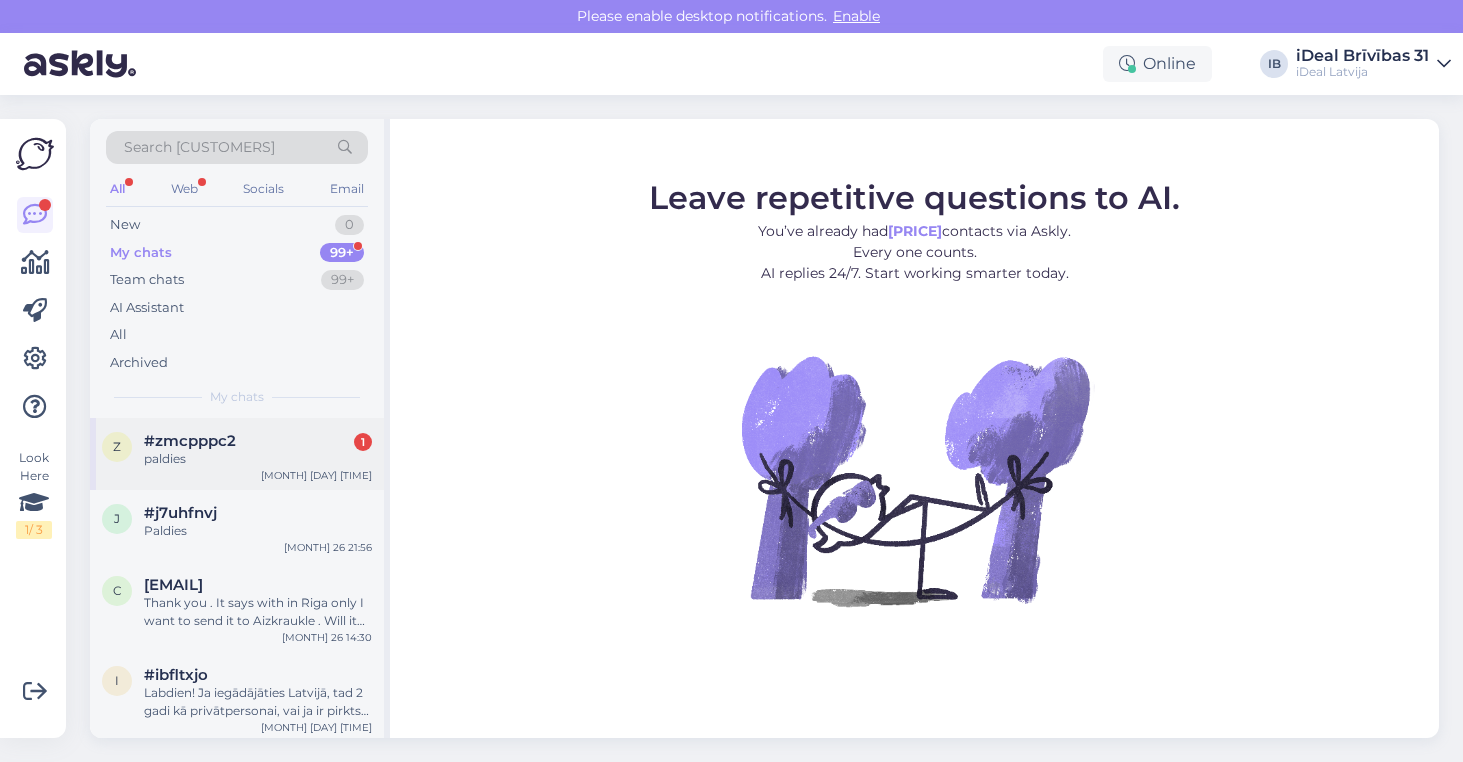click on "#zmcpppc2" at bounding box center (190, 441) 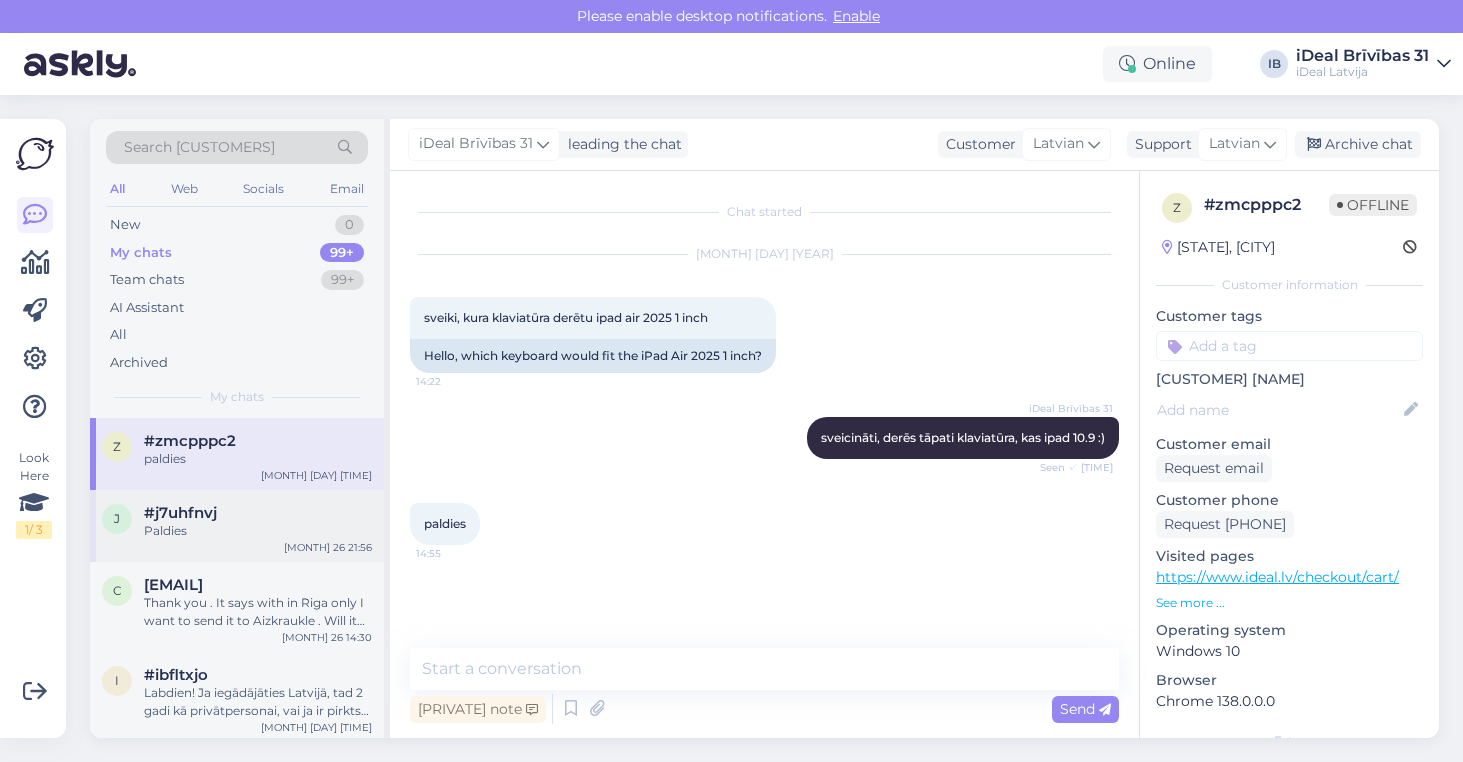 click on "j #j7uhfnvj Paldies [MONTH] 26 21:56" at bounding box center [237, 526] 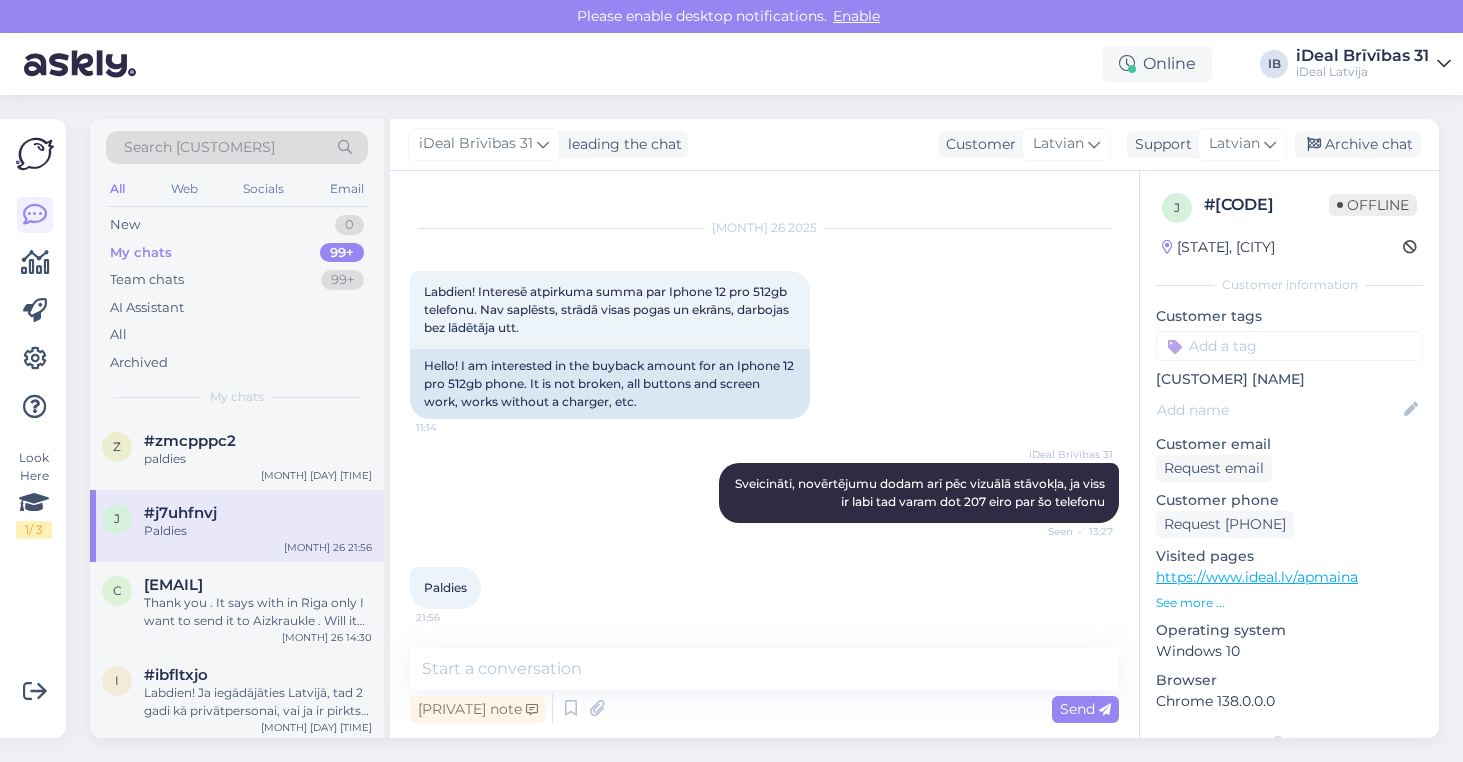 scroll, scrollTop: 27, scrollLeft: 0, axis: vertical 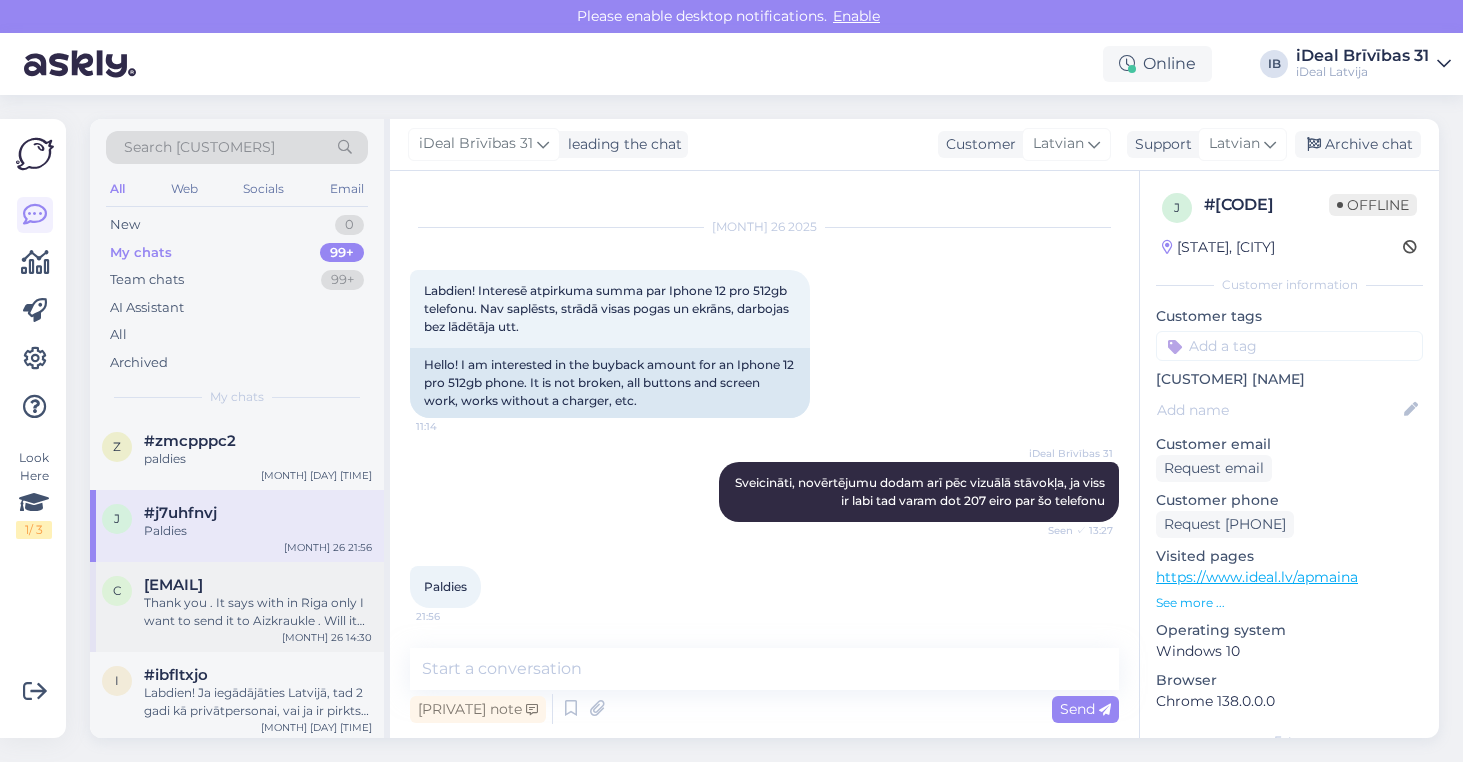 click on "[EMAIL]" at bounding box center (173, 585) 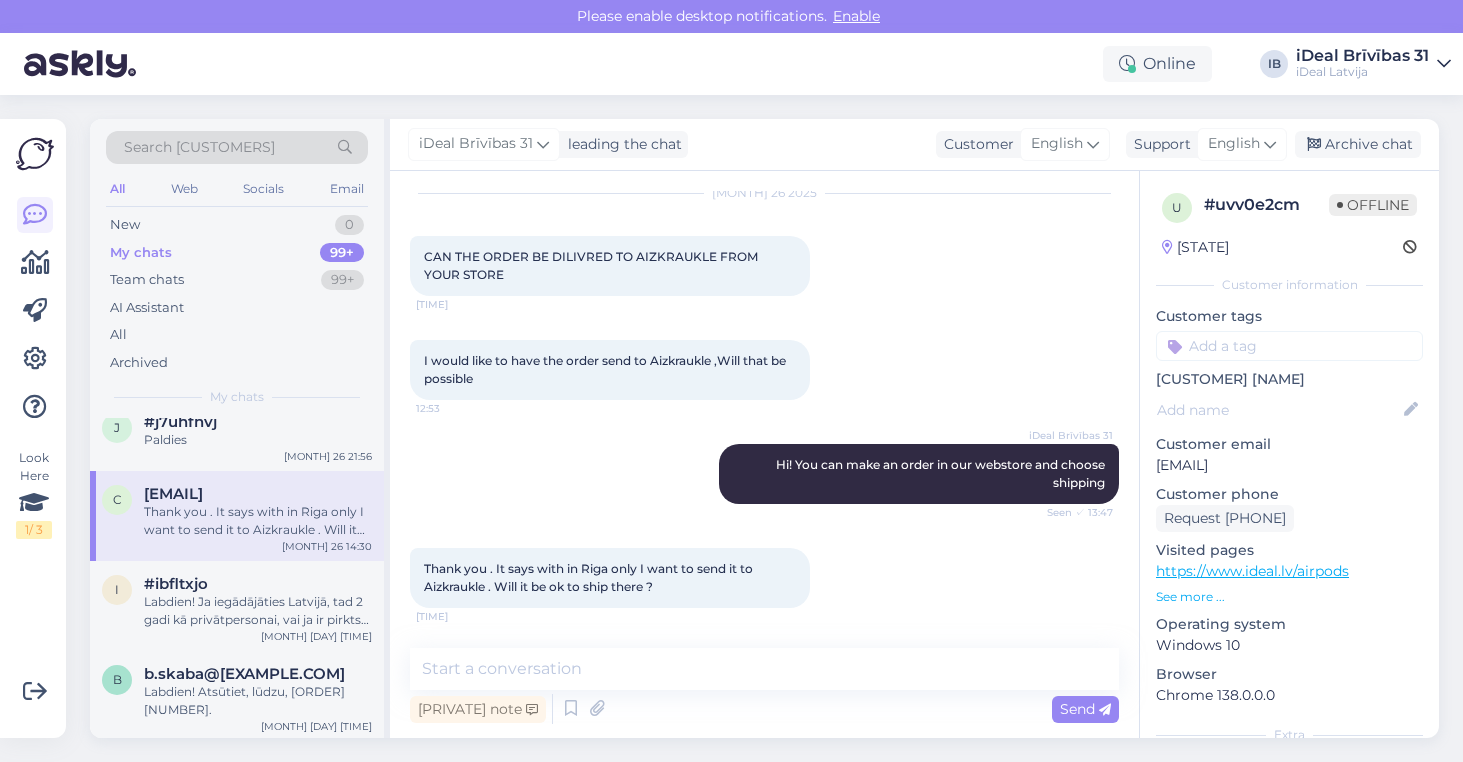 scroll, scrollTop: 90, scrollLeft: 0, axis: vertical 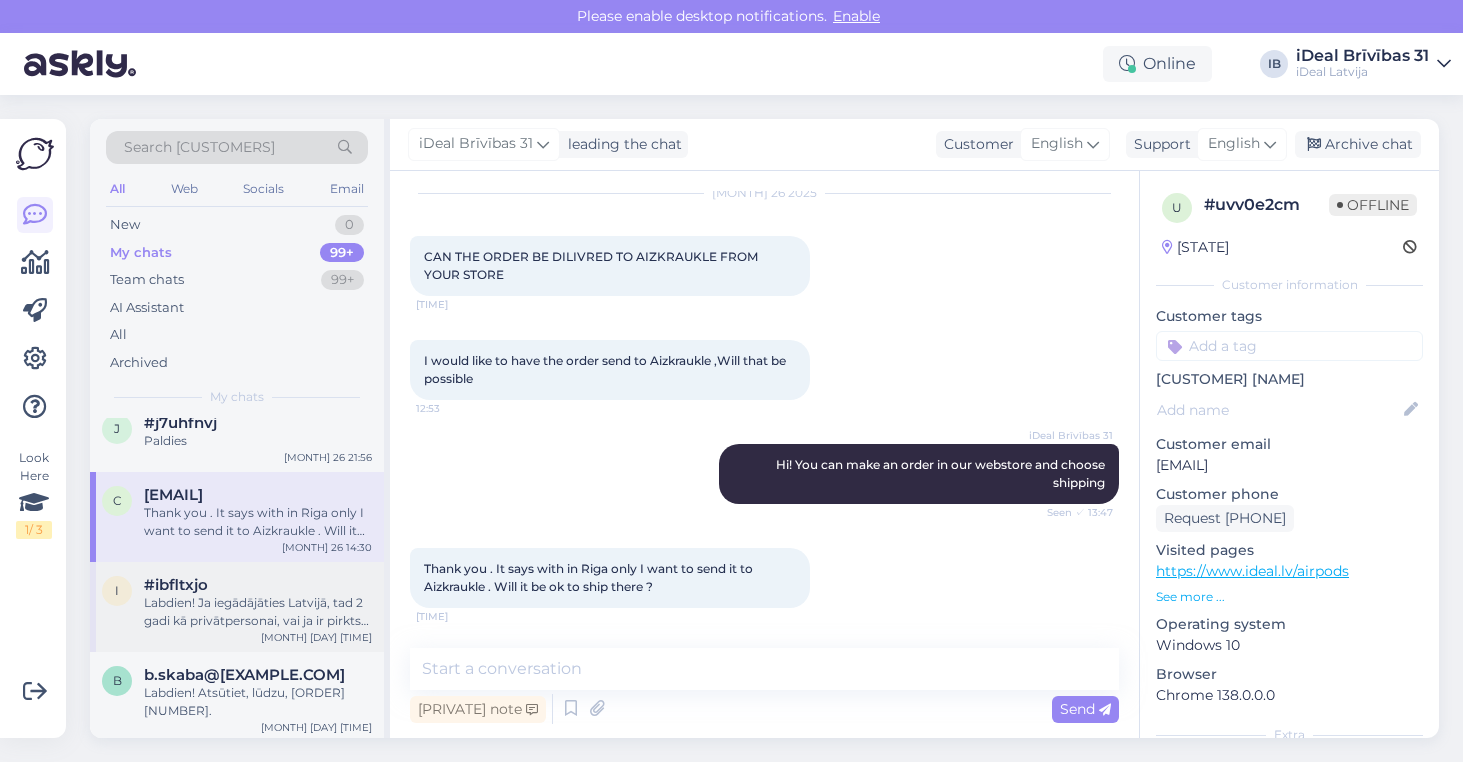 click on "#ibfltxjo" at bounding box center [258, 585] 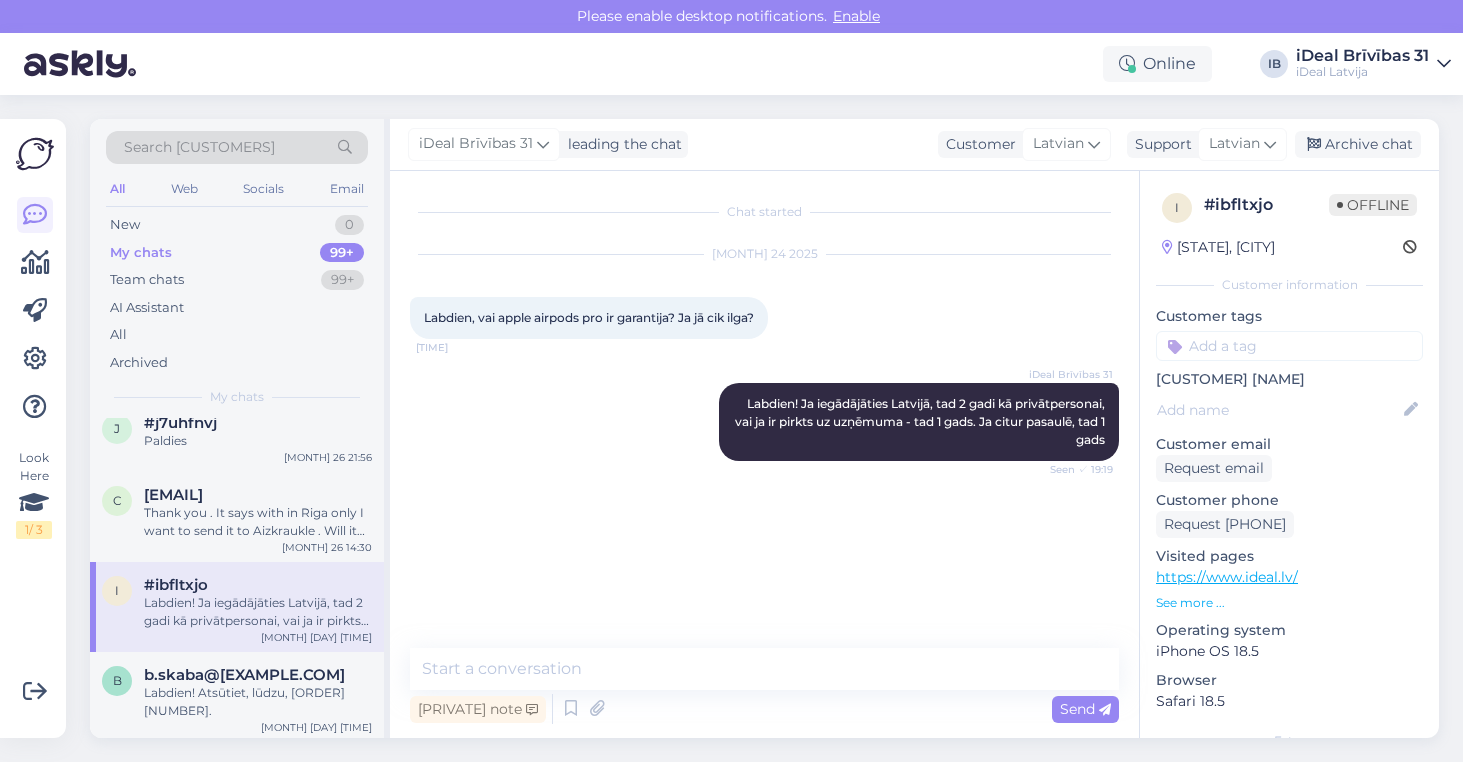 scroll, scrollTop: 0, scrollLeft: 0, axis: both 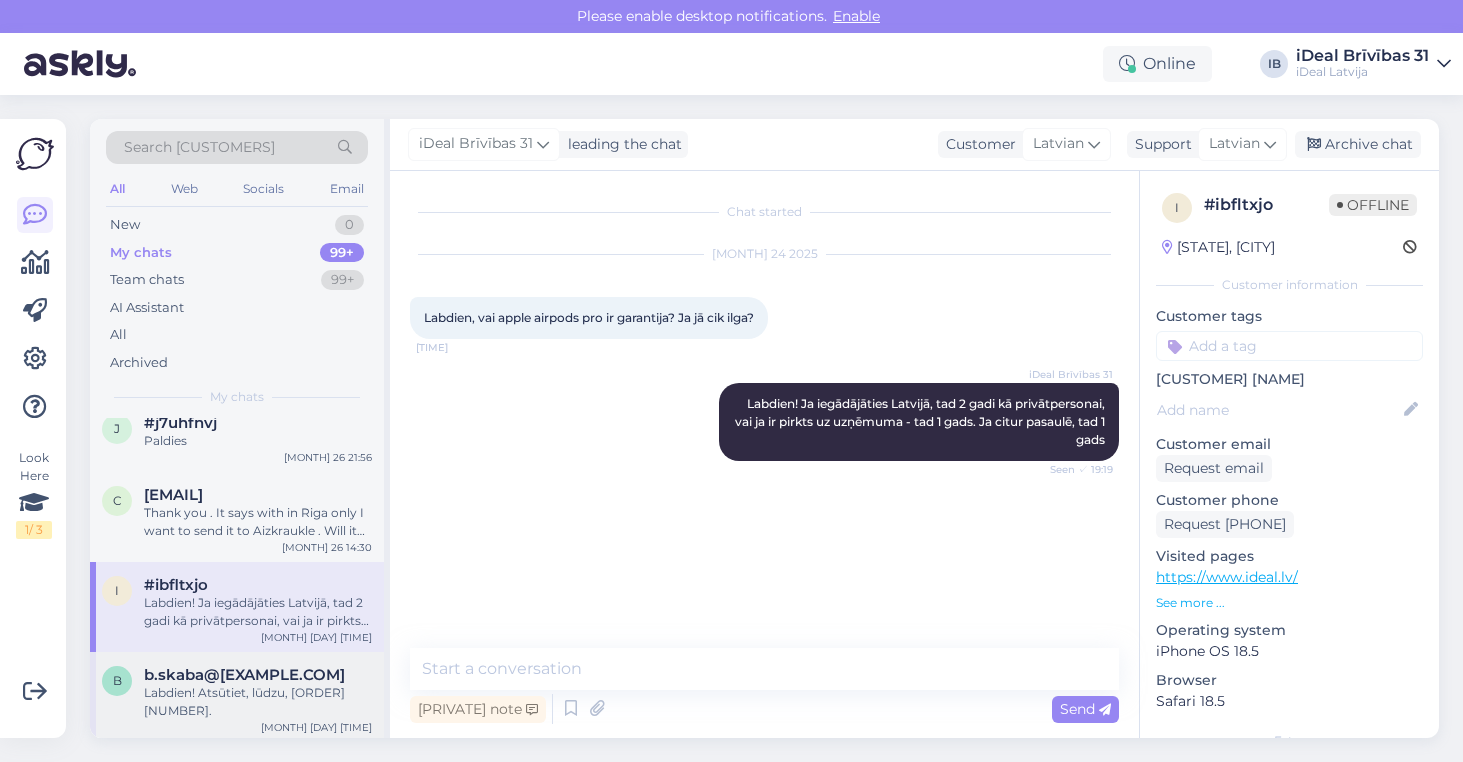 click on "b.skaba@[EXAMPLE.COM]" at bounding box center (244, 675) 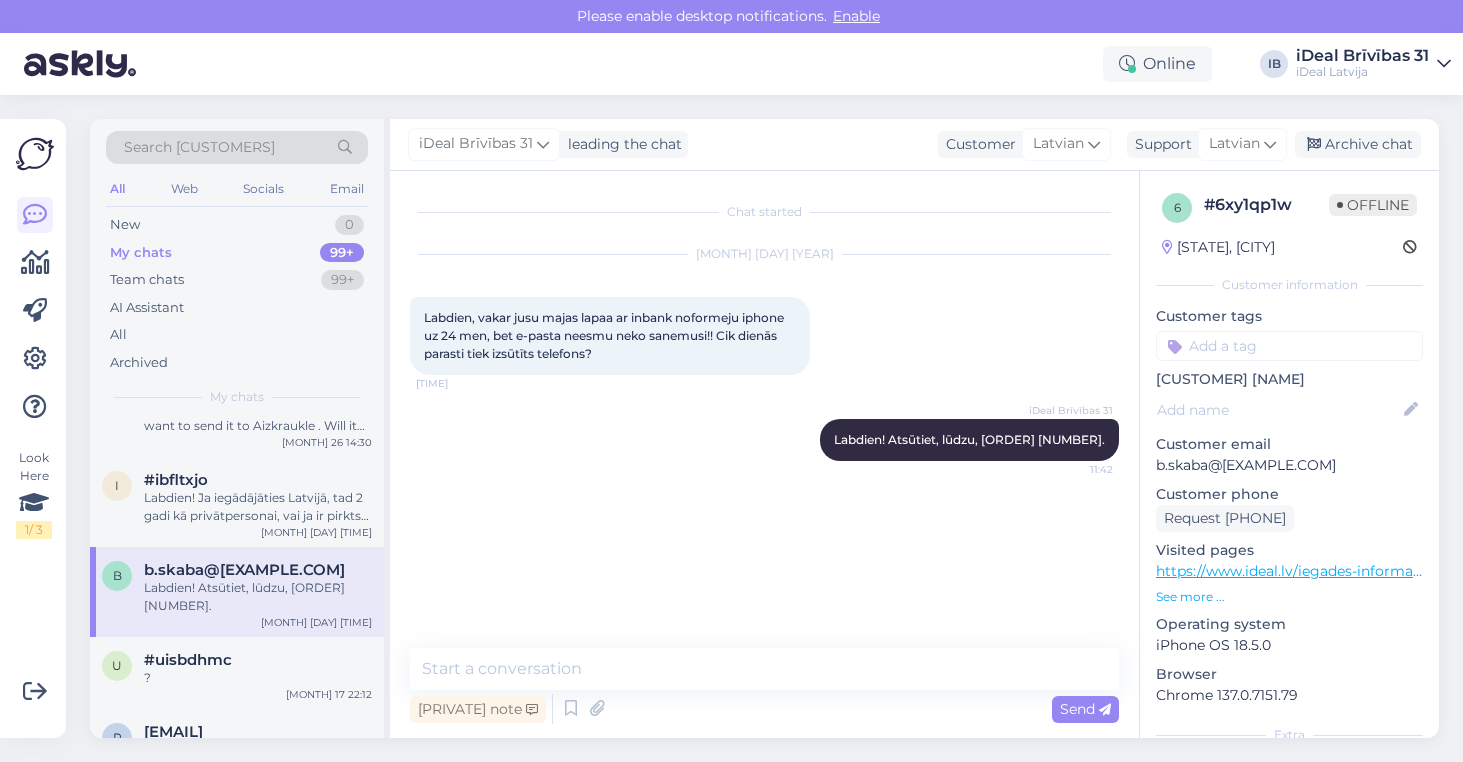 scroll, scrollTop: 196, scrollLeft: 0, axis: vertical 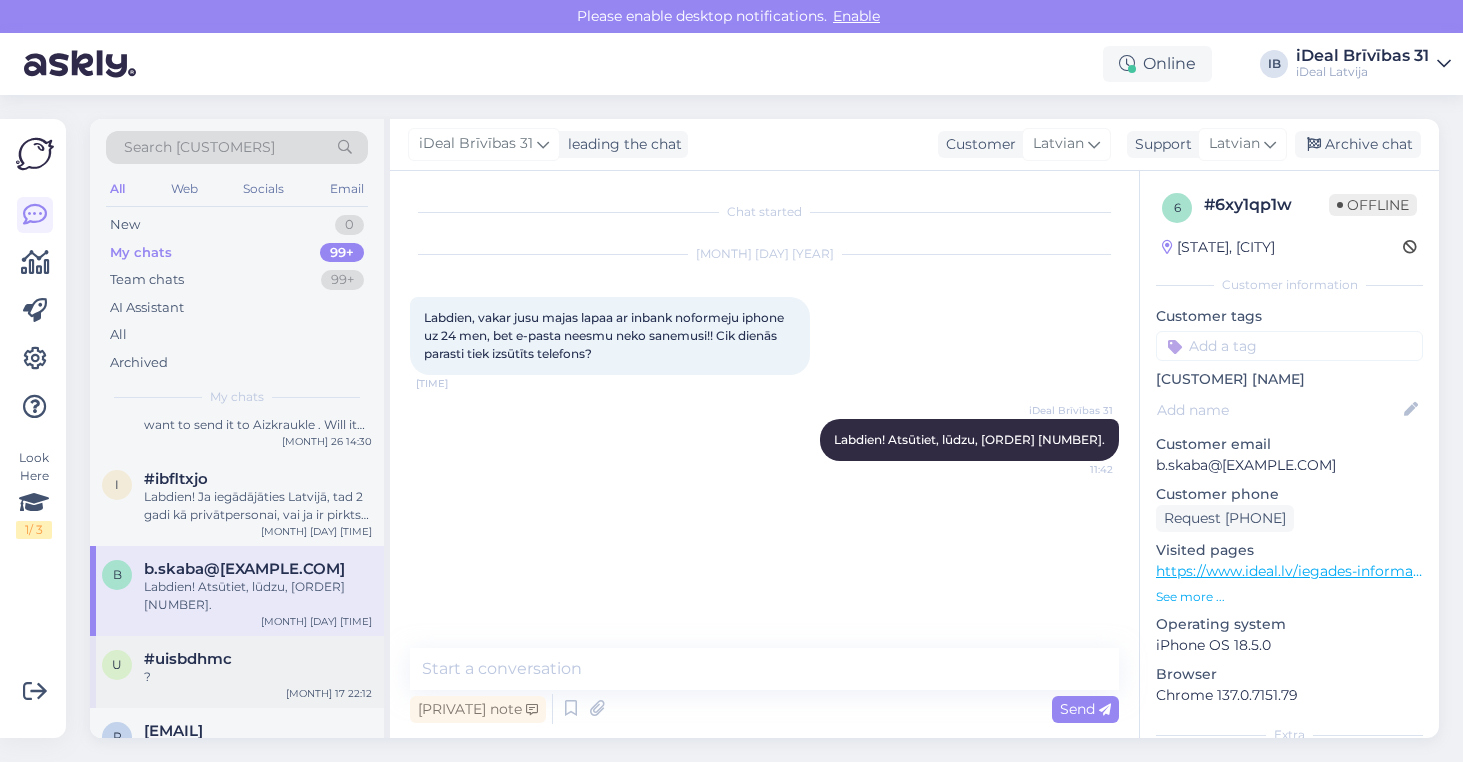 click on "#uisbdhmc" at bounding box center [258, 659] 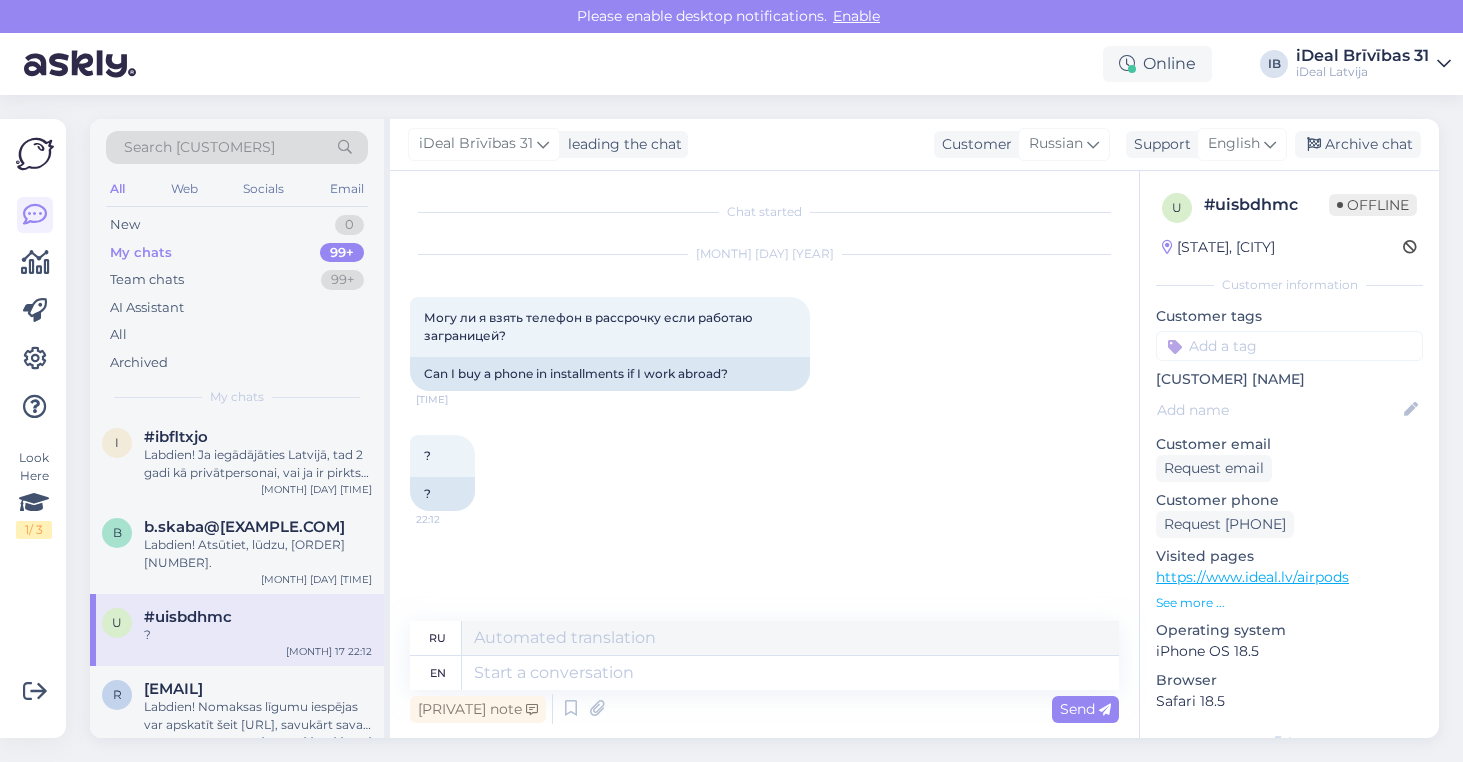 scroll, scrollTop: 270, scrollLeft: 0, axis: vertical 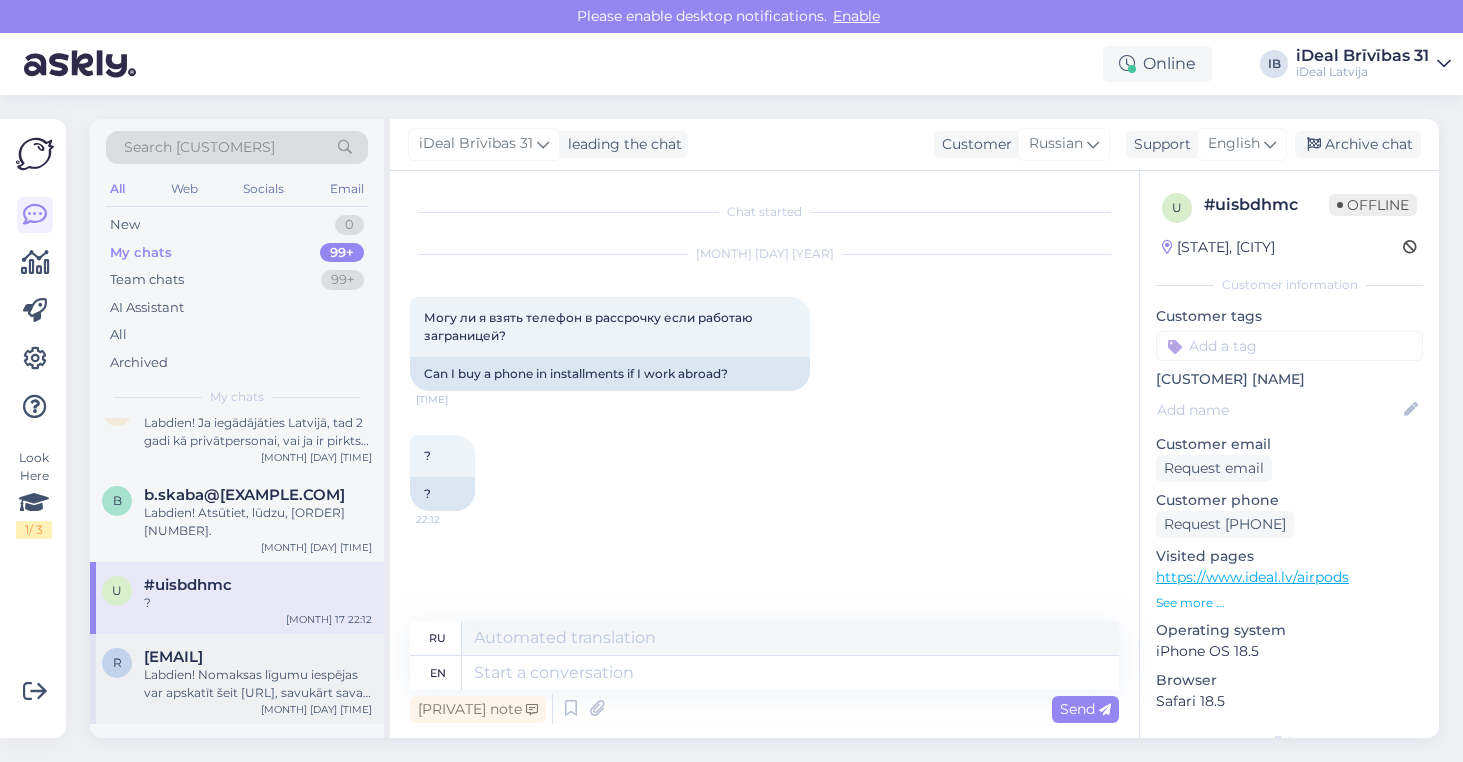 click on "[EMAIL]" at bounding box center (173, 657) 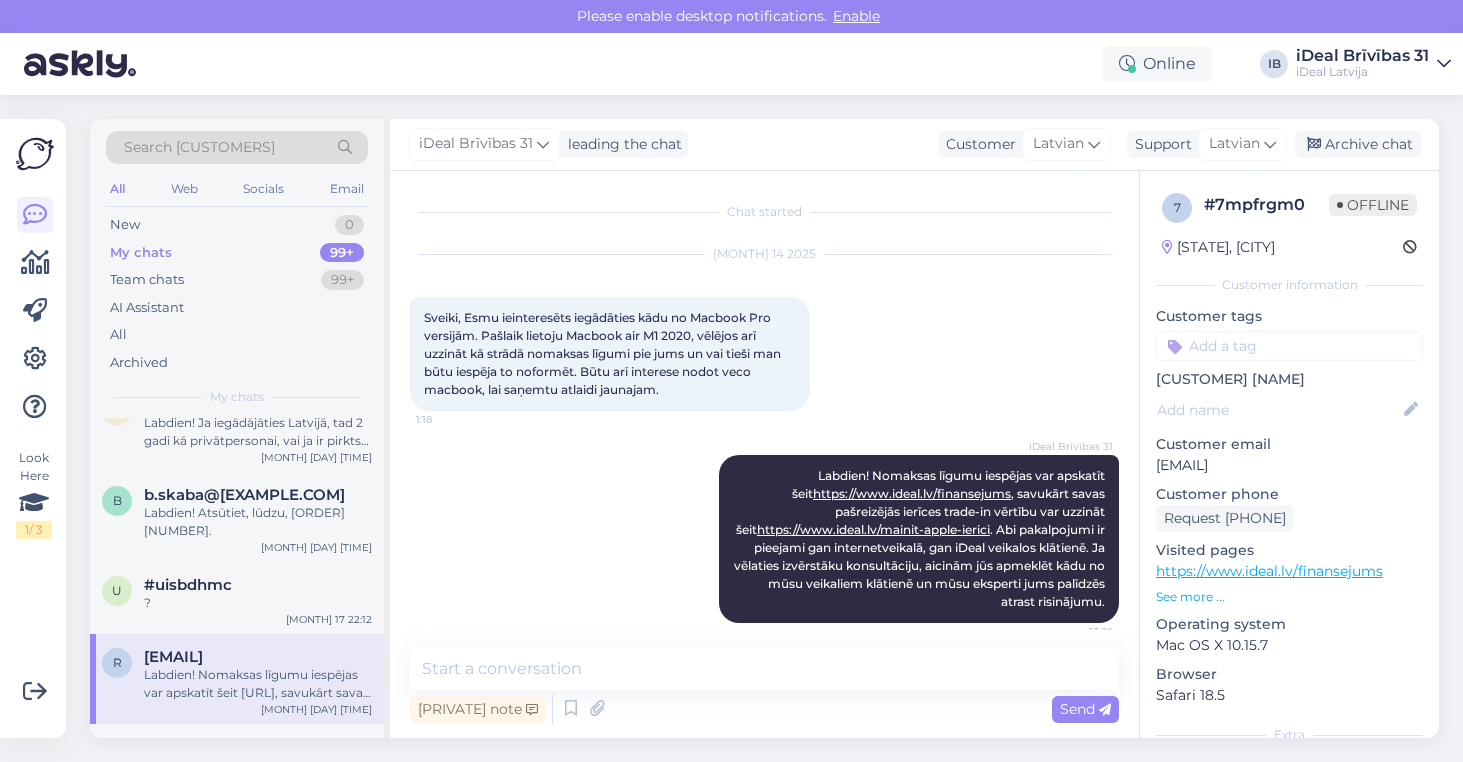 scroll, scrollTop: 15, scrollLeft: 0, axis: vertical 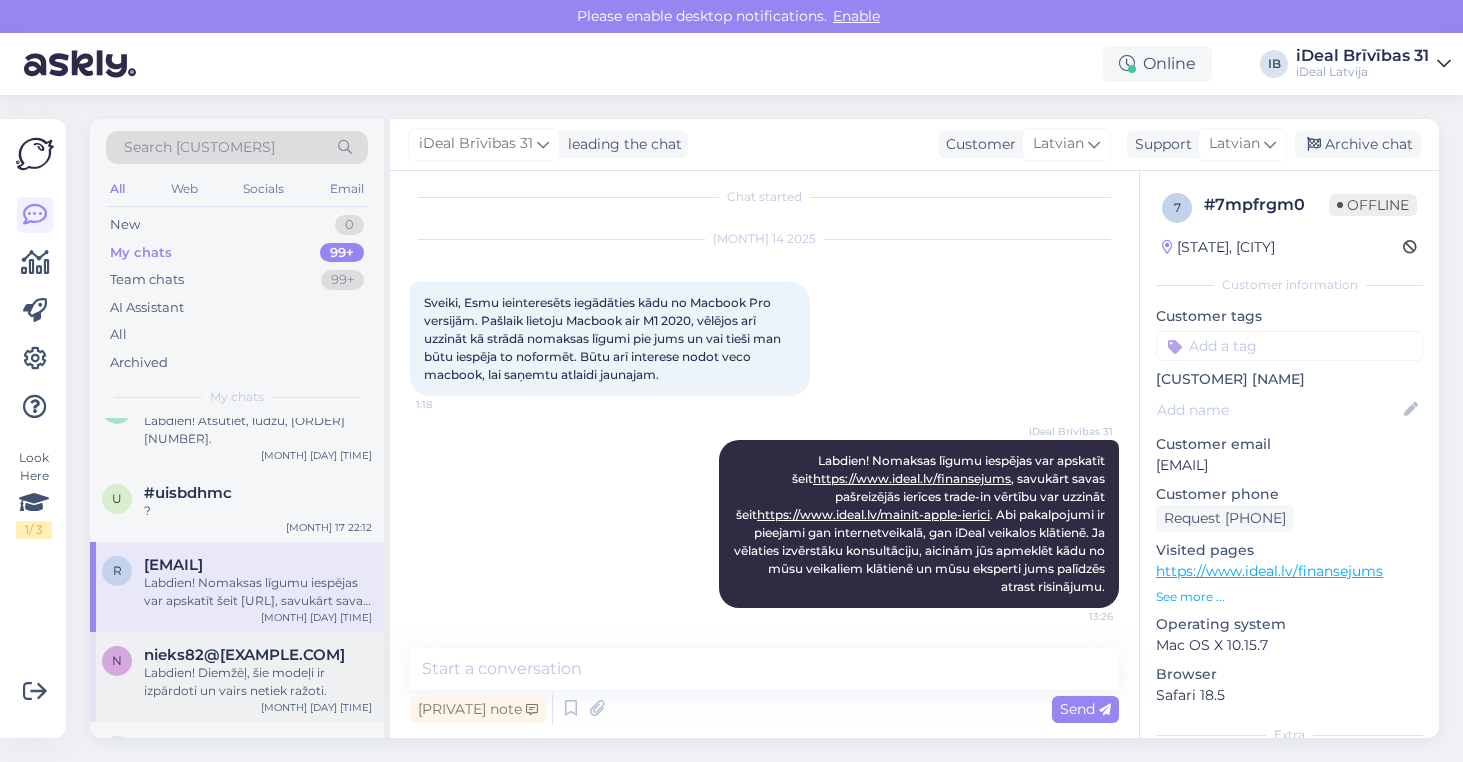 click on "nieks82@[EXAMPLE.COM]" at bounding box center (244, 655) 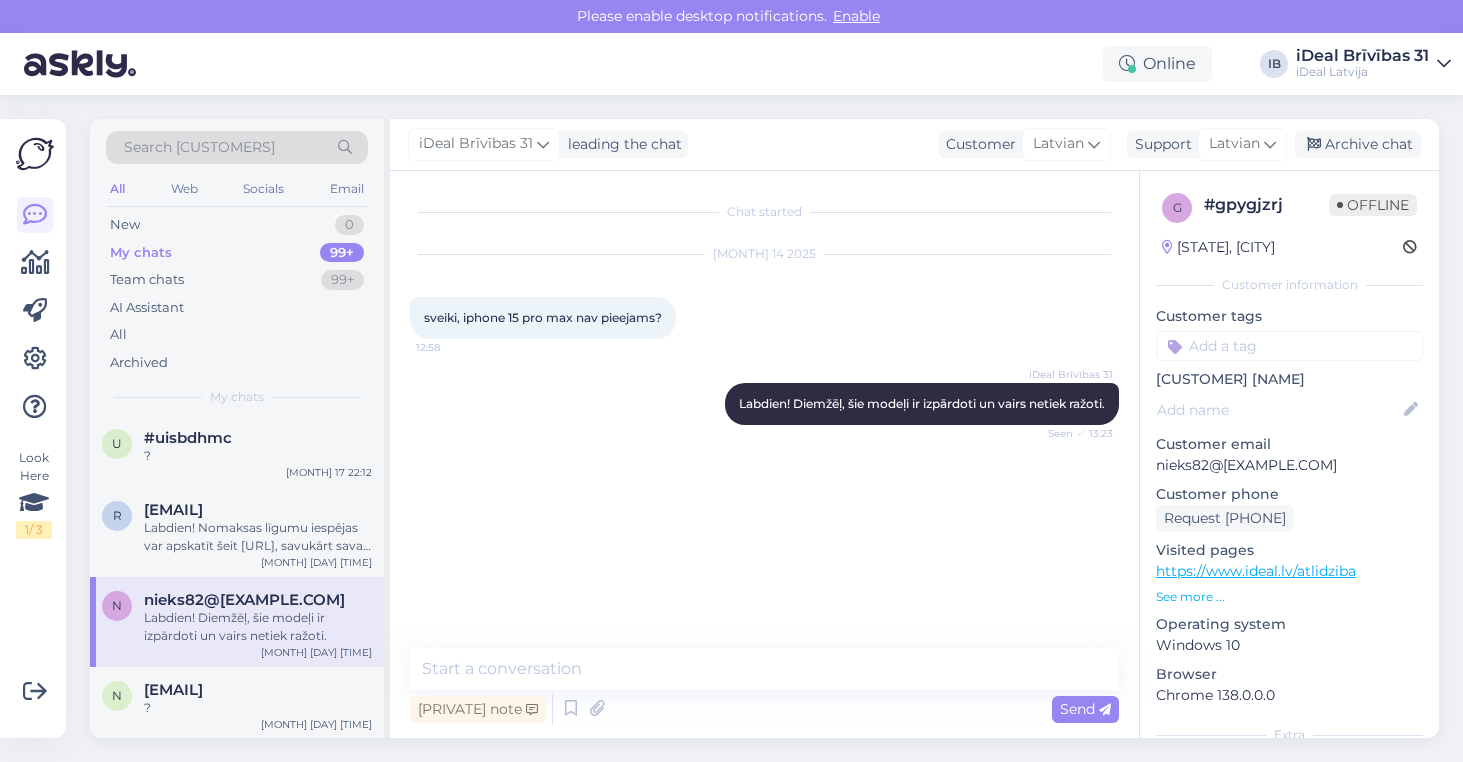 scroll, scrollTop: 421, scrollLeft: 0, axis: vertical 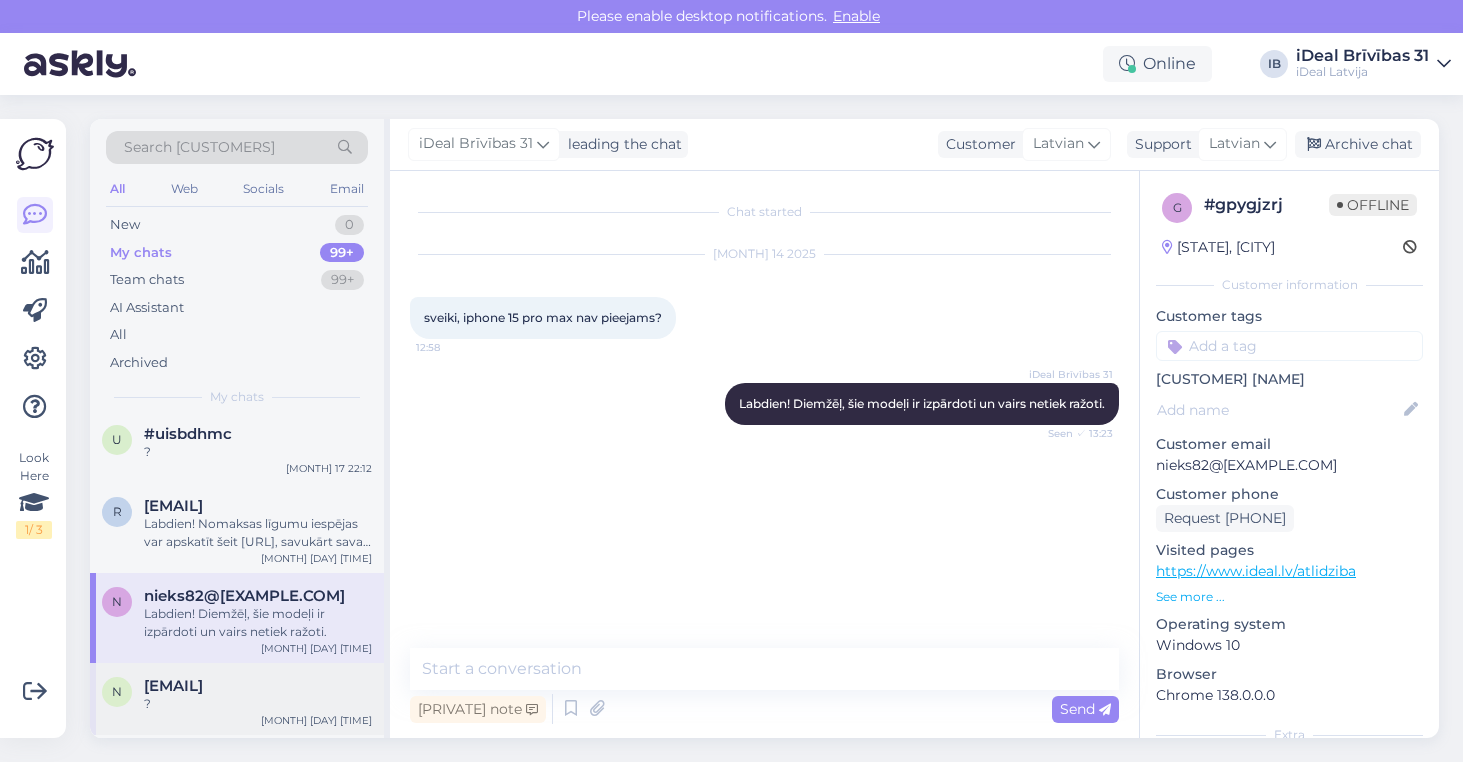 click on "n [EMAIL] ? [MONTH] [DAY] [TIME]" at bounding box center (237, 699) 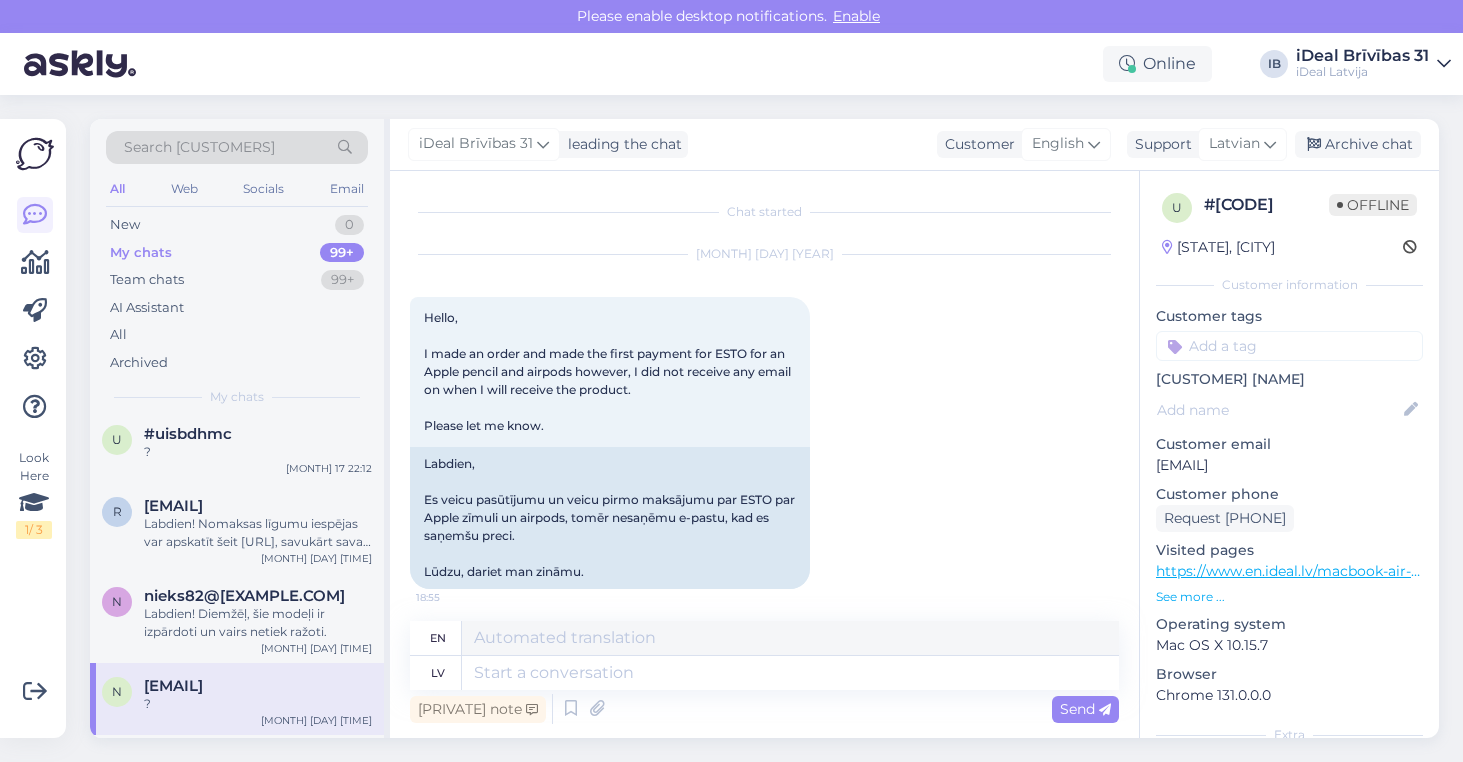 scroll, scrollTop: 848, scrollLeft: 0, axis: vertical 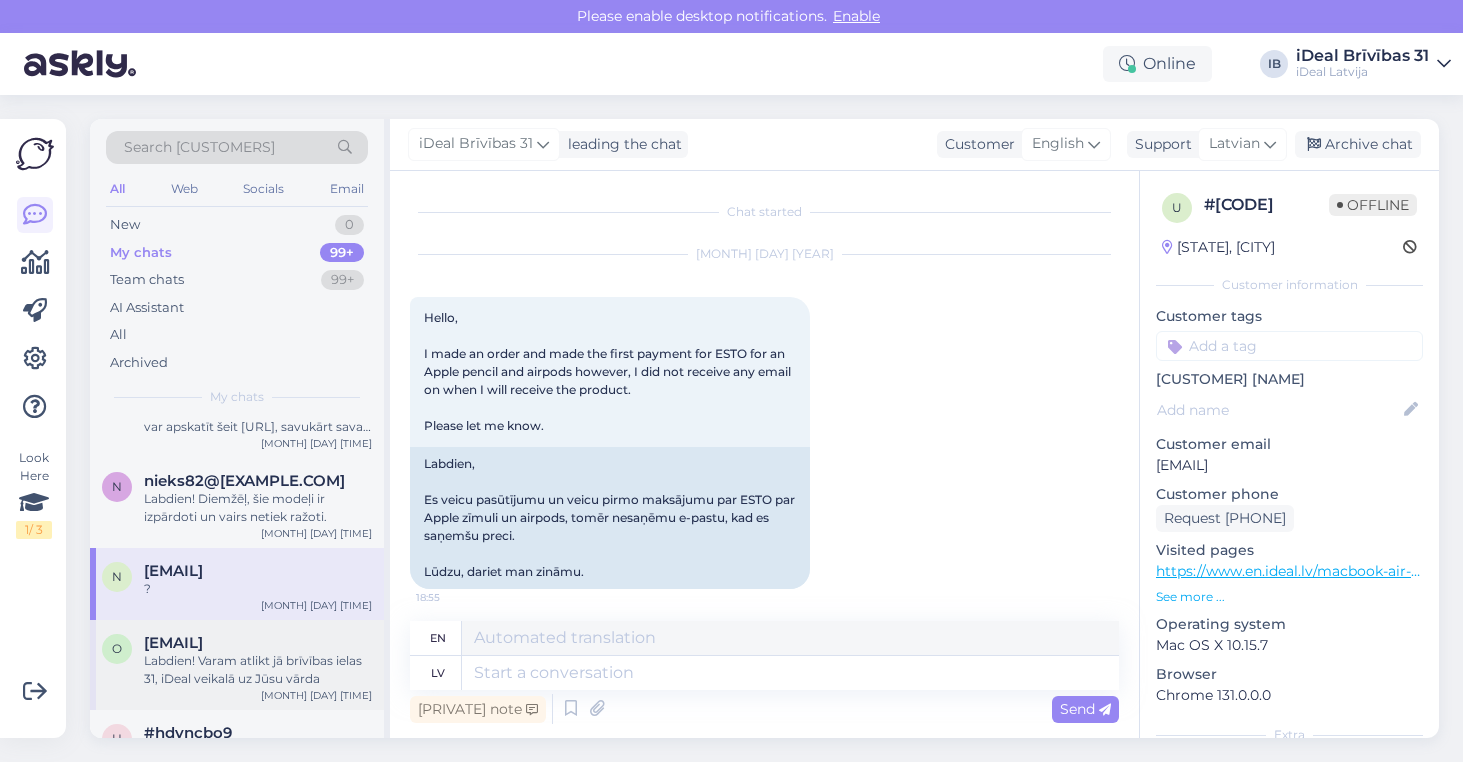 click on "[EMAIL]" at bounding box center (173, 643) 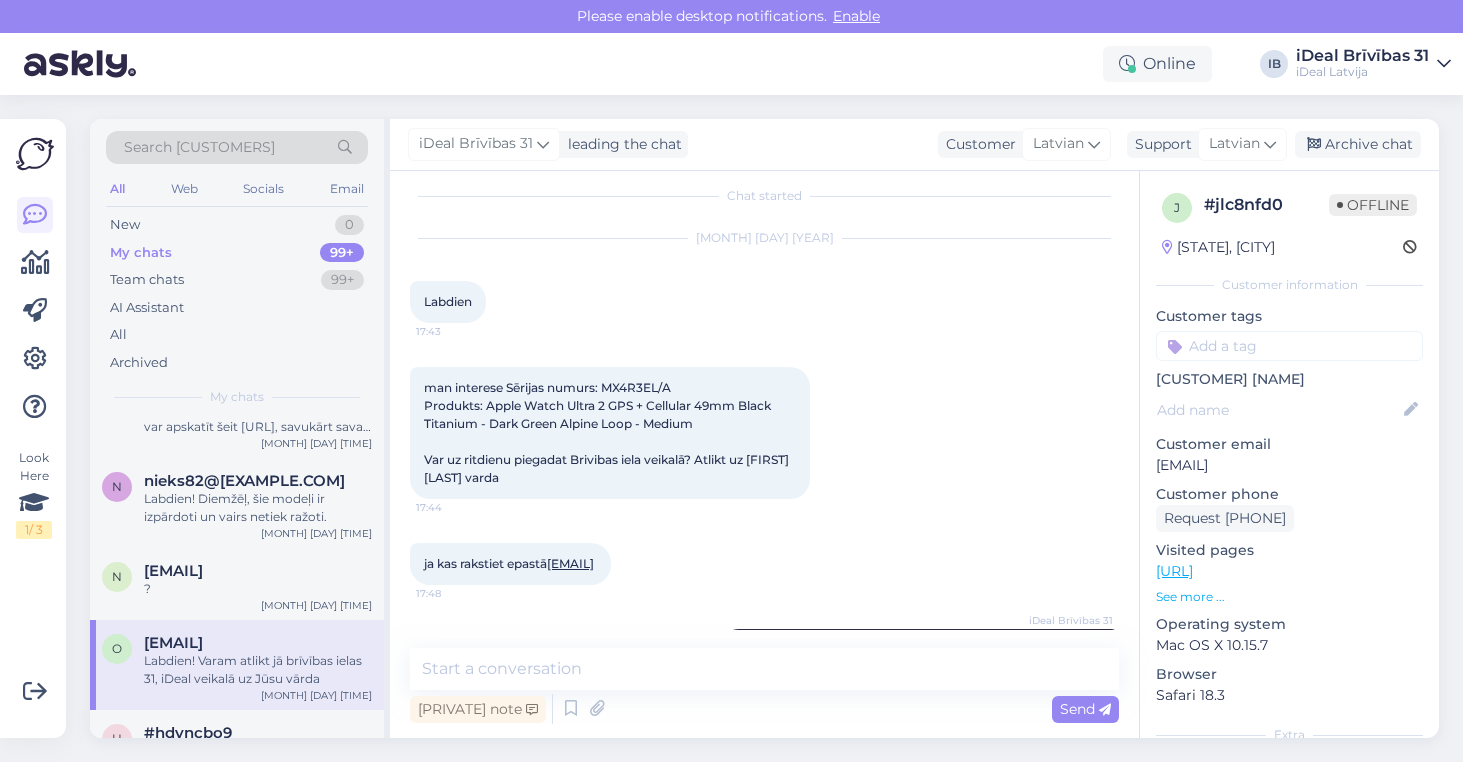 scroll, scrollTop: 7, scrollLeft: 0, axis: vertical 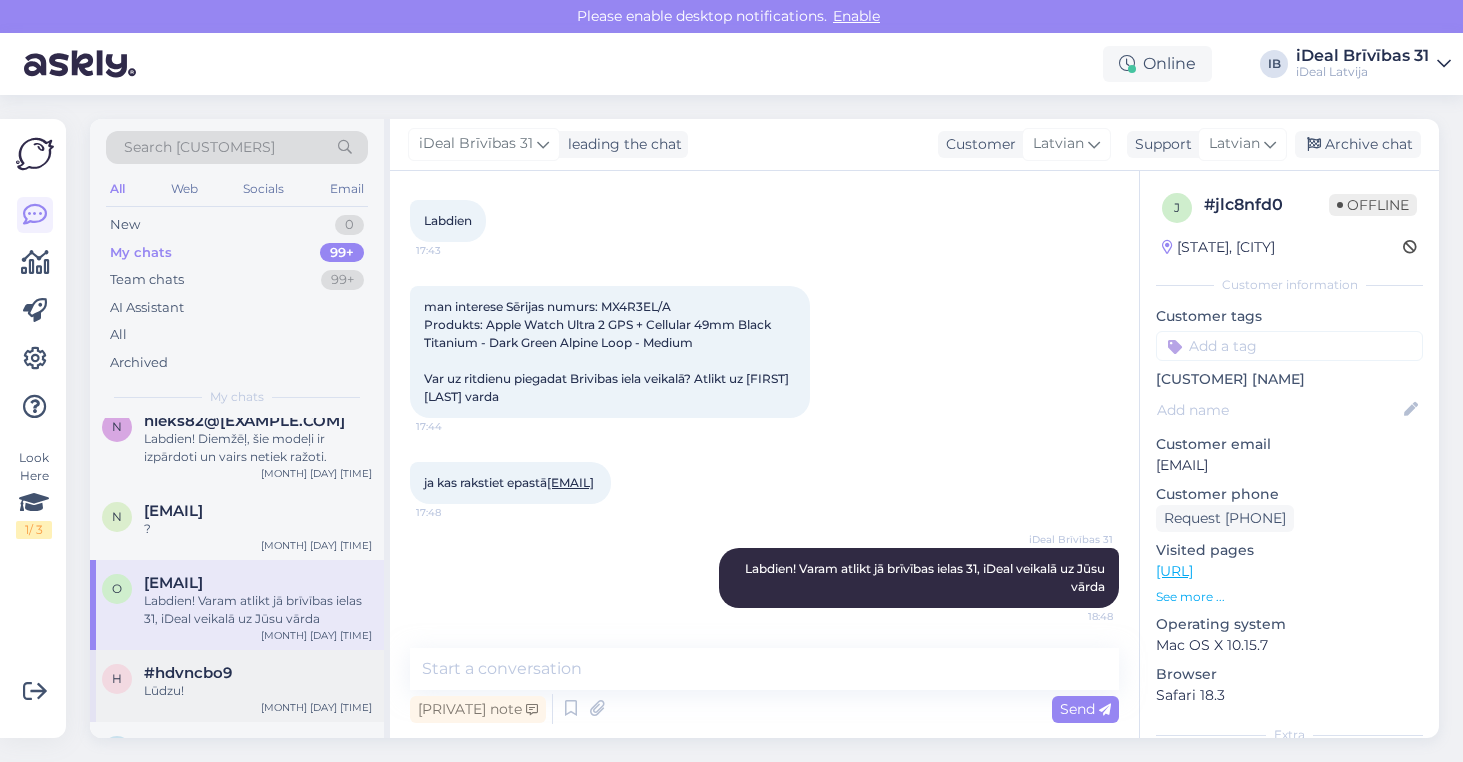 click on "#hdvncbo9" at bounding box center [258, 673] 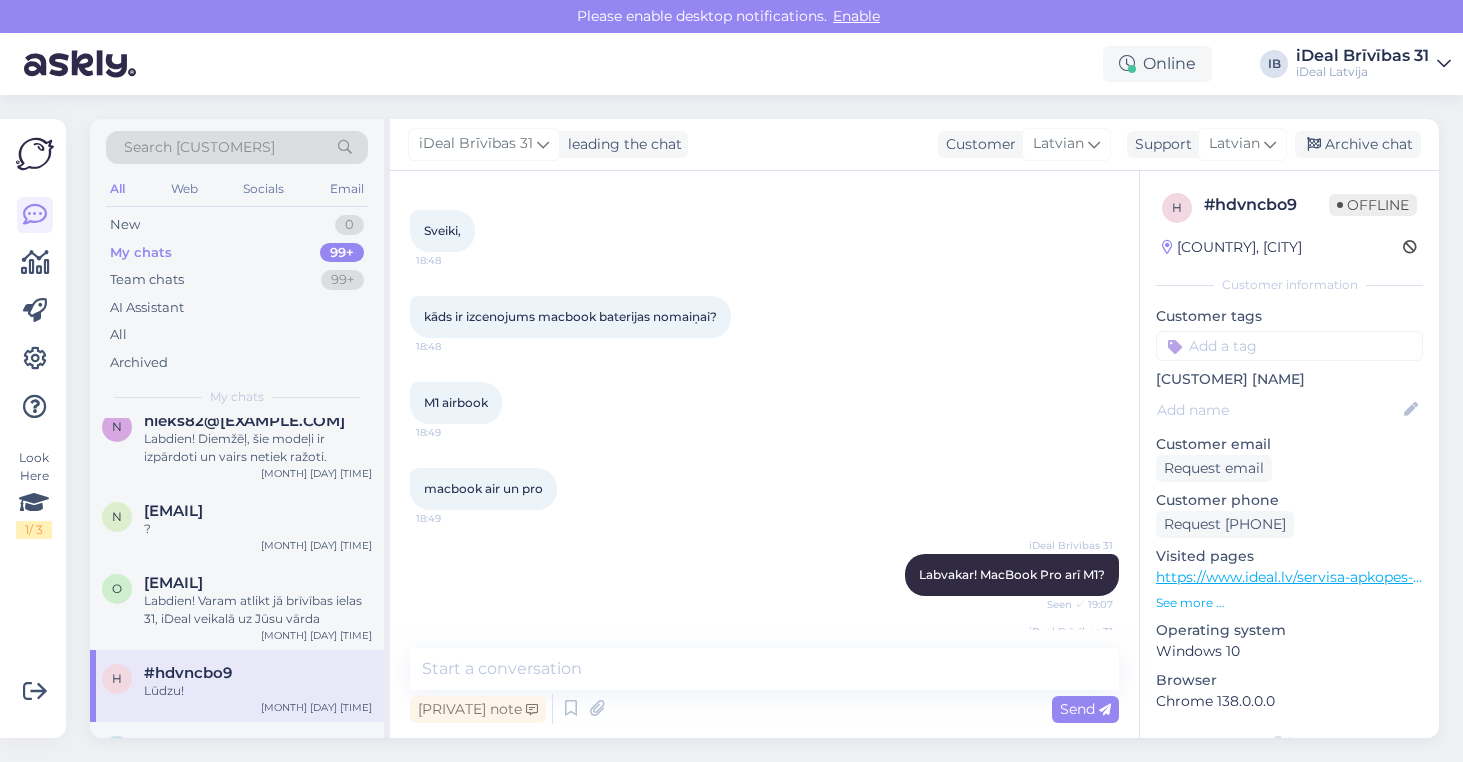 scroll, scrollTop: 0, scrollLeft: 0, axis: both 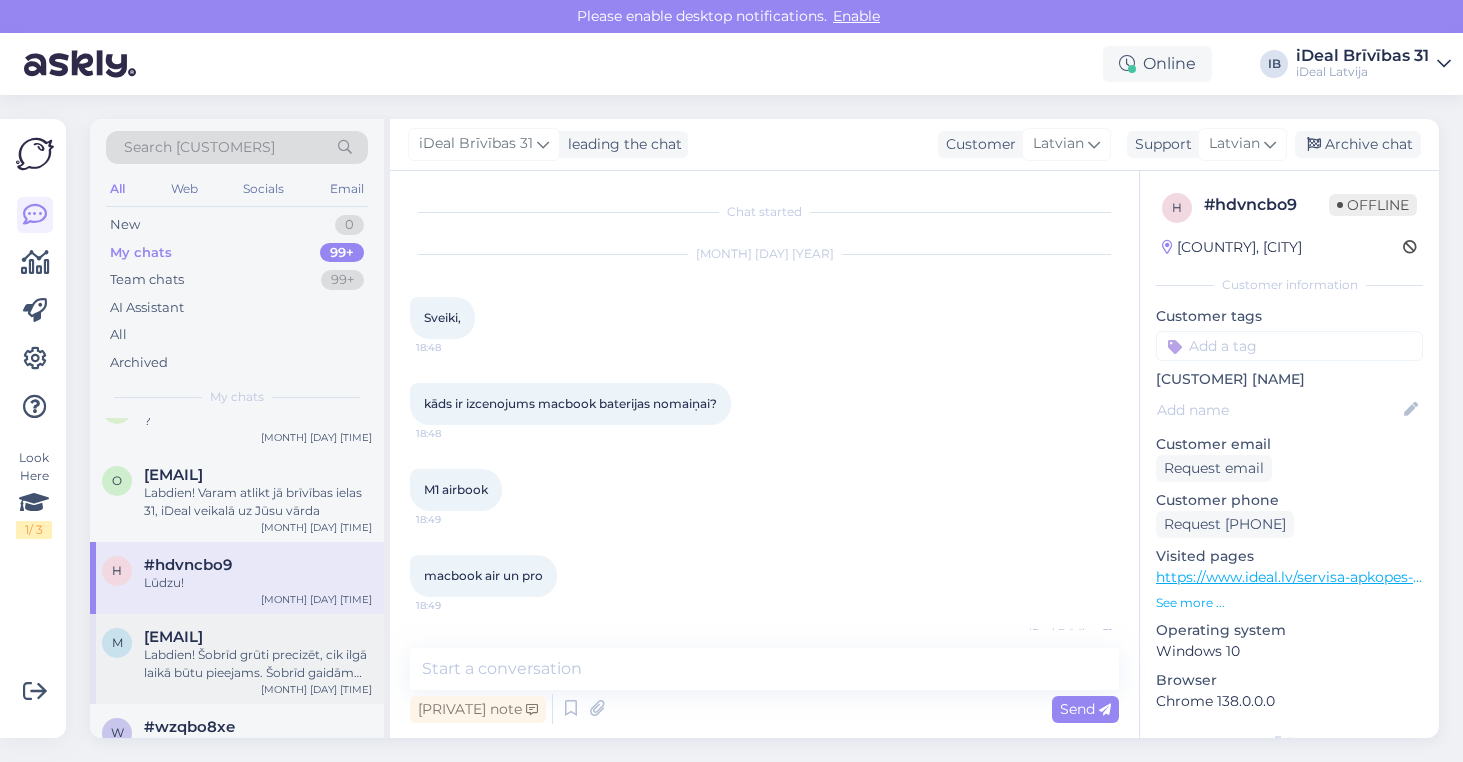 click on "Labdien! Šobrīd grūti precizēt, cik ilgā laikā būtu pieejams. Šobrīd gaidām preci noražotāja." at bounding box center (258, 664) 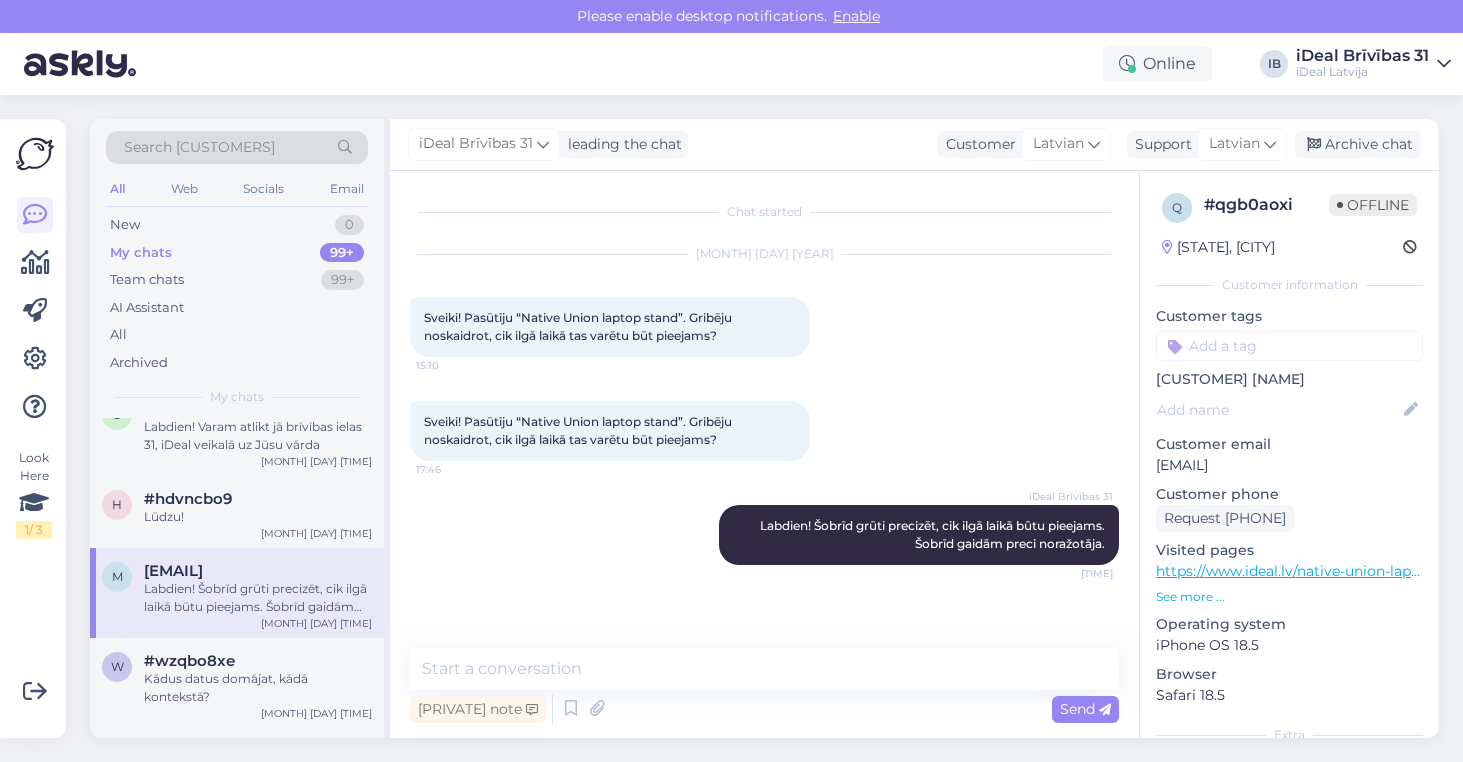 scroll, scrollTop: 771, scrollLeft: 0, axis: vertical 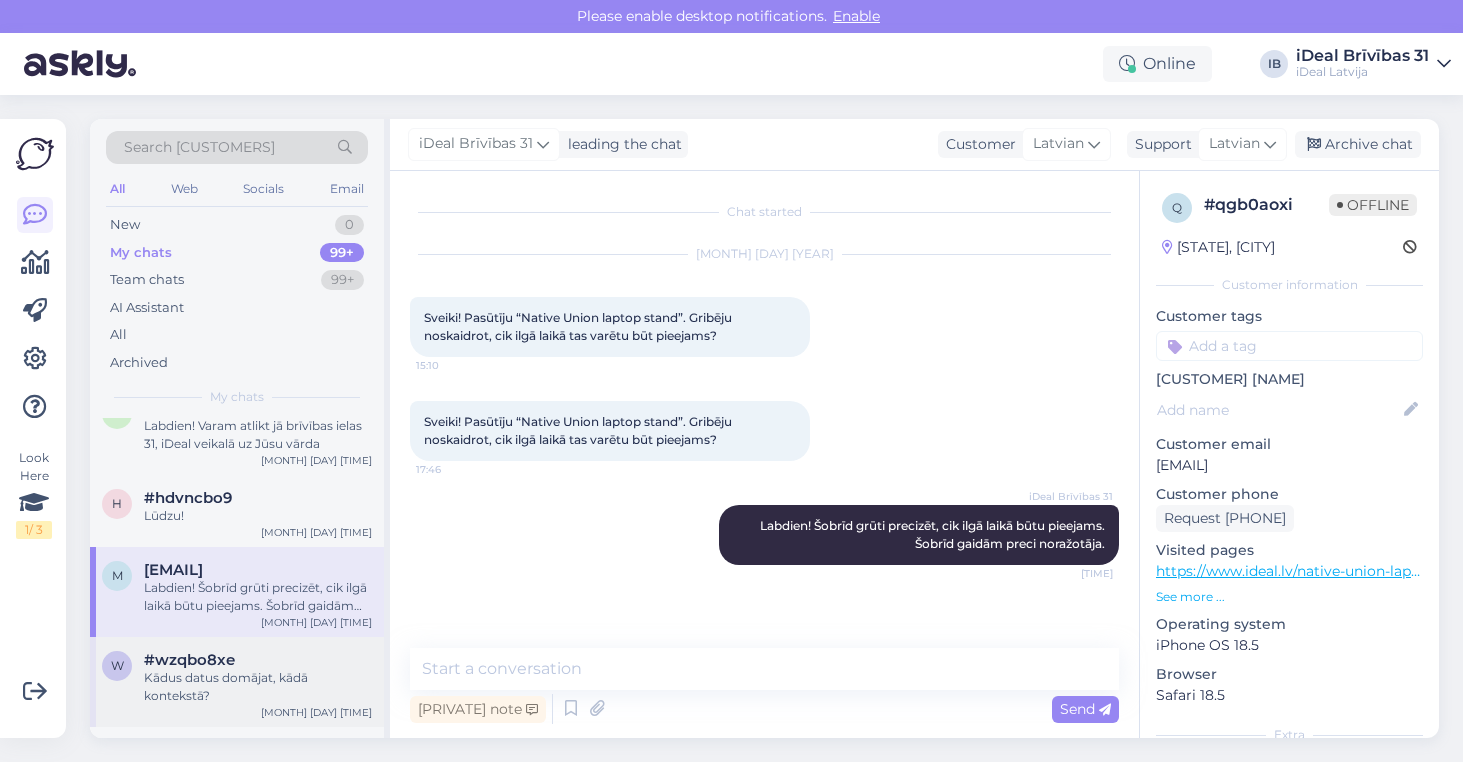 click on "Kādus datus domājat, kādā kontekstā?" at bounding box center (258, 687) 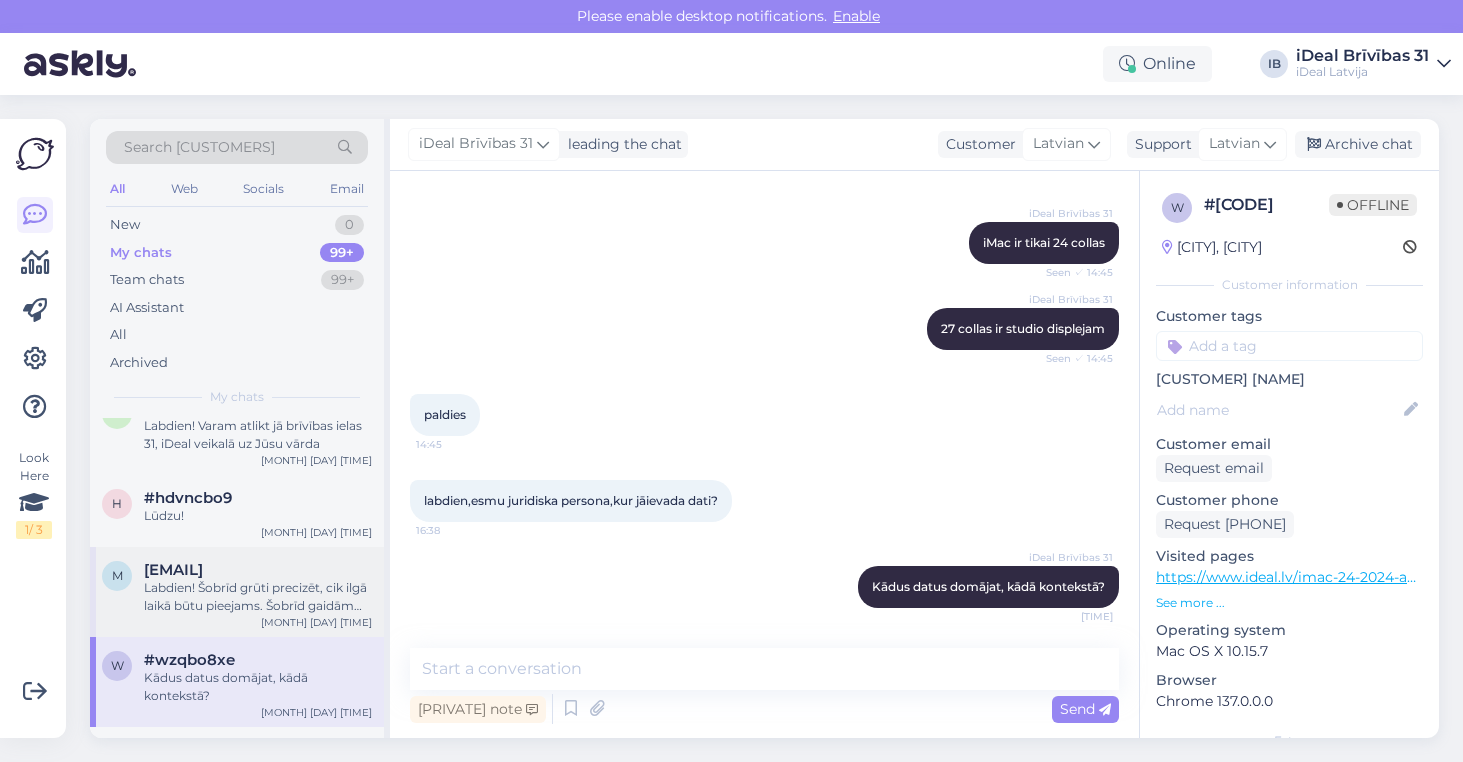 scroll, scrollTop: 1161, scrollLeft: 0, axis: vertical 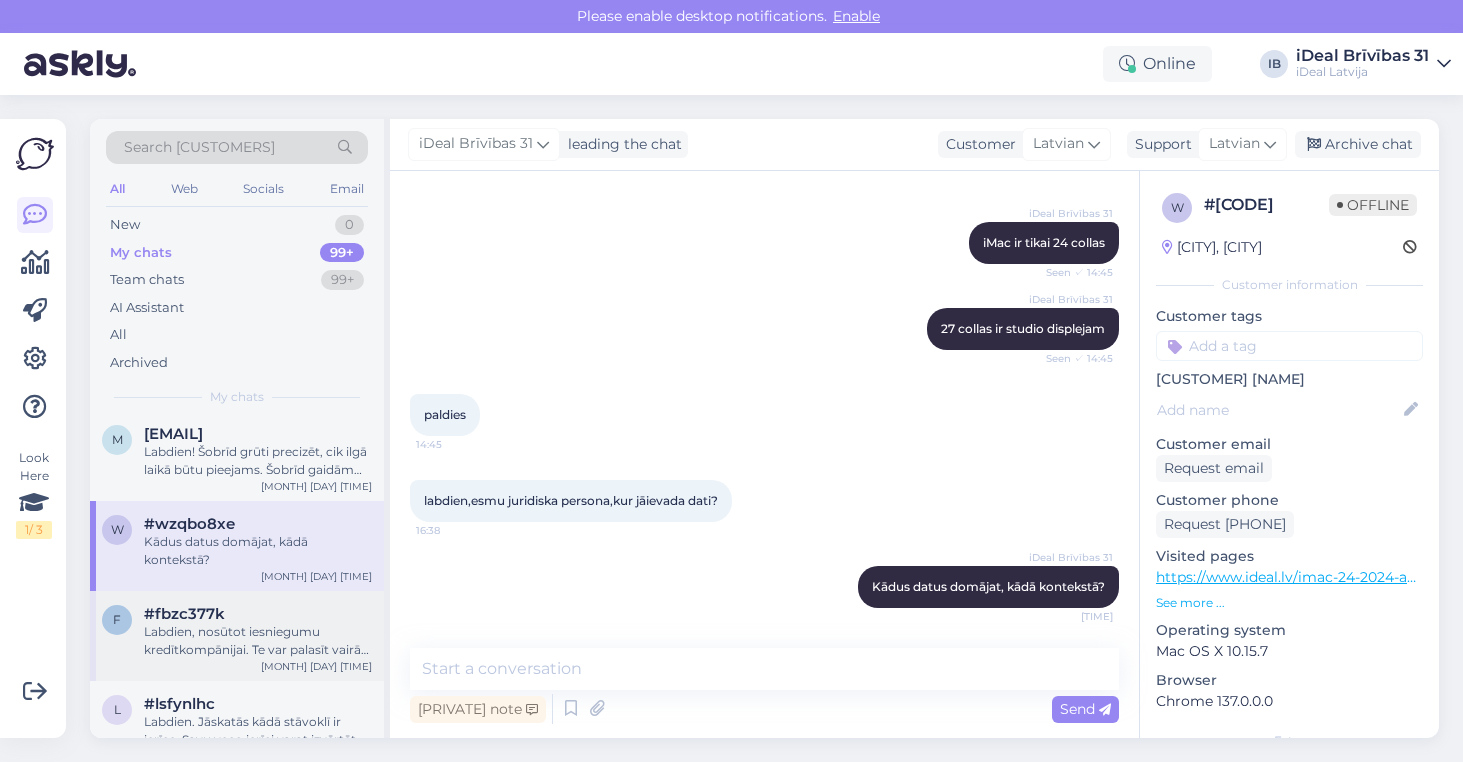 click on "#fbzc377k" at bounding box center [258, 614] 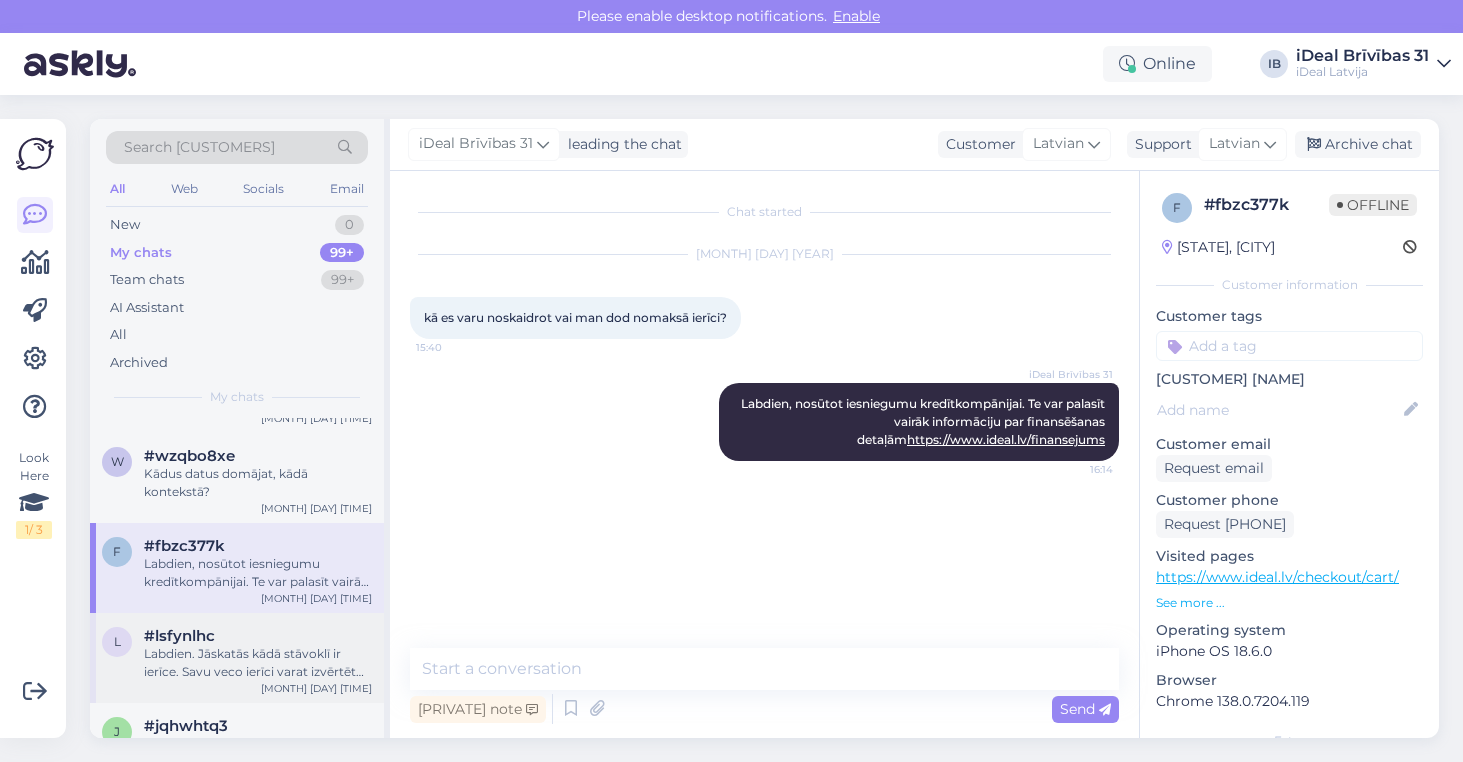 click on "Labdien. Jāskatās kādā stāvoklī ir ierīce.
Savu veco ierīci varat izvērtēt šeit : [URL]" at bounding box center (258, 663) 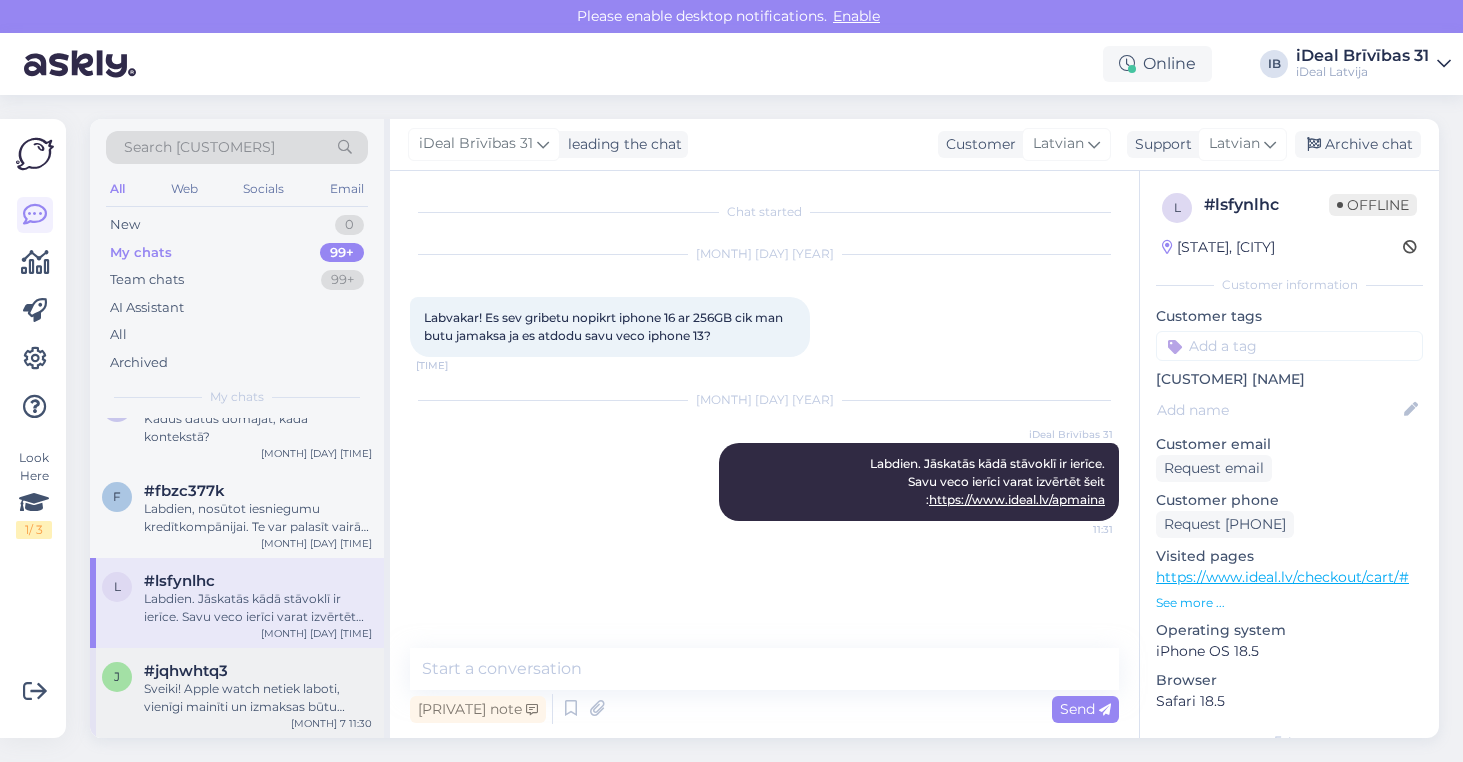 click on "#jqhwhtq3" at bounding box center (258, 671) 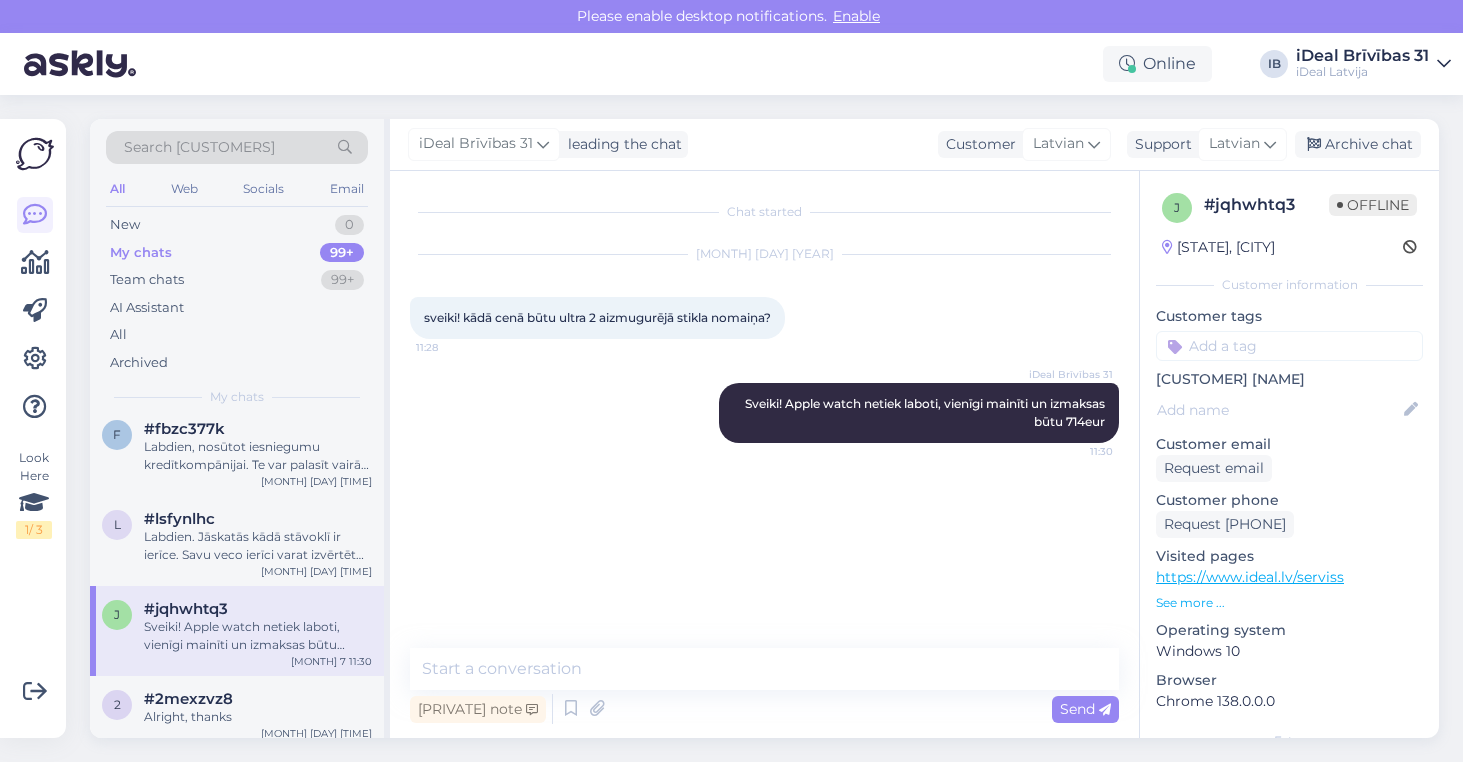 scroll, scrollTop: 1093, scrollLeft: 0, axis: vertical 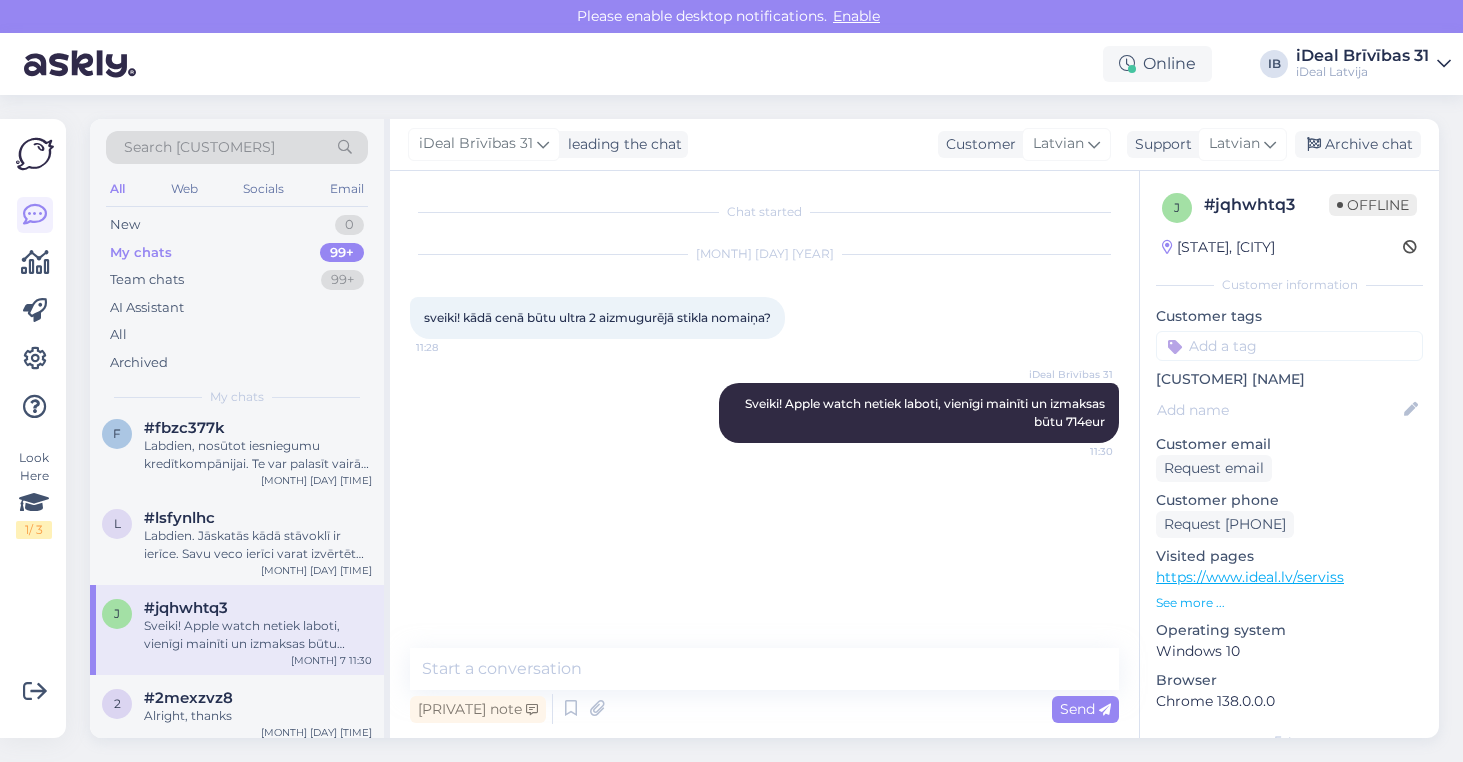 click on "j #jqhwhtq3 Sveiki! Apple watch netiek laboti, vienīgi mainīti un izmaksas būtu [PRICE]eur [MONTH] [DAY] [TIME]" at bounding box center [237, 630] 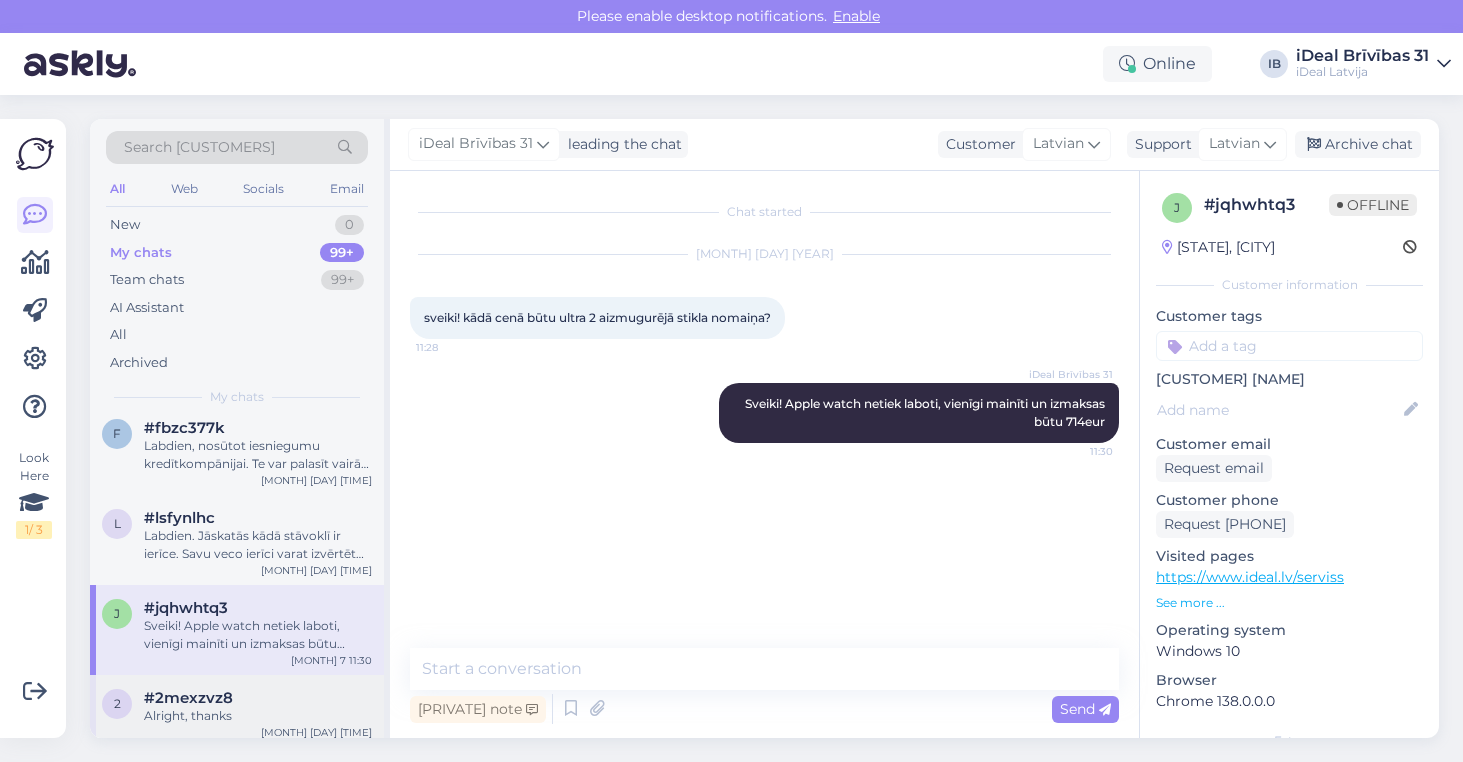 click on "#2mexzvz8" at bounding box center [258, 698] 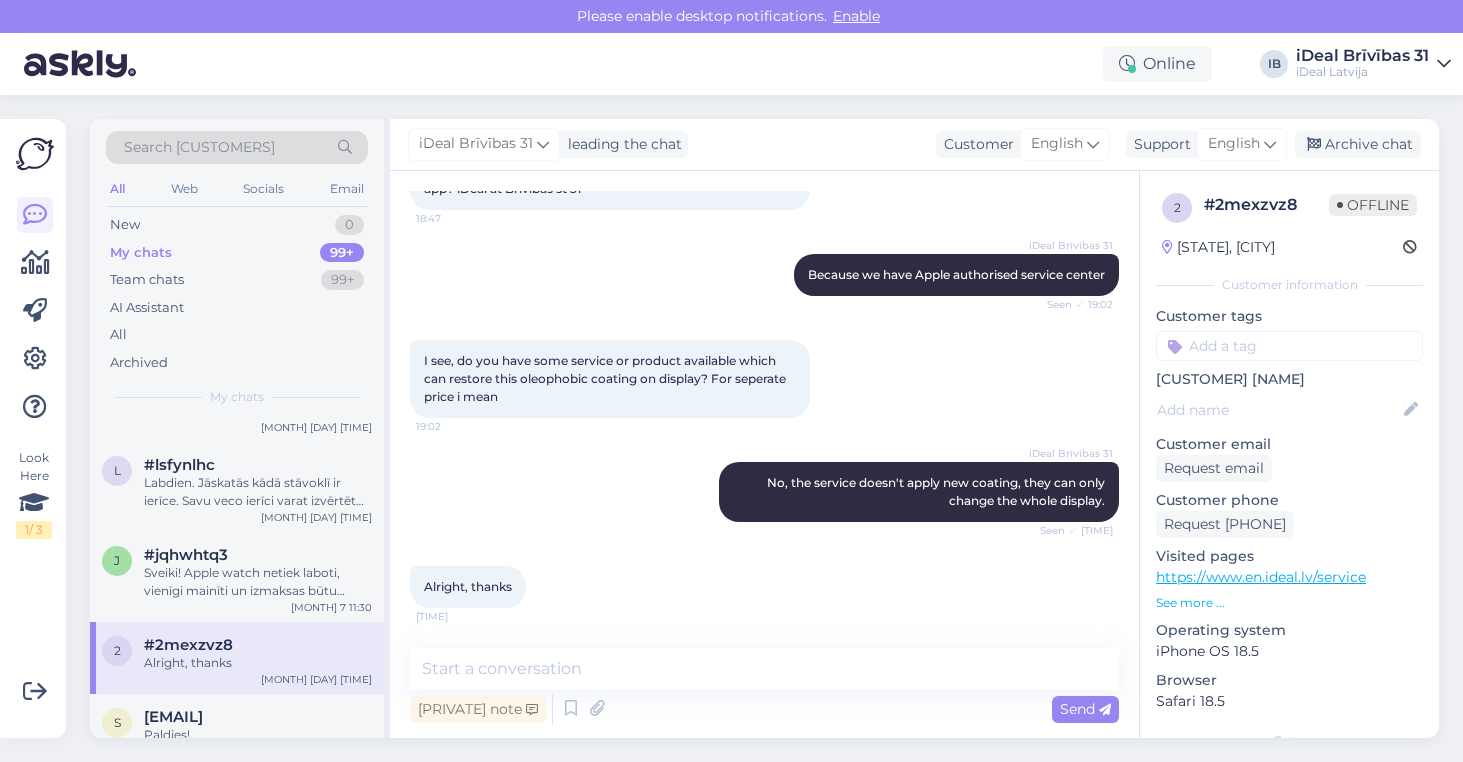 scroll, scrollTop: 1157, scrollLeft: 0, axis: vertical 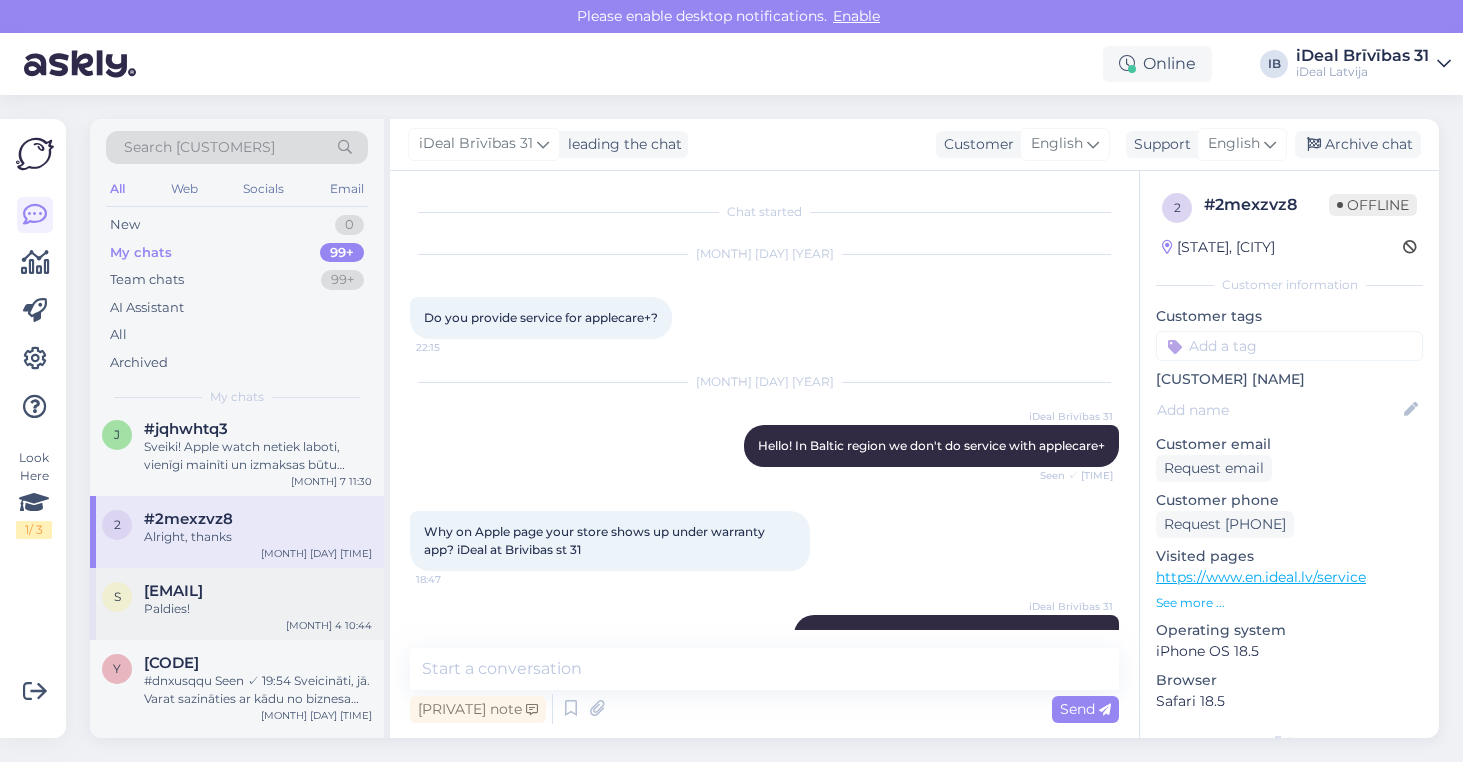 click on "Paldies!" at bounding box center [258, 609] 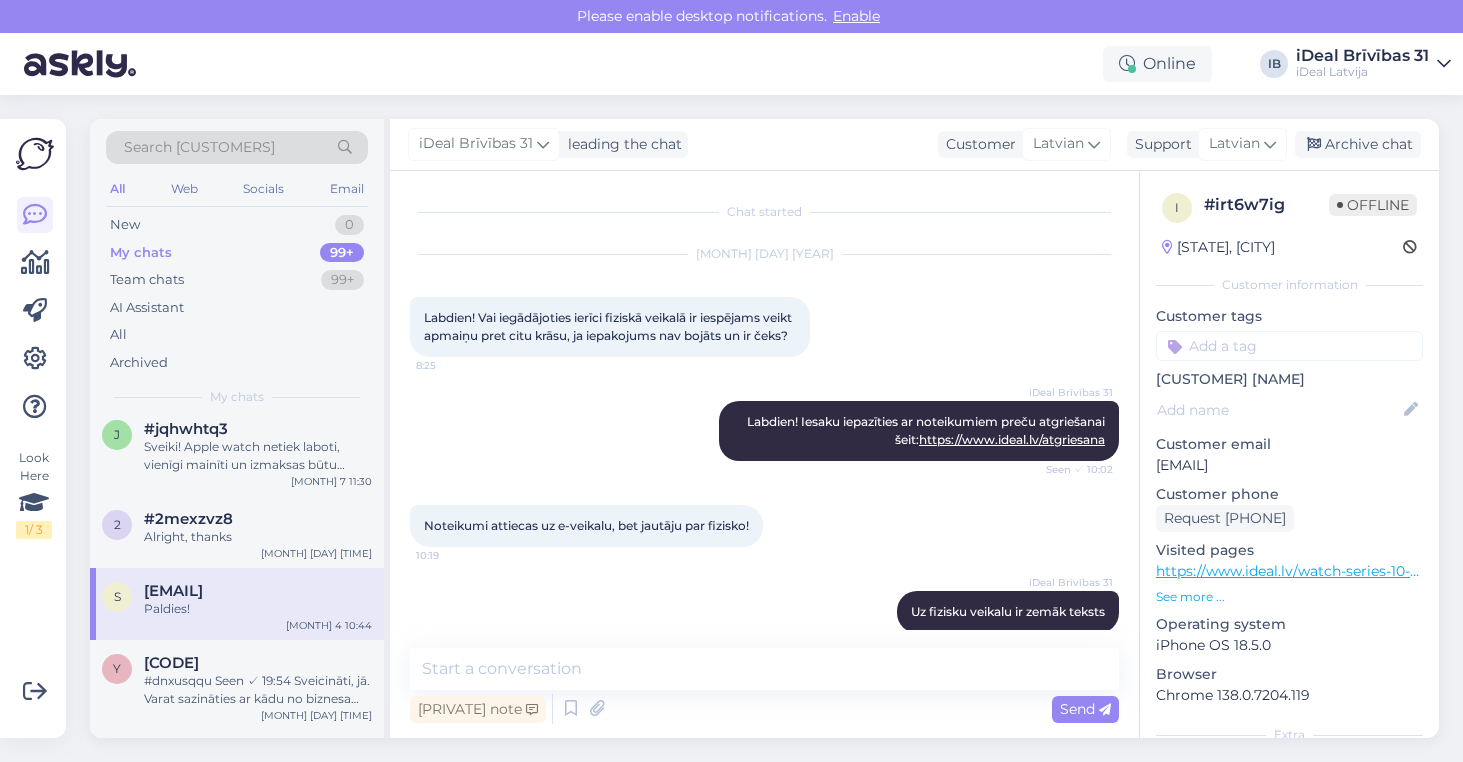 scroll, scrollTop: 0, scrollLeft: 0, axis: both 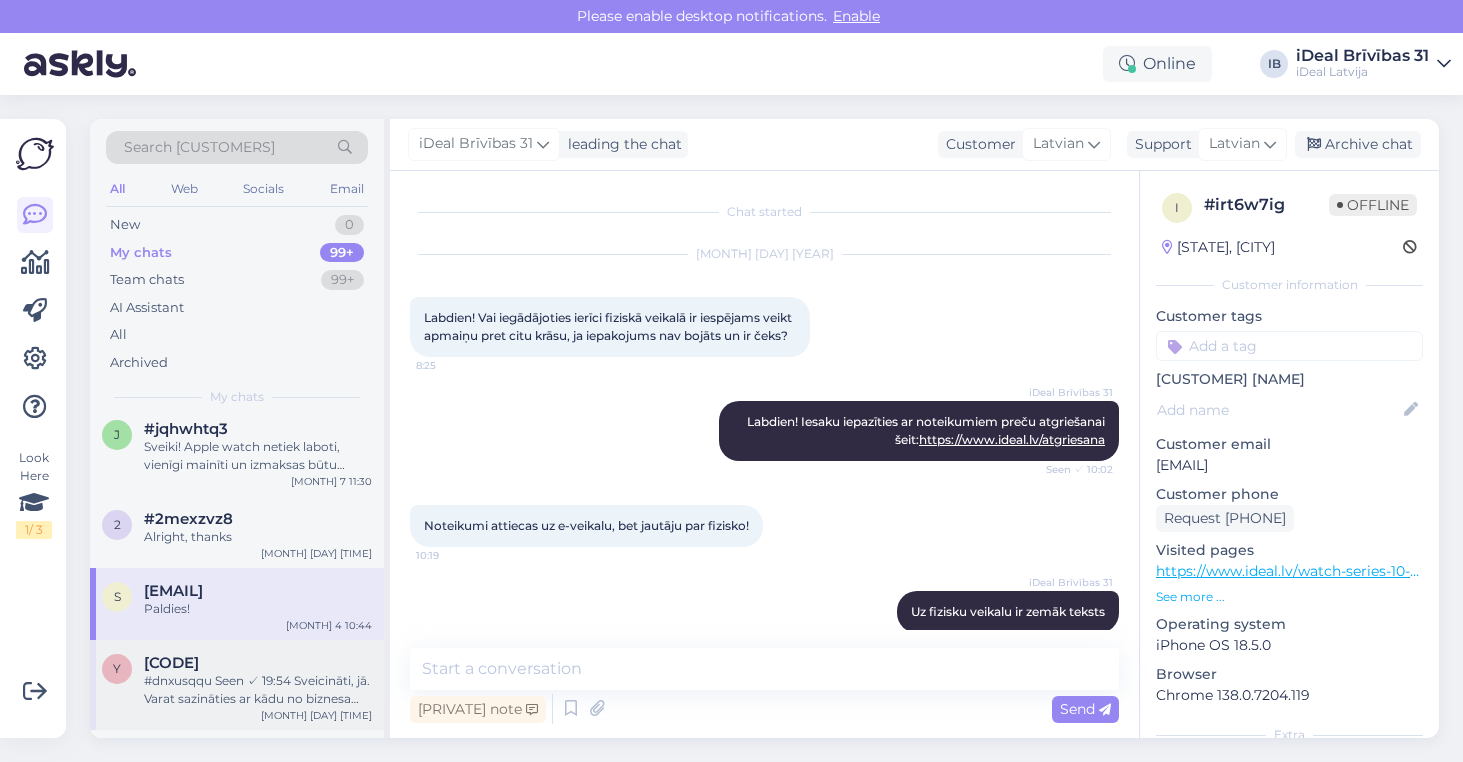 click on "[CODE]" at bounding box center (258, 663) 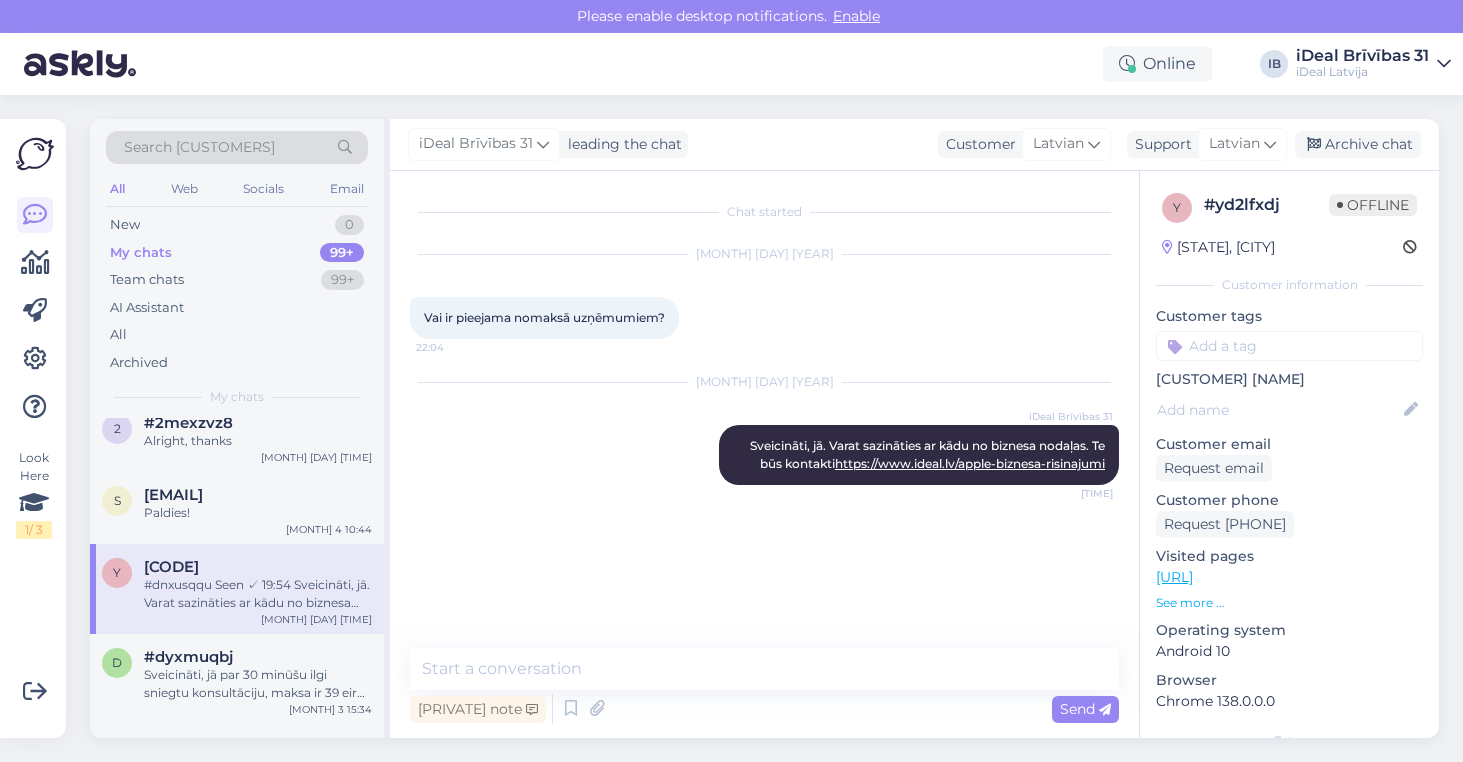scroll, scrollTop: 1372, scrollLeft: 0, axis: vertical 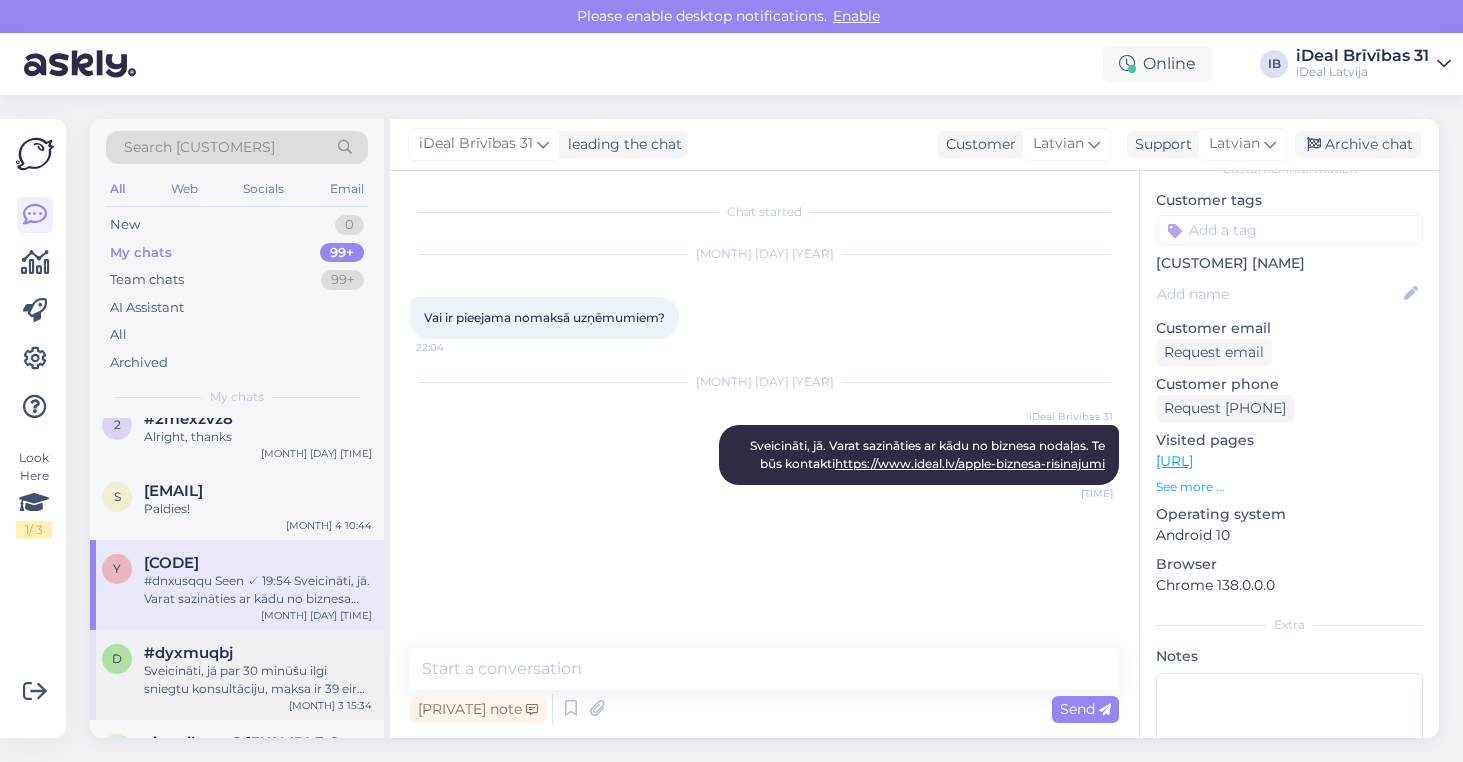 click on "Sveicināti, jā par 30 minūšu ilgi sniegtu konsultāciju, maksa ir 39 eiro :)" at bounding box center (258, 680) 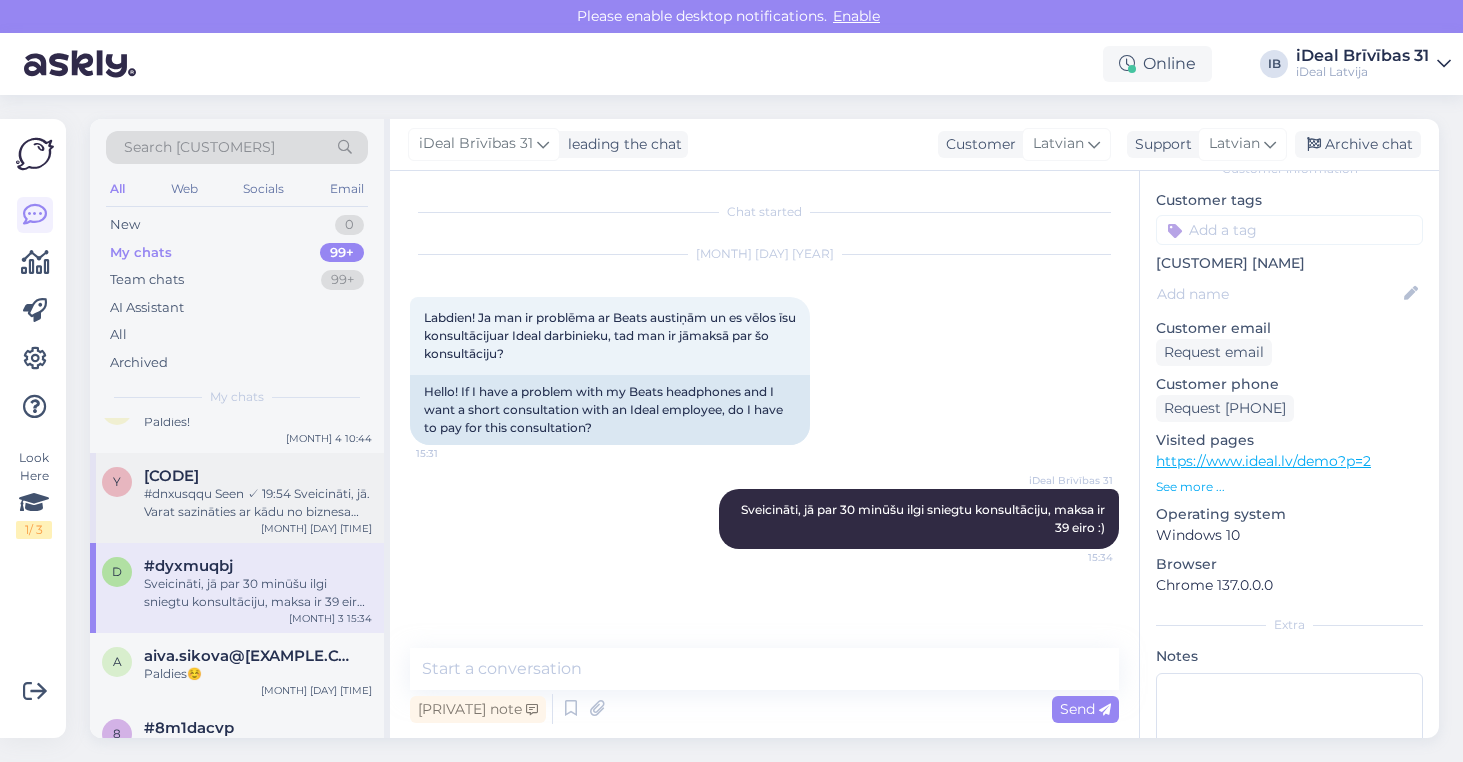 scroll, scrollTop: 1477, scrollLeft: 0, axis: vertical 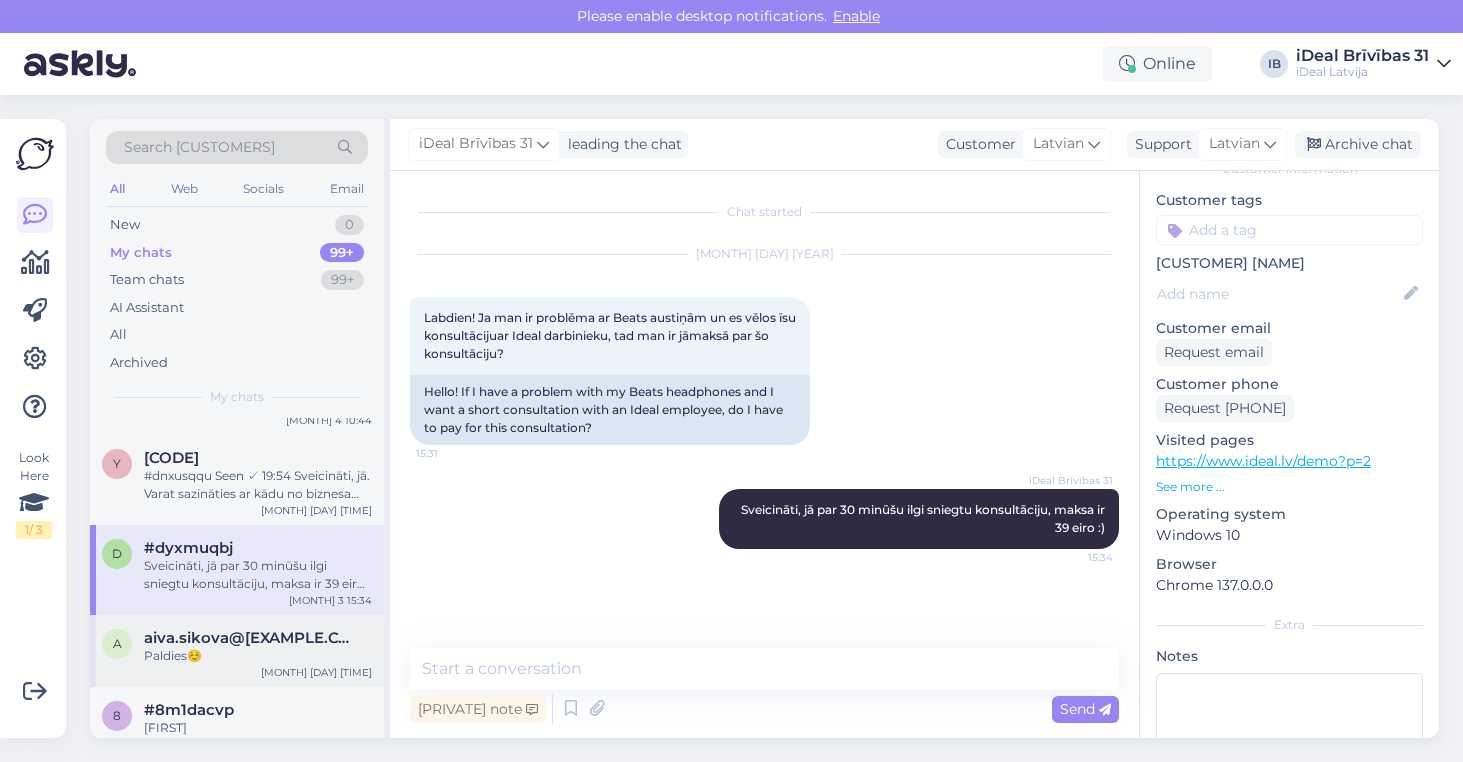 click on "a aiva.sikova@[EXAMPLE.COM] Paldies☺️ [MONTH] 3 13:40" at bounding box center [237, 651] 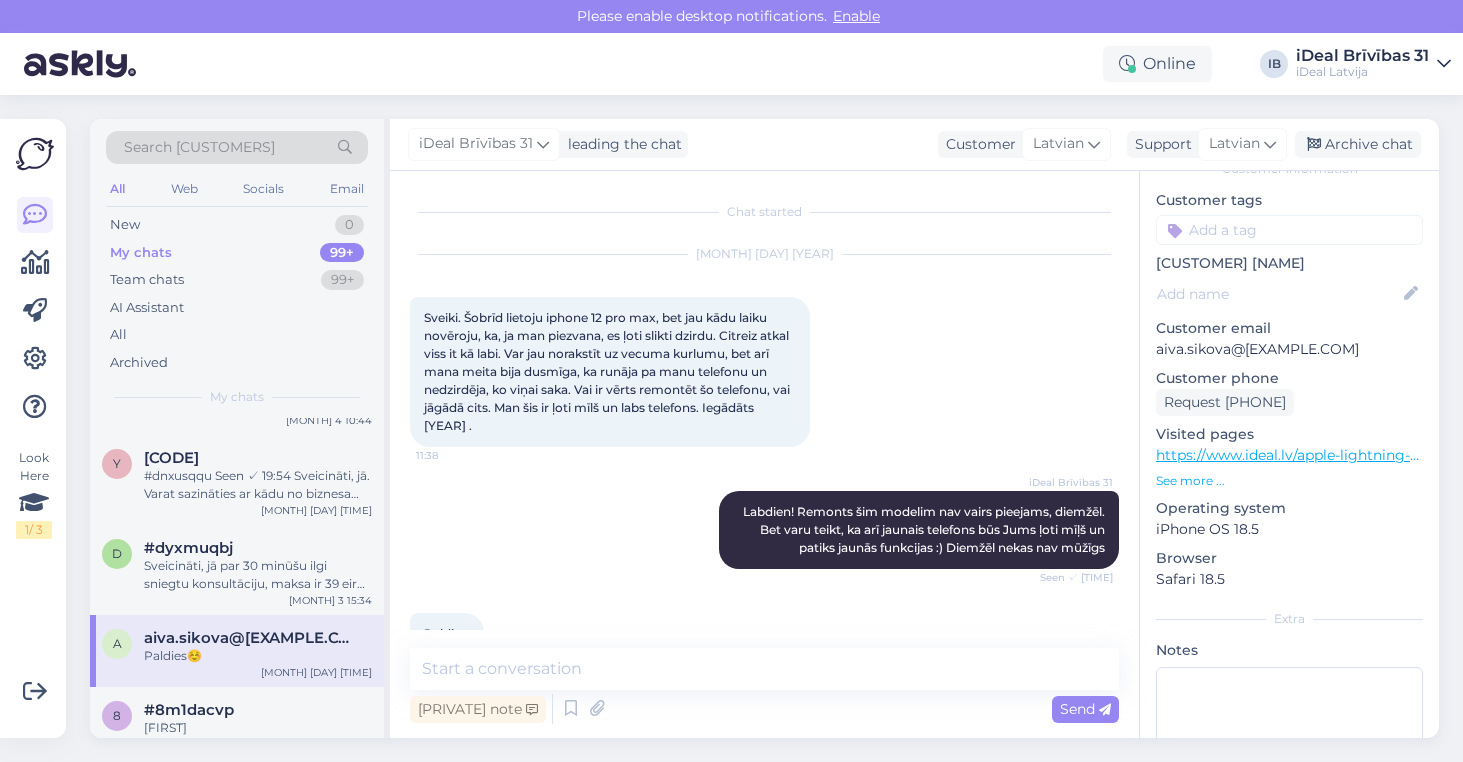 scroll, scrollTop: 305, scrollLeft: 0, axis: vertical 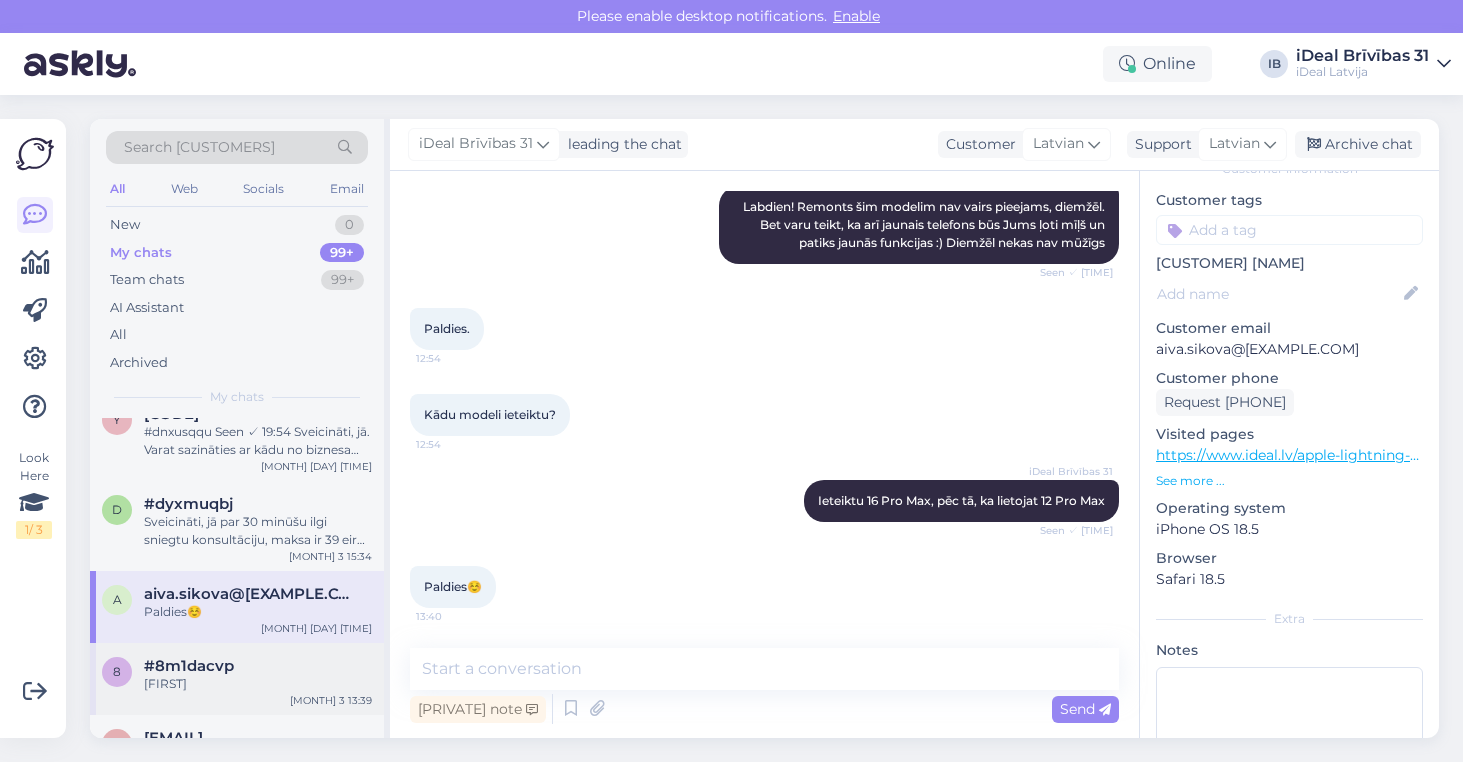 click on "#8m1dacvp" at bounding box center (258, 666) 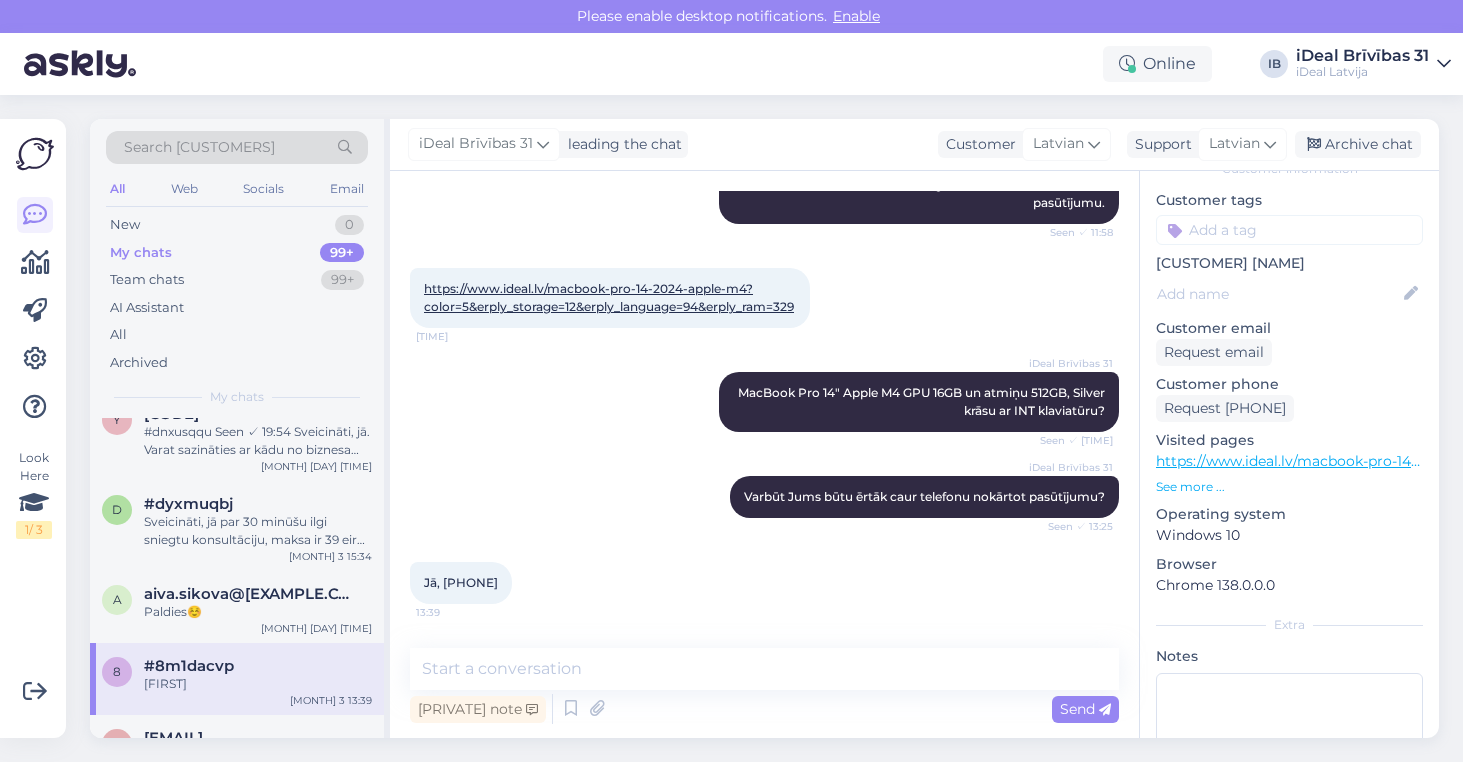 scroll, scrollTop: 405, scrollLeft: 0, axis: vertical 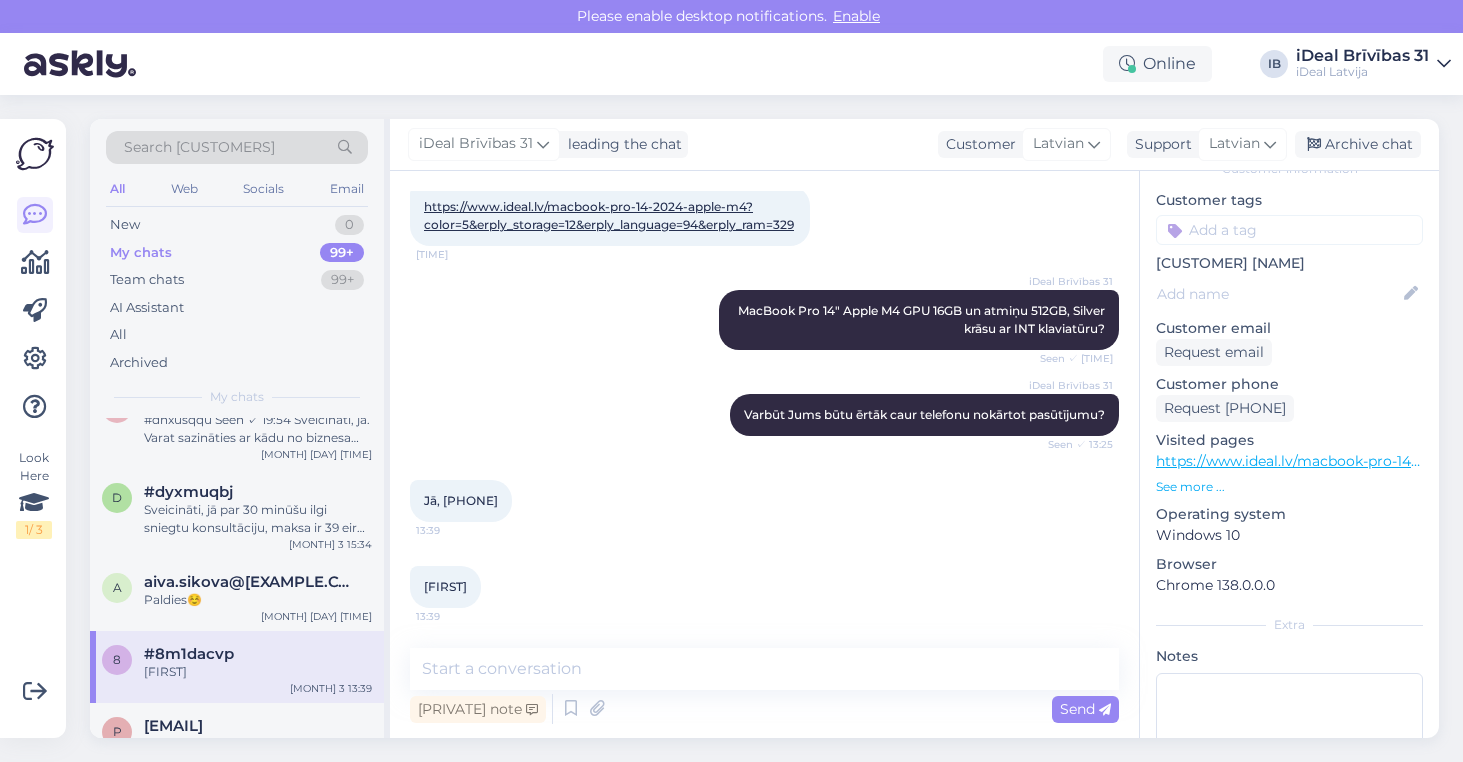drag, startPoint x: 467, startPoint y: 499, endPoint x: 522, endPoint y: 497, distance: 55.03635 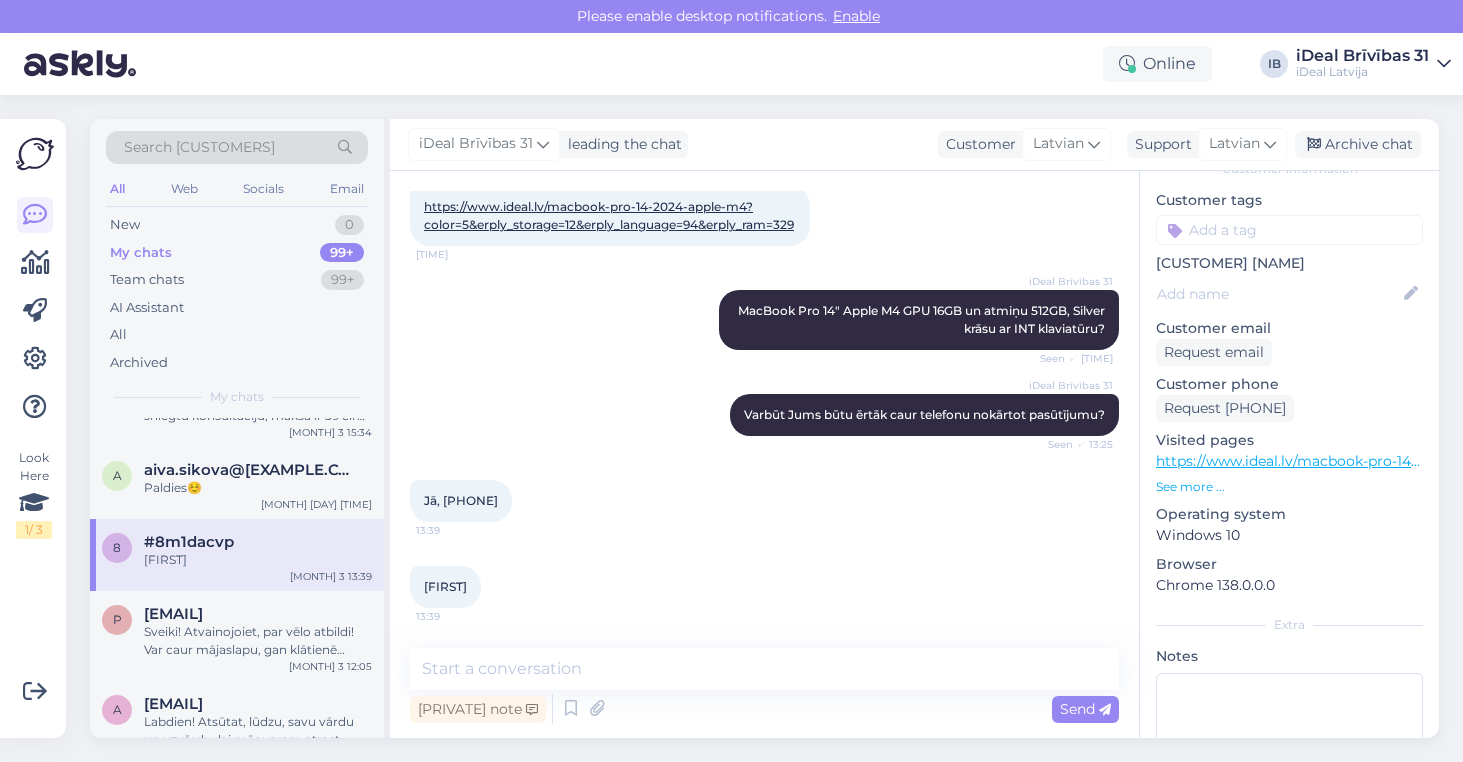 scroll, scrollTop: 1650, scrollLeft: 0, axis: vertical 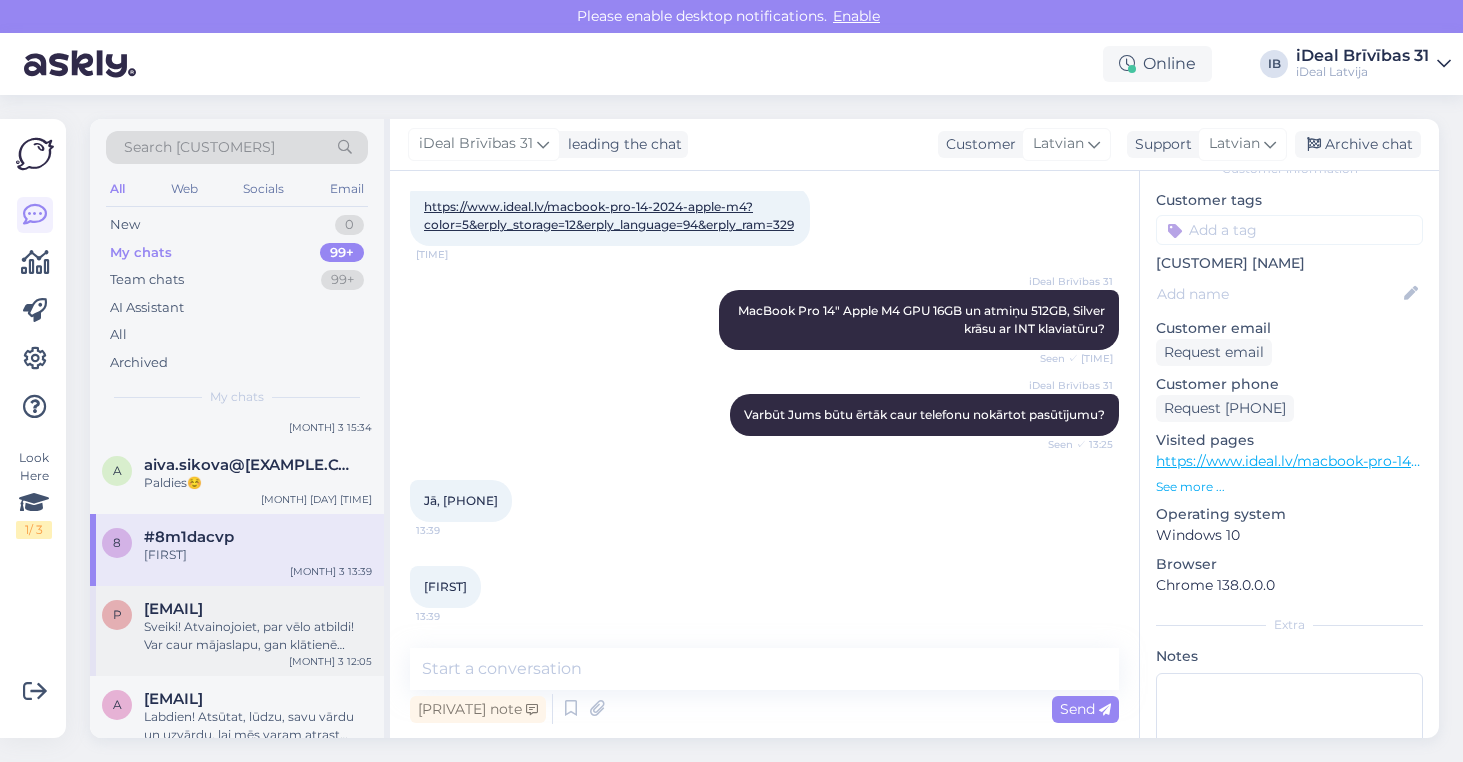 click on "Sveiki! Atvainojoiet, par vēlo atbildi! Var caur mājaslapu, gan klātienē mūsu veikalos. Bet iDeal care ir iespējams iegādāties tikai iPhone pirkšanas brīdī, nevar pēc." at bounding box center (258, 636) 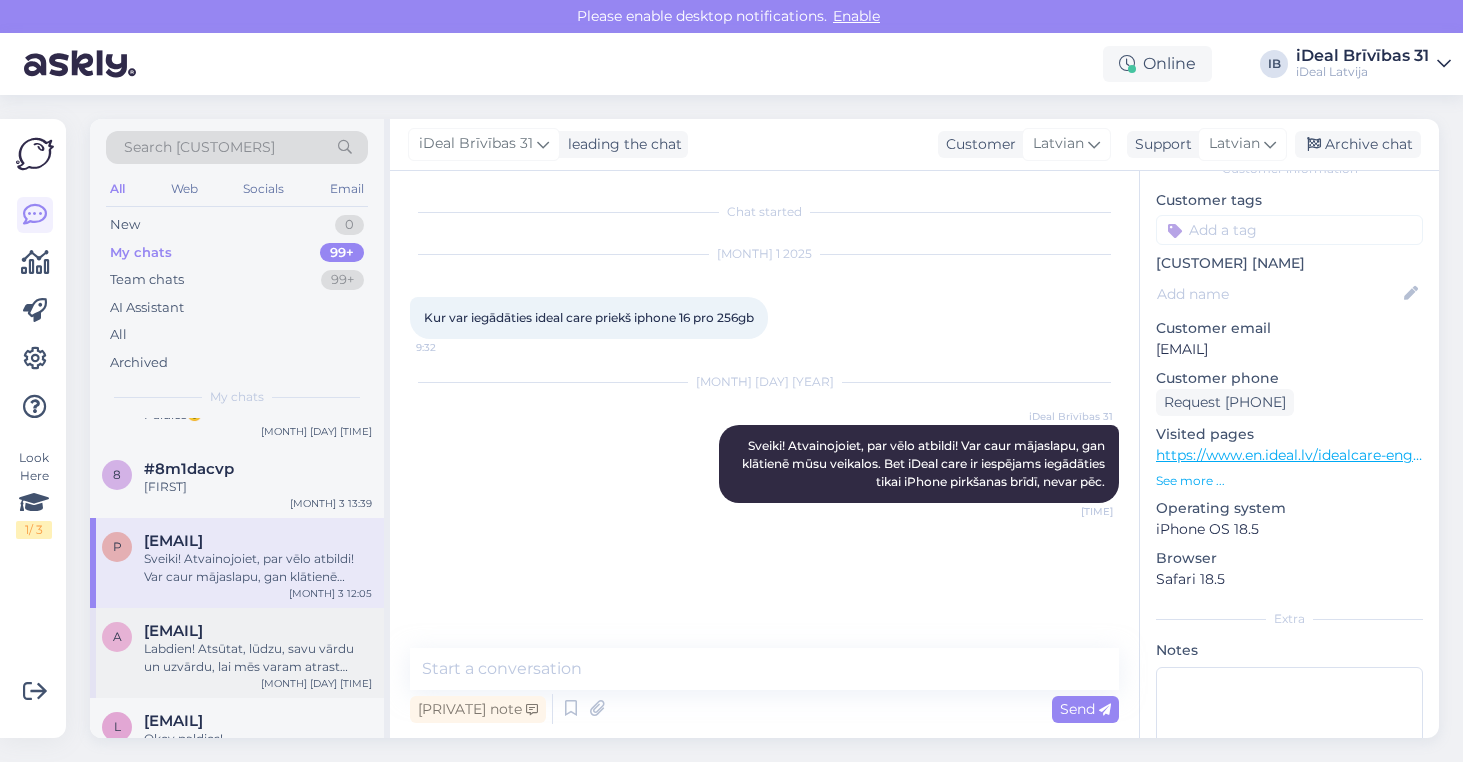 scroll, scrollTop: 1720, scrollLeft: 0, axis: vertical 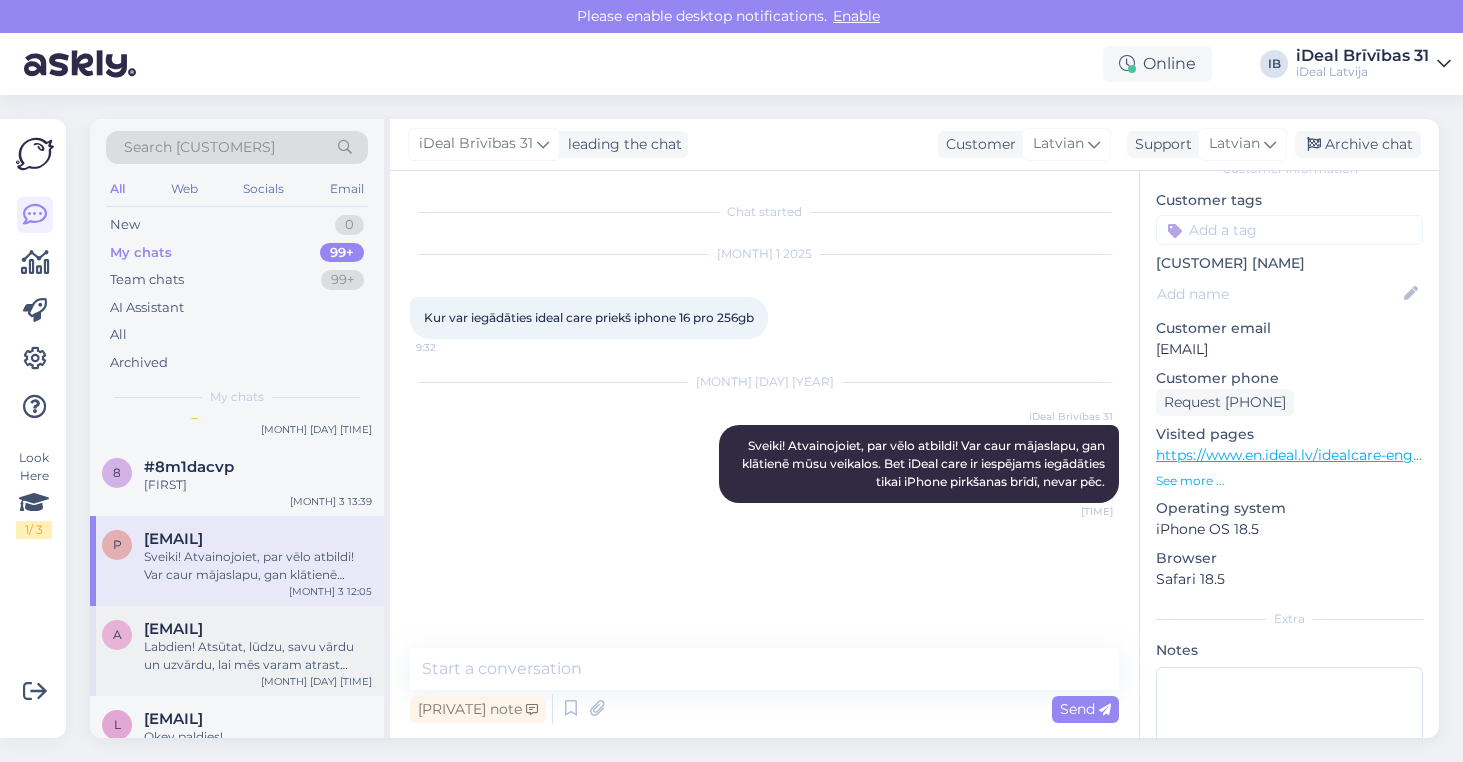 click on "[EMAIL]" at bounding box center [173, 629] 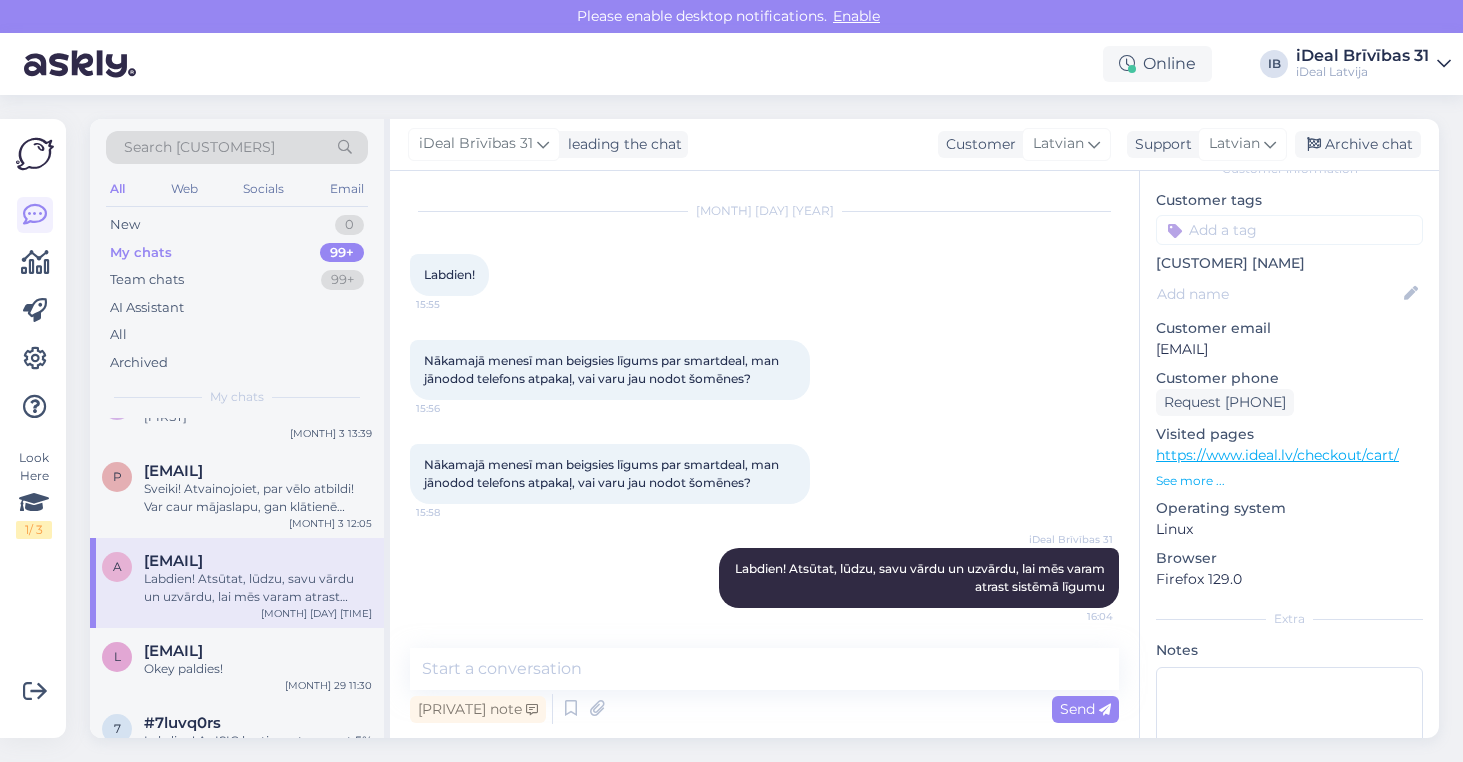 scroll, scrollTop: 1796, scrollLeft: 0, axis: vertical 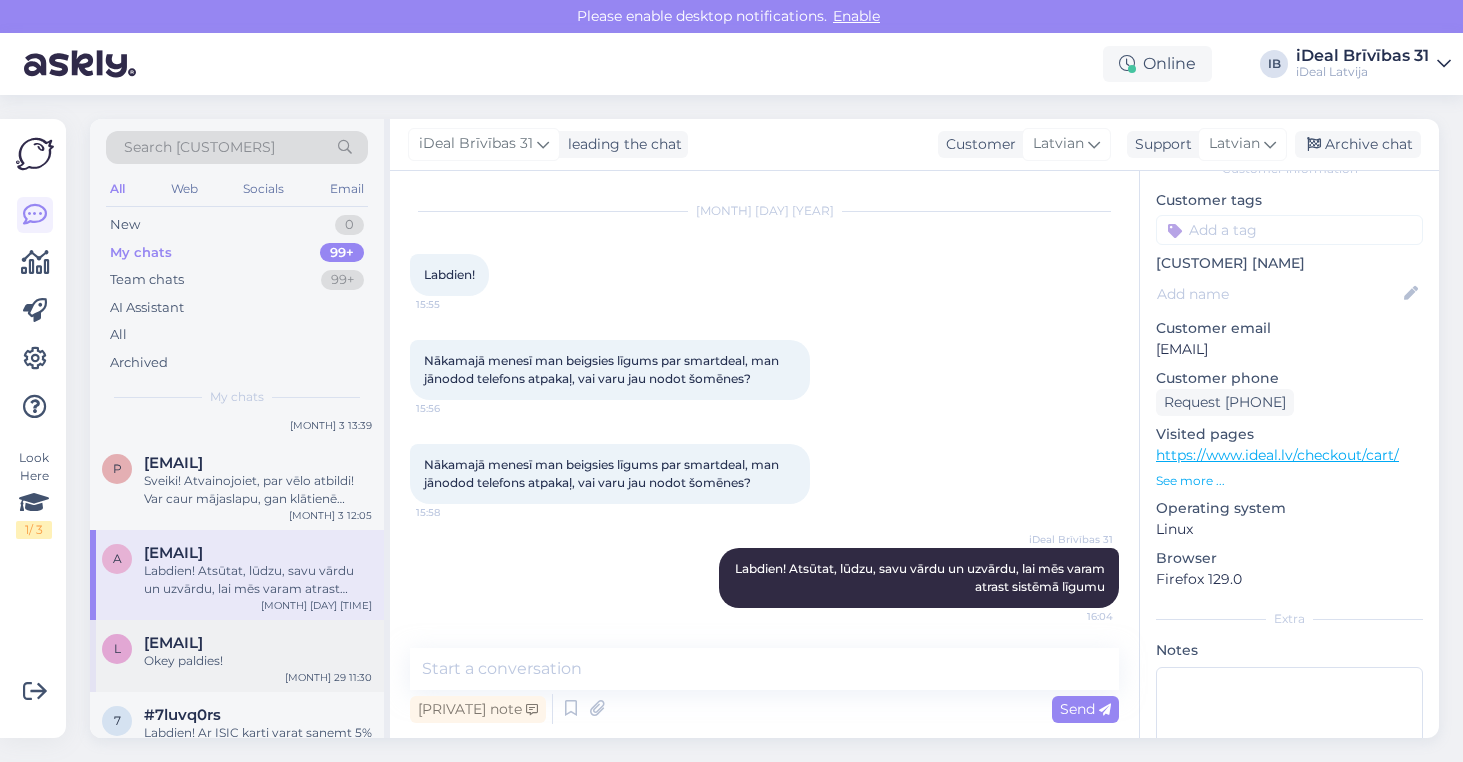 click on "Okey paldies!" at bounding box center (258, 661) 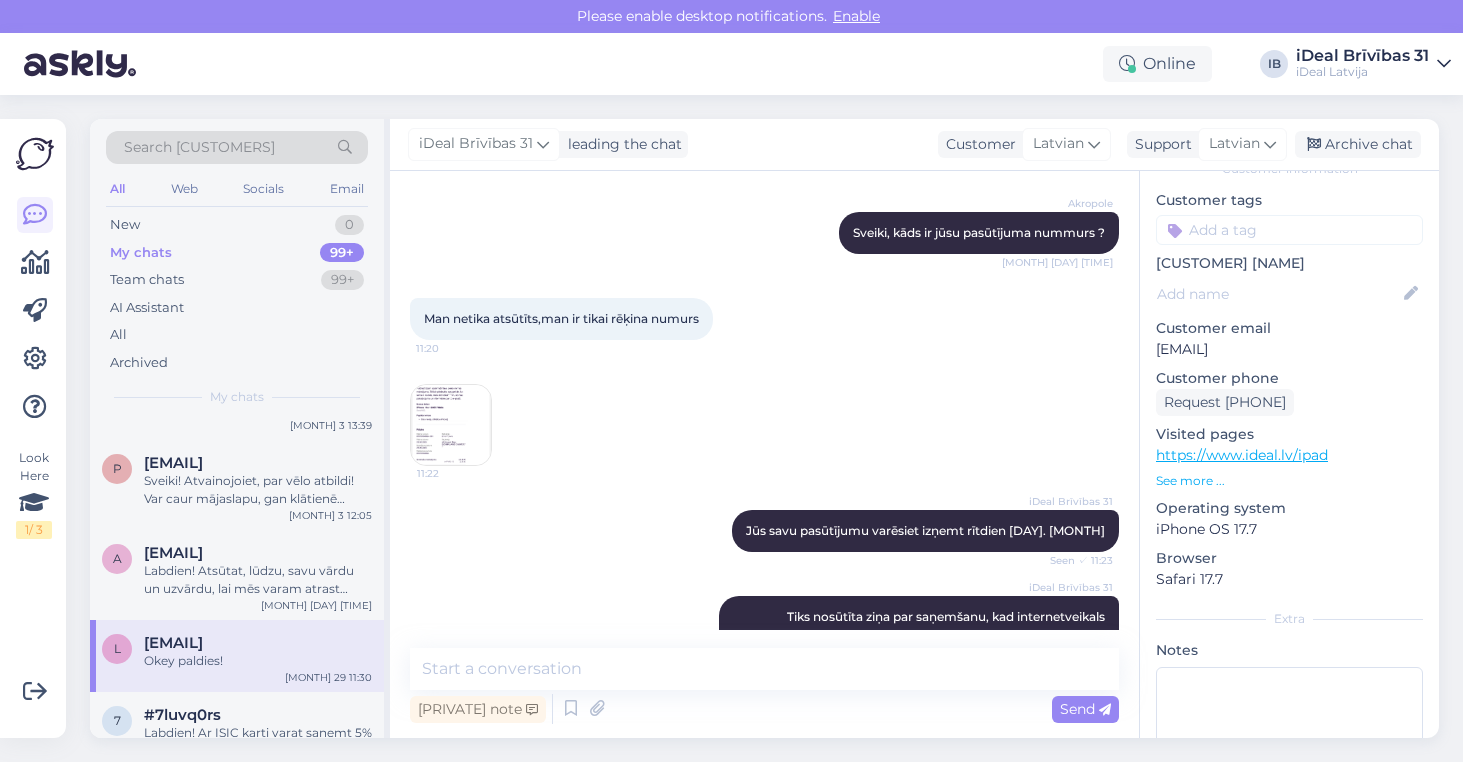 scroll, scrollTop: 320, scrollLeft: 0, axis: vertical 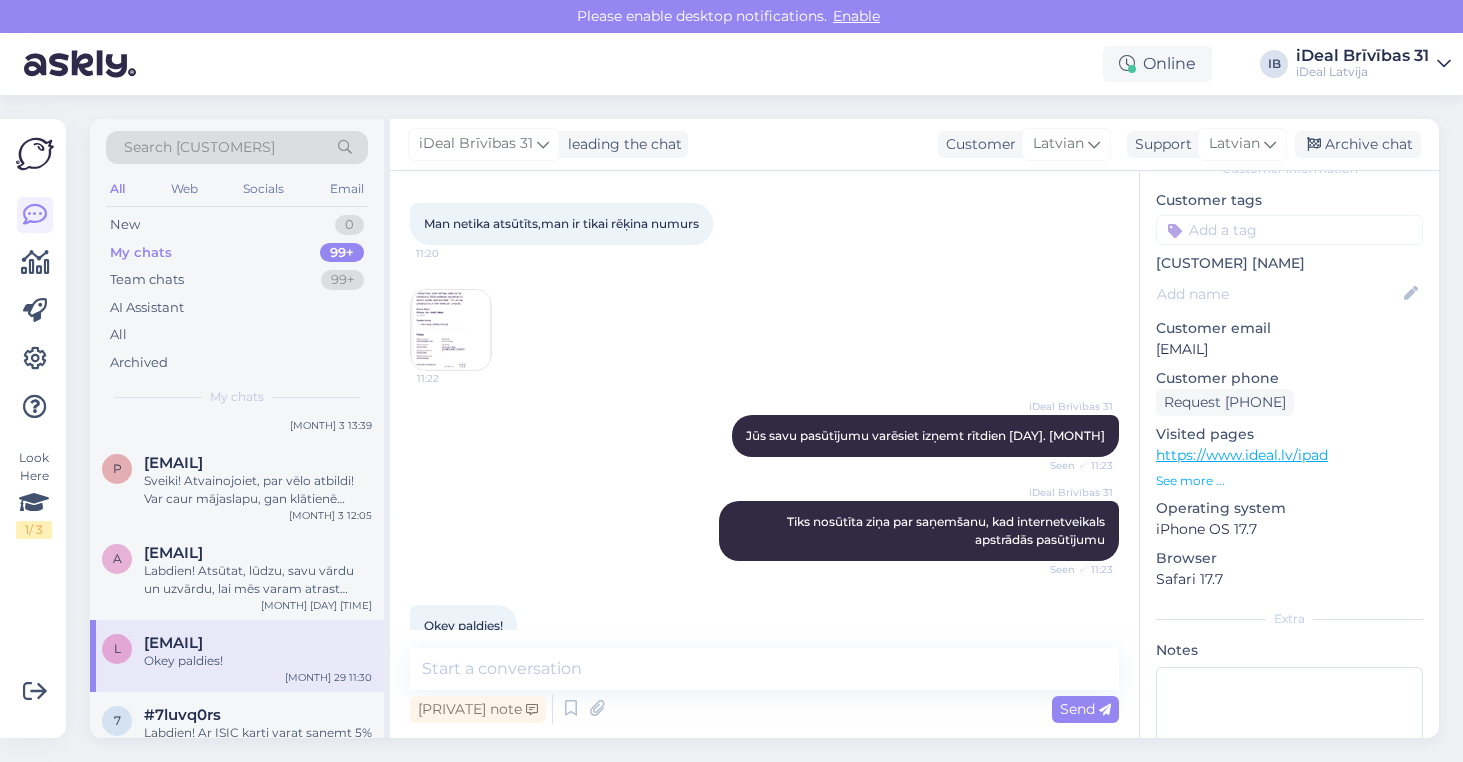 click at bounding box center [451, 330] 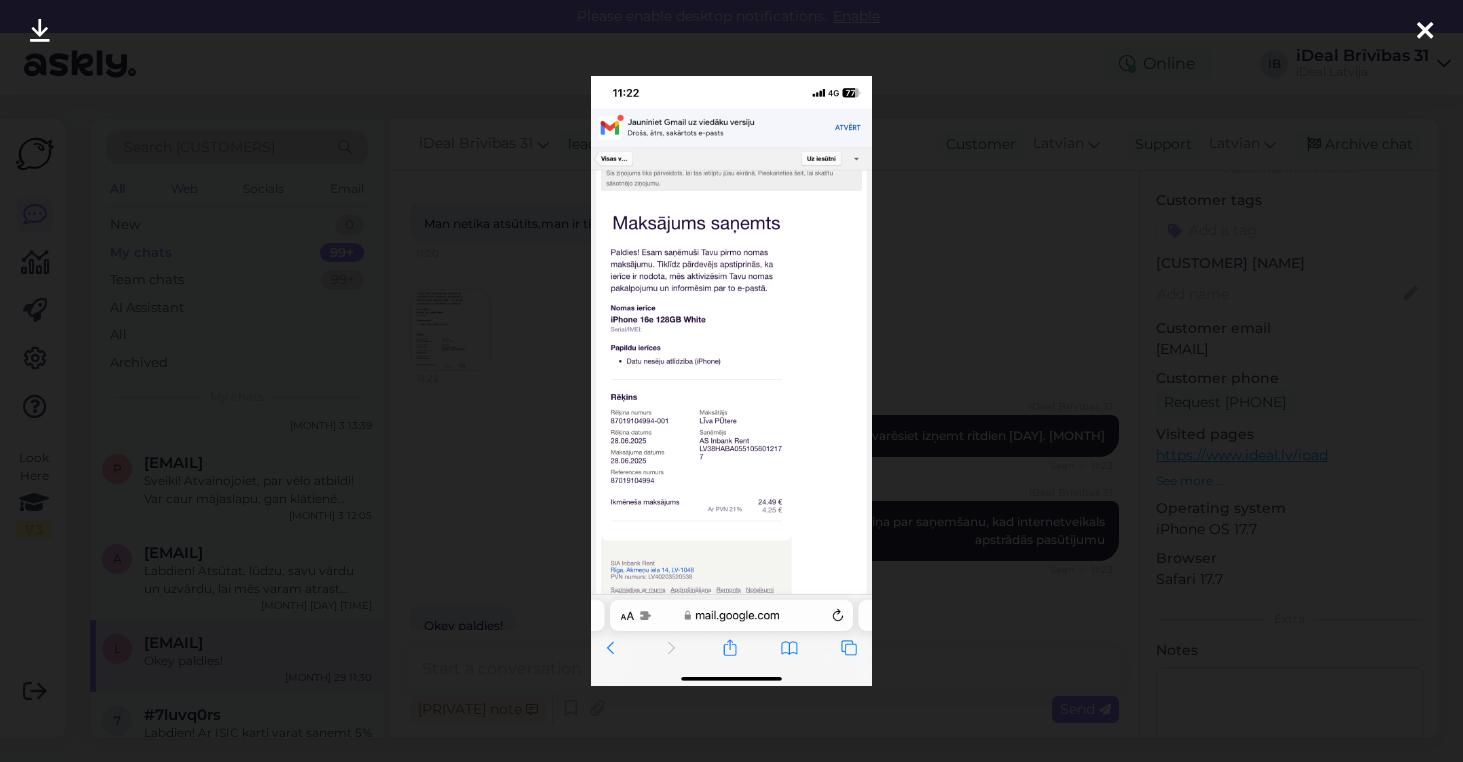 click at bounding box center [731, 381] 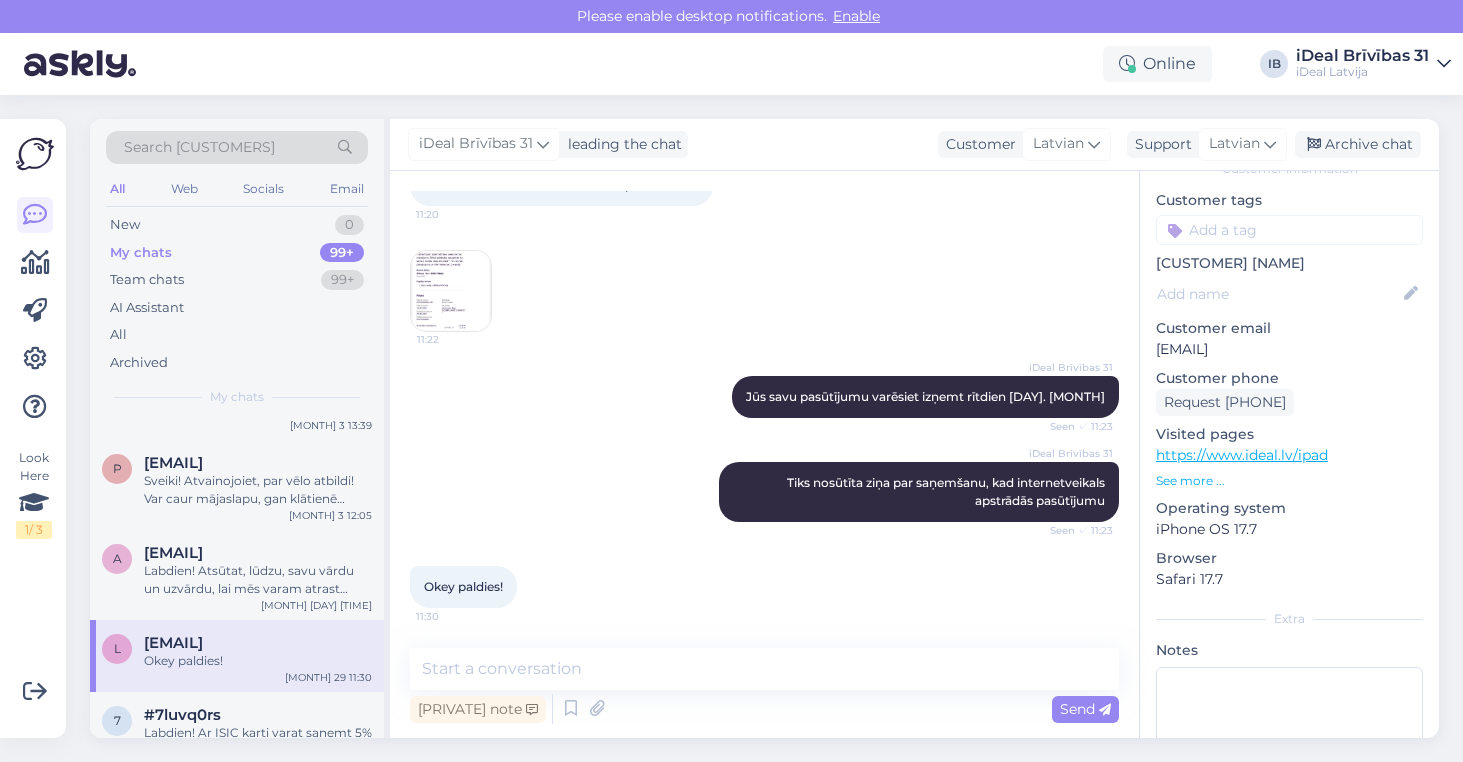 scroll, scrollTop: 359, scrollLeft: 0, axis: vertical 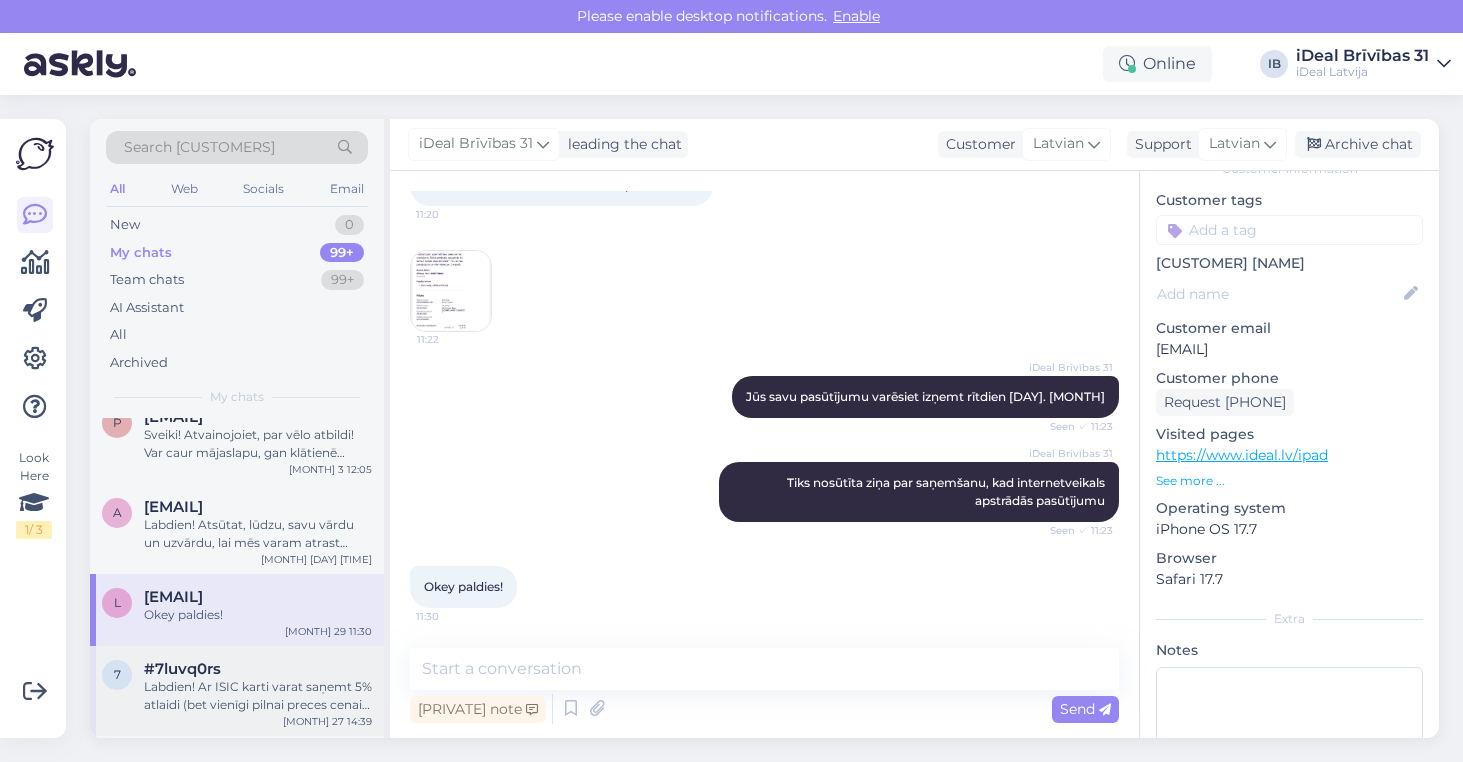 click on "#7luvq0rs" at bounding box center (182, 669) 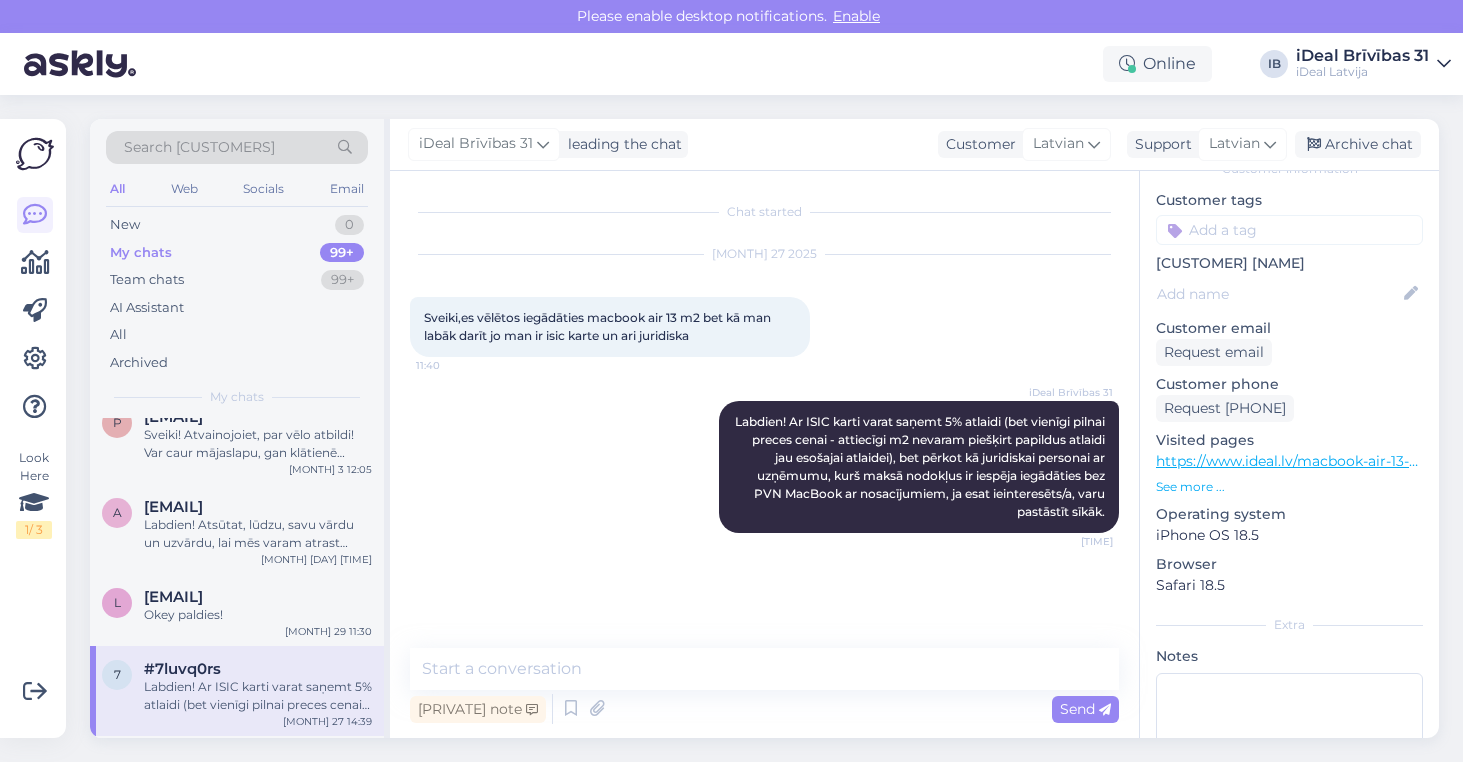 scroll, scrollTop: 0, scrollLeft: 0, axis: both 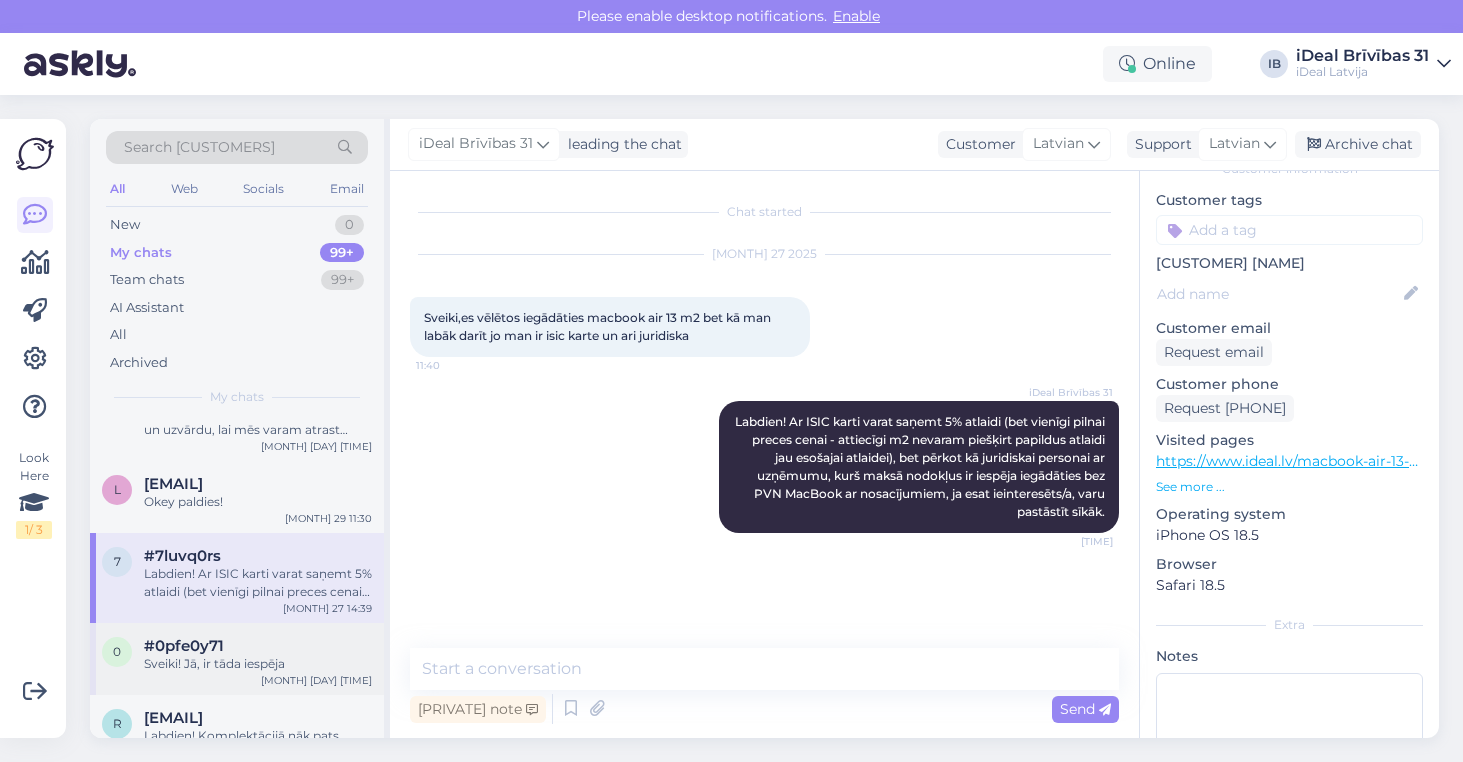 click on "[NUMBER] #0pfe0y71 Sveiki! Jā, ir tāda iespēja [MONTH] [DAY] [TIME]" at bounding box center (237, 659) 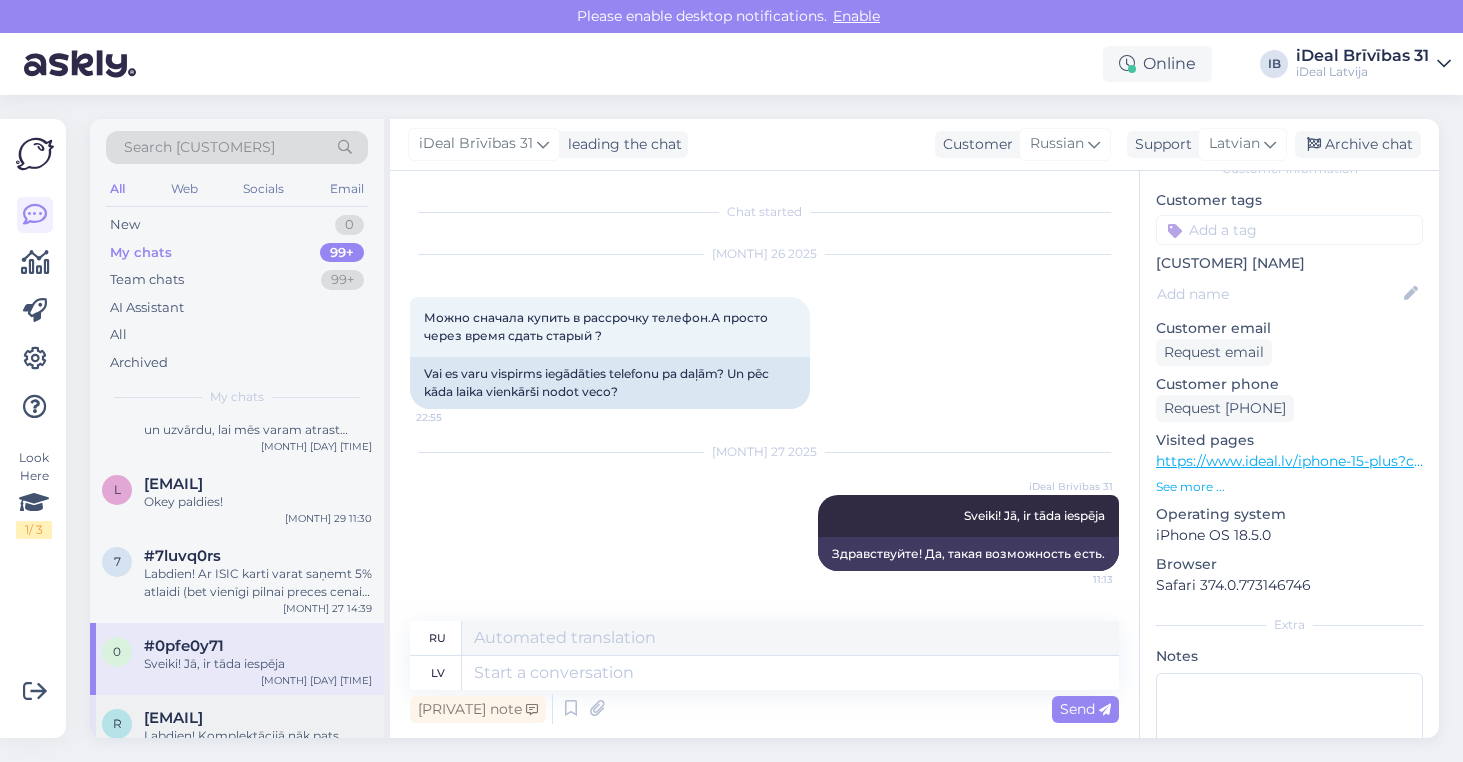 click on "[FIRST] [LAST] Labdien! Komplektācijā nāk pats pulkstenis, viena izmēra siksniņa un lādēšanas vads. [MONTH] [DAY] [TIME]" at bounding box center (237, 740) 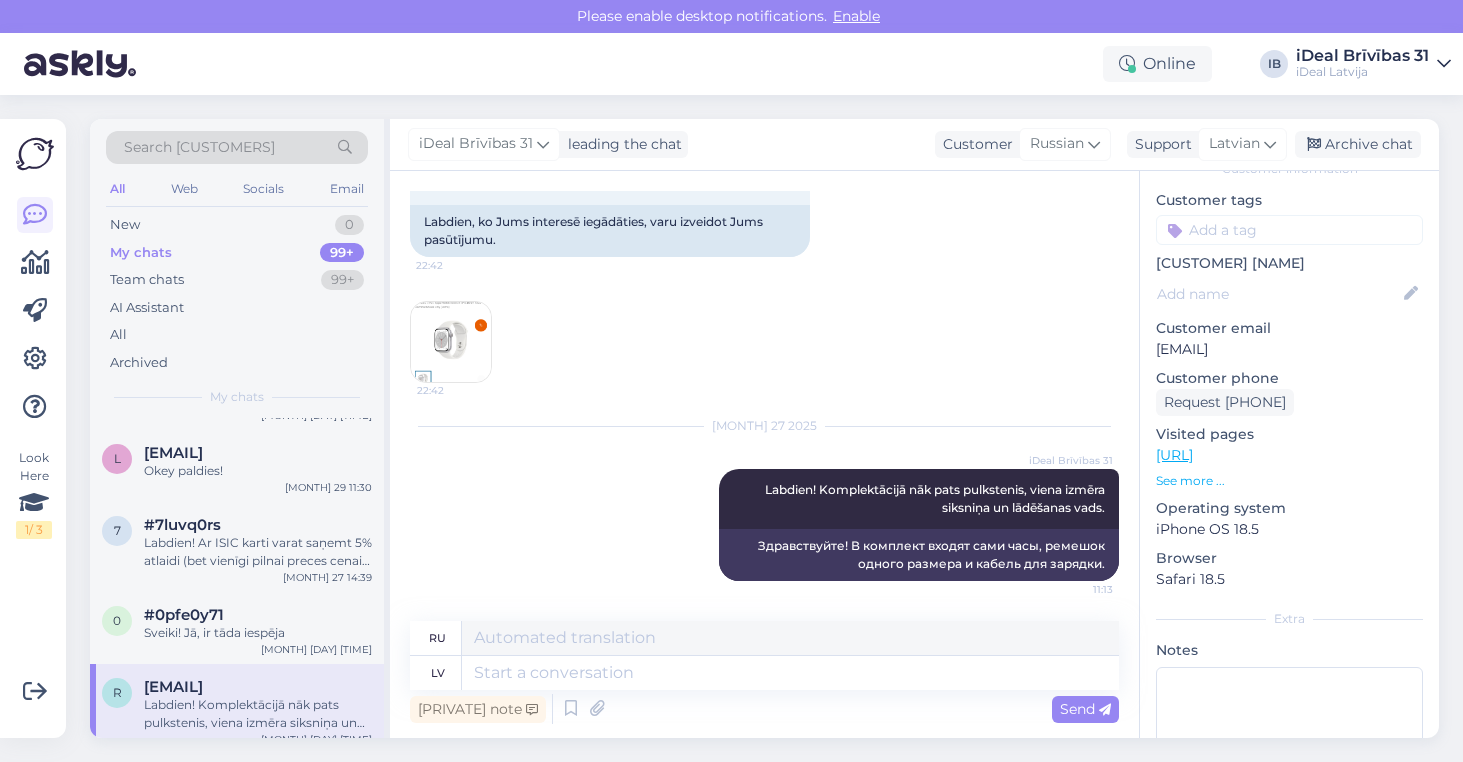 scroll, scrollTop: 1987, scrollLeft: 0, axis: vertical 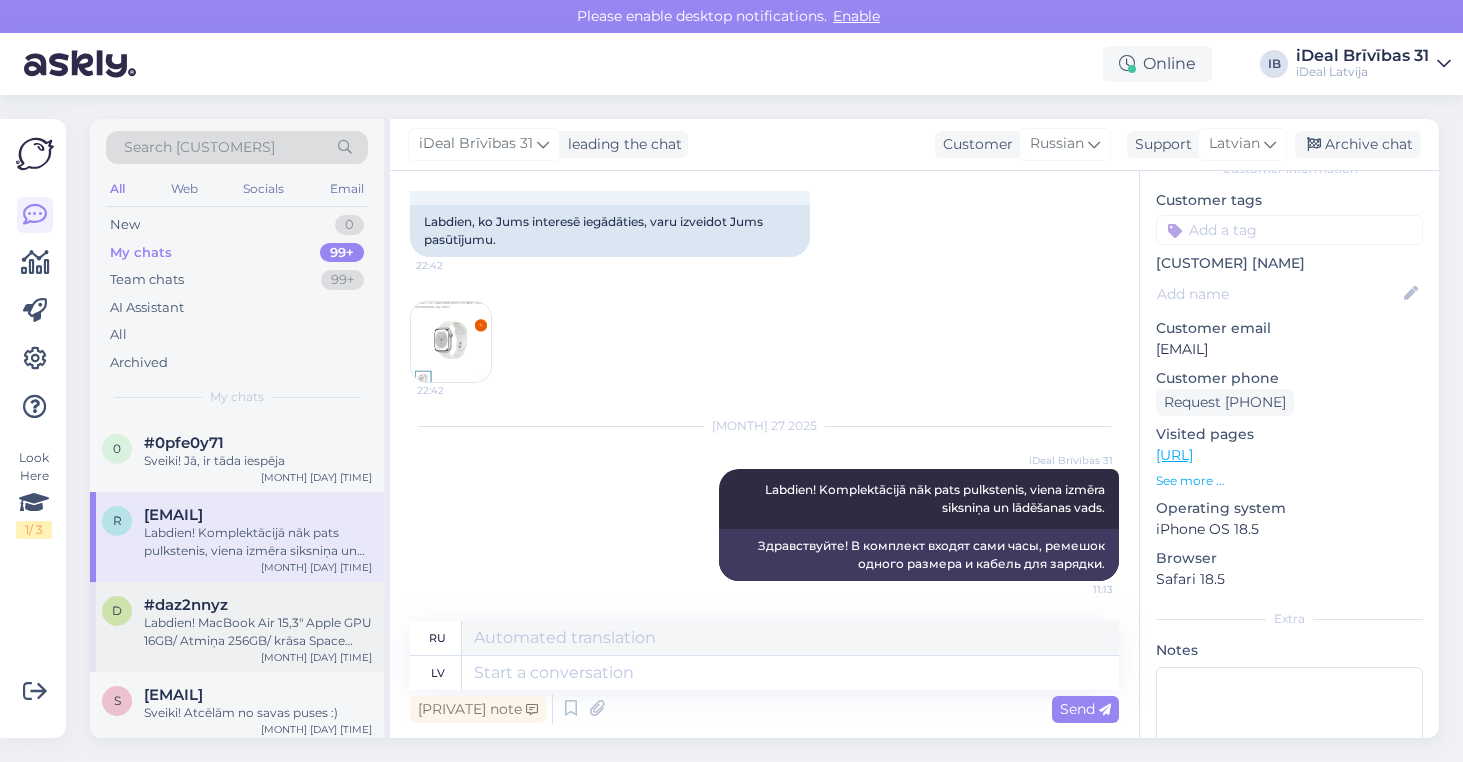 click on "Labdien! MacBook Air 15,3" Apple GPU 16GB/ Atmiņa 256GB/ krāsa Space Grey/ klaviatūra RUS un Midnight krāsā arī ar RUS klaviatūru var par [PRICE]eur iegādāties" at bounding box center [258, 632] 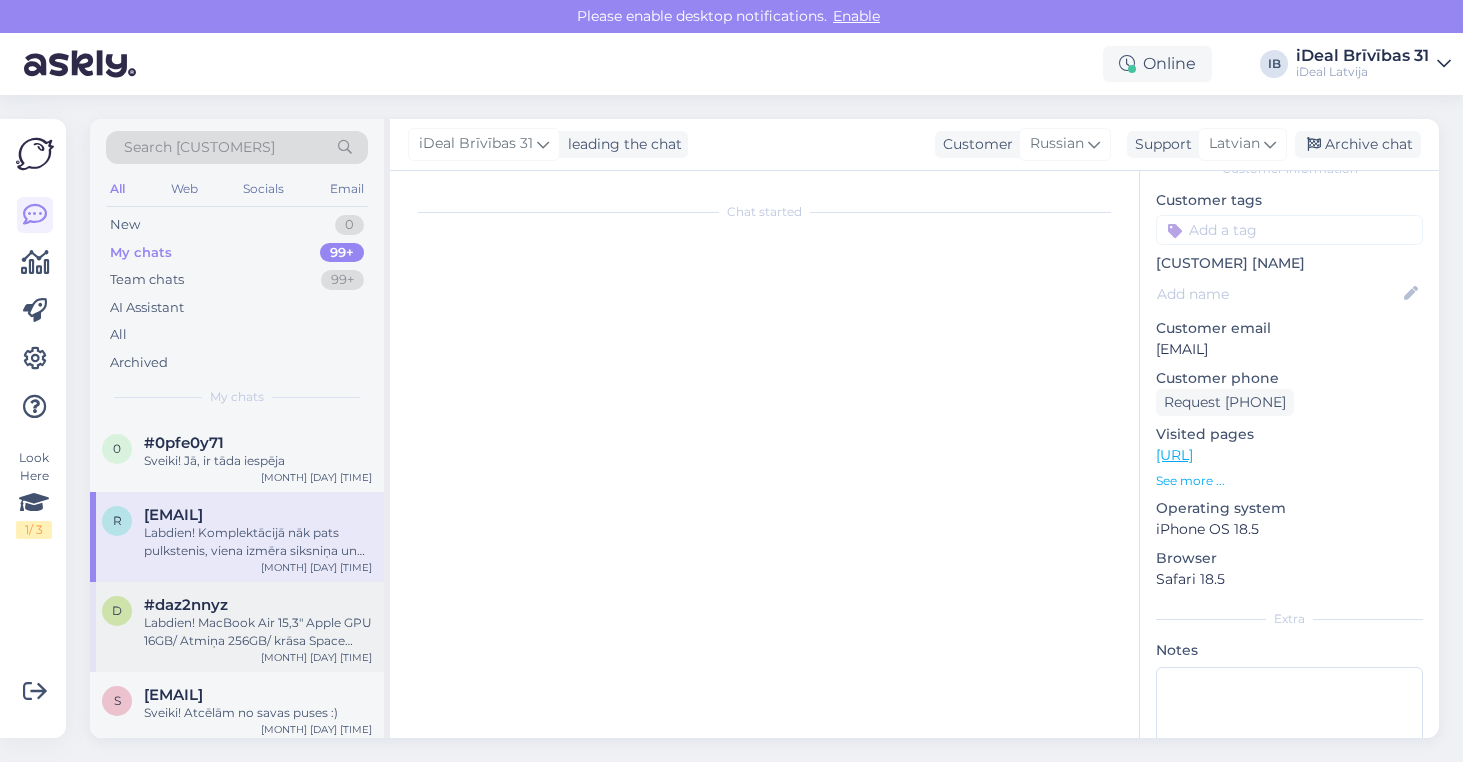 scroll, scrollTop: 0, scrollLeft: 0, axis: both 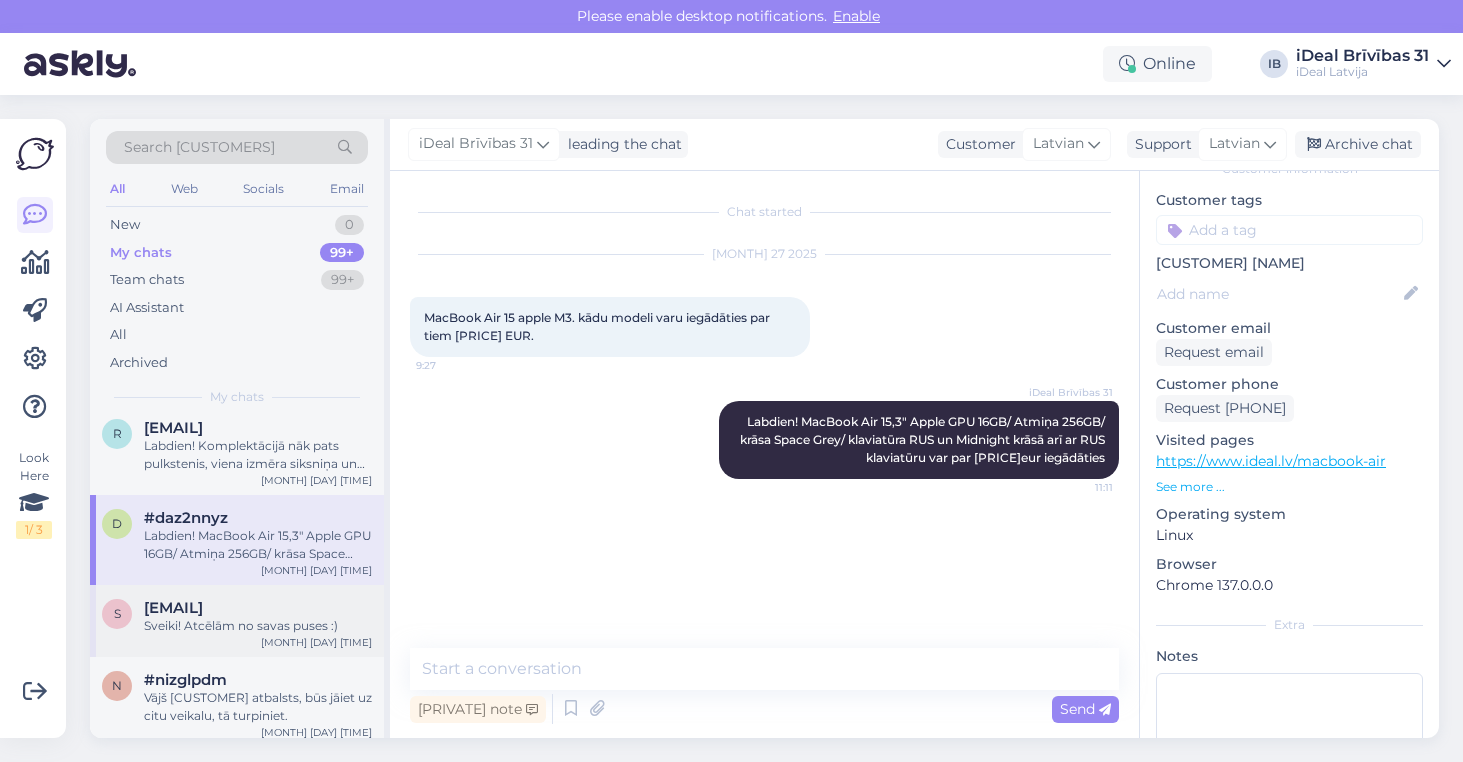 click on "[EMAIL]" at bounding box center (173, 608) 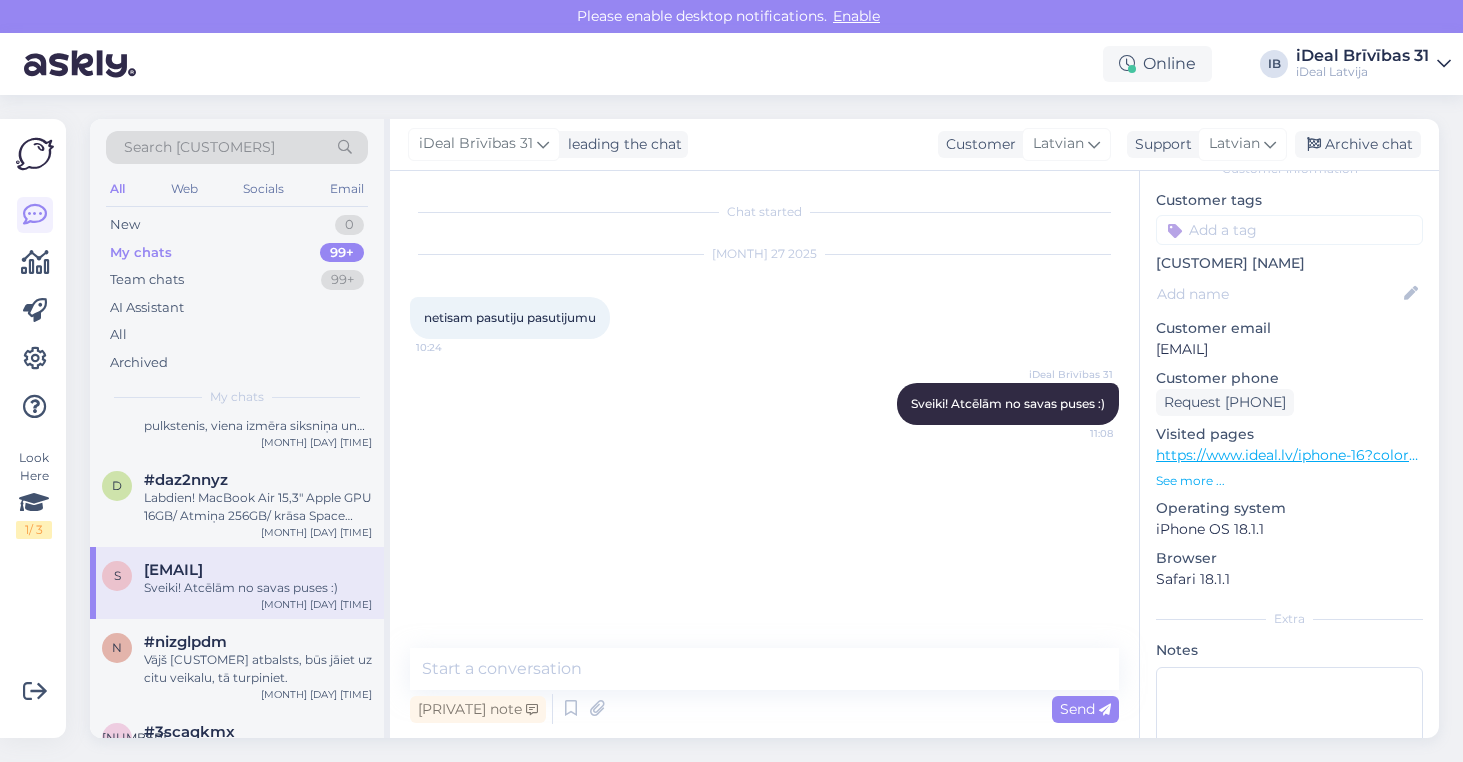 scroll, scrollTop: 2287, scrollLeft: 0, axis: vertical 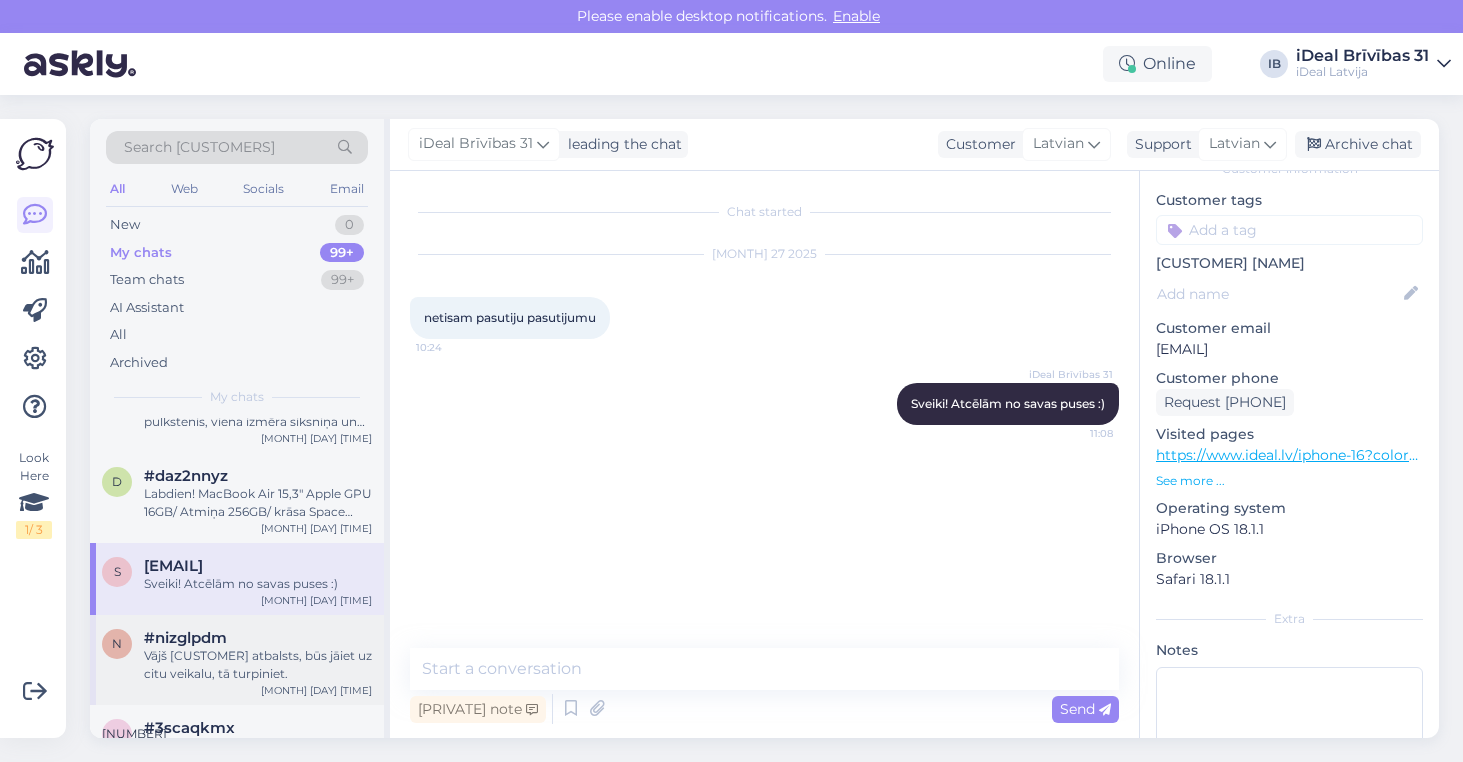 click on "#nizglpdm" at bounding box center [258, 638] 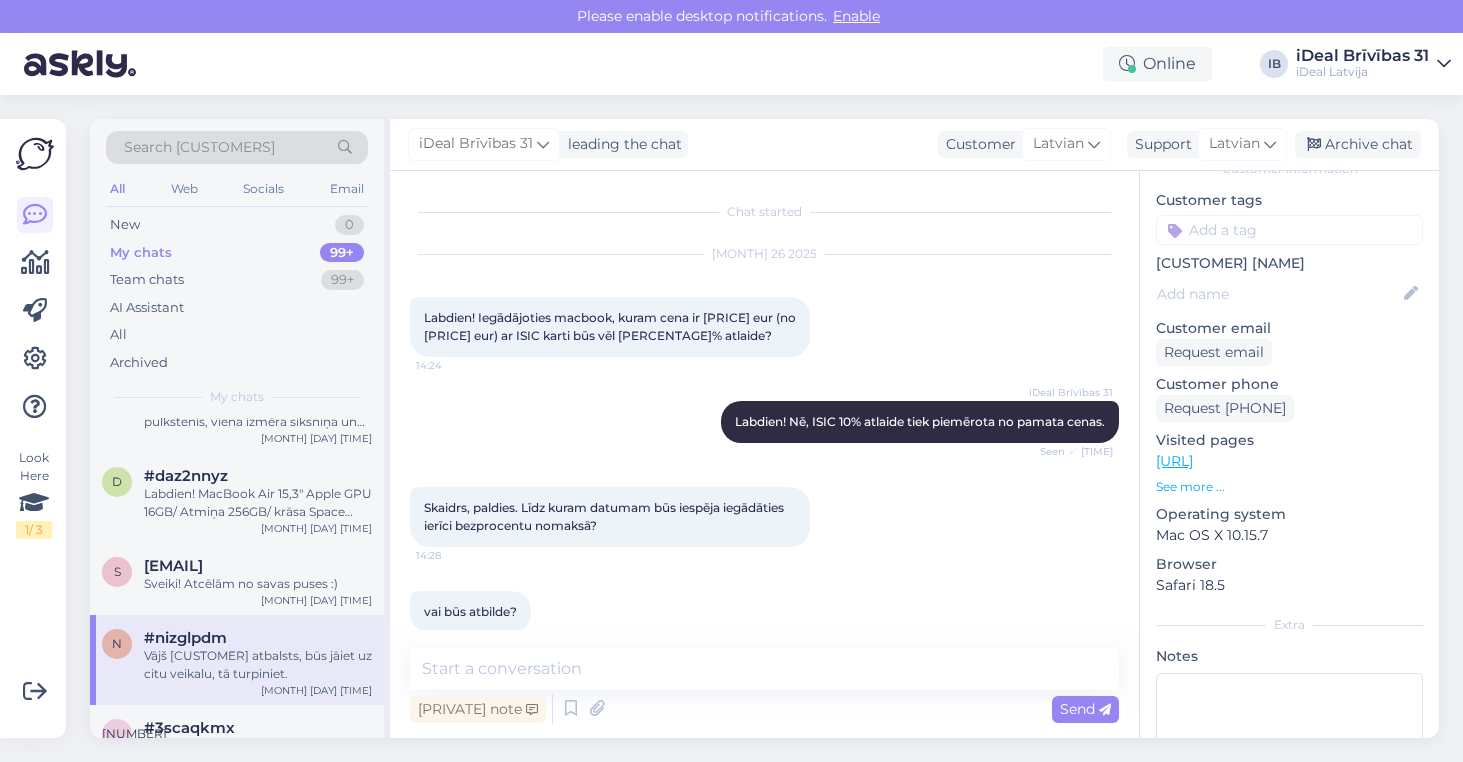 scroll, scrollTop: 0, scrollLeft: 0, axis: both 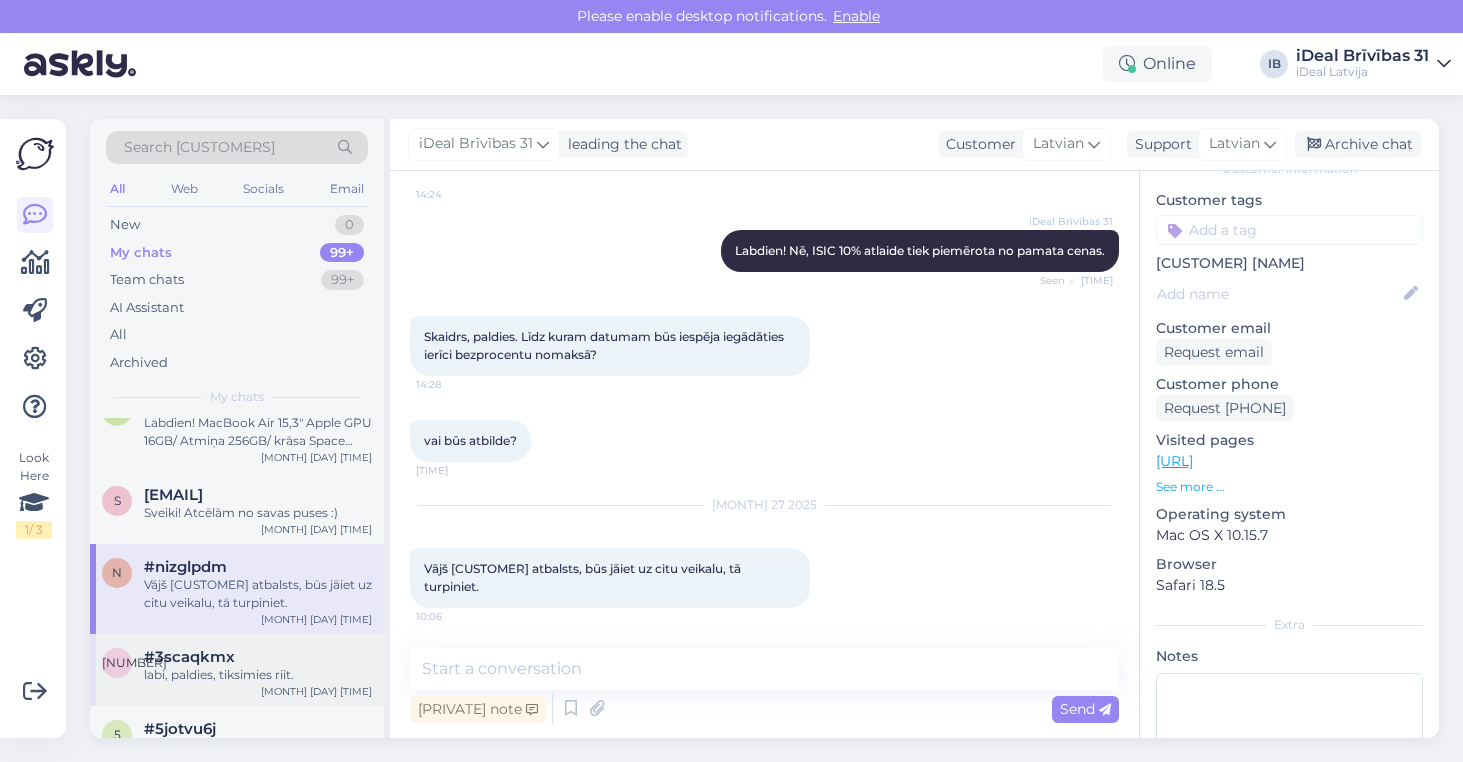 click on "#3scaqkmx" at bounding box center [258, 657] 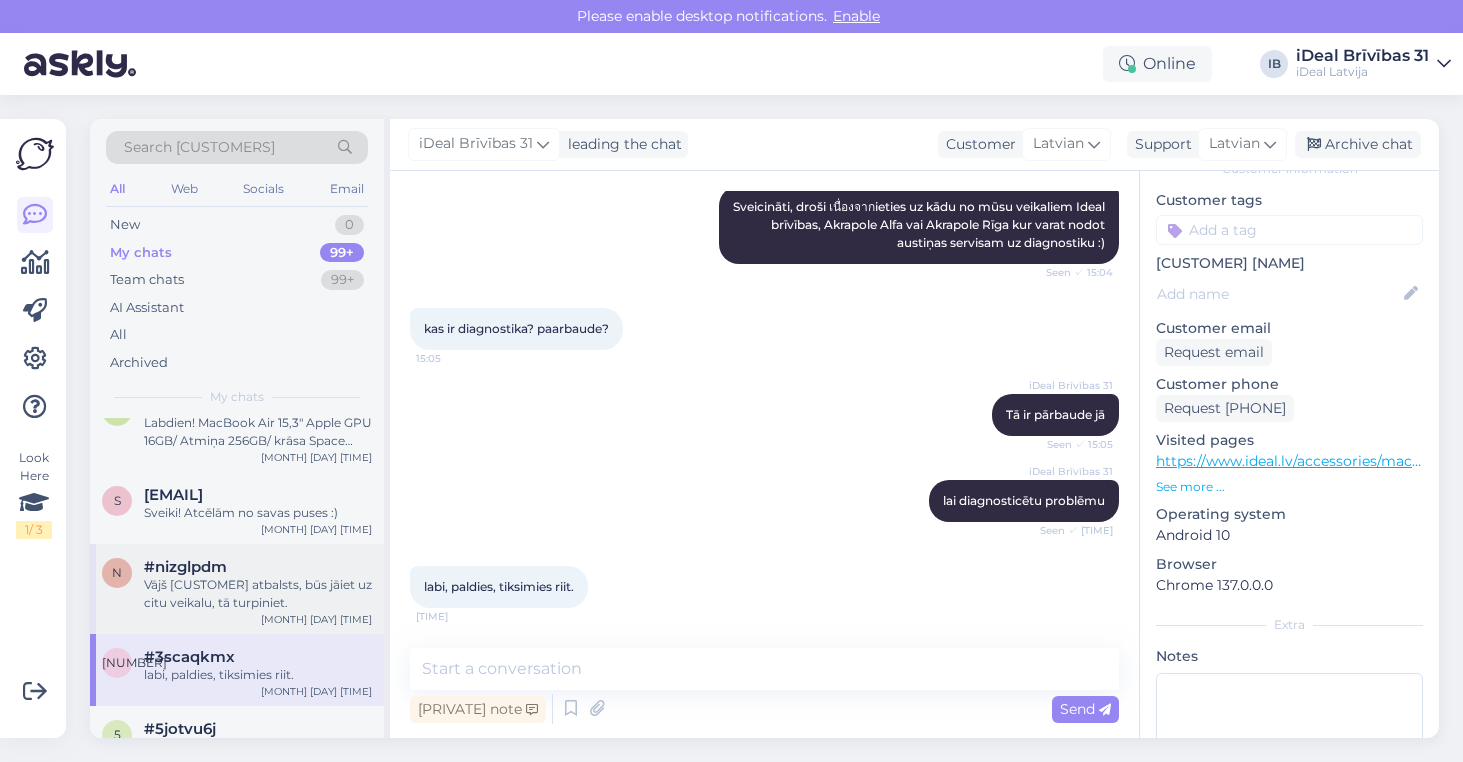 click on "Vājš [CUSTOMER] atbalsts, būs jāiet uz citu veikalu, tā turpiniet." at bounding box center [258, 594] 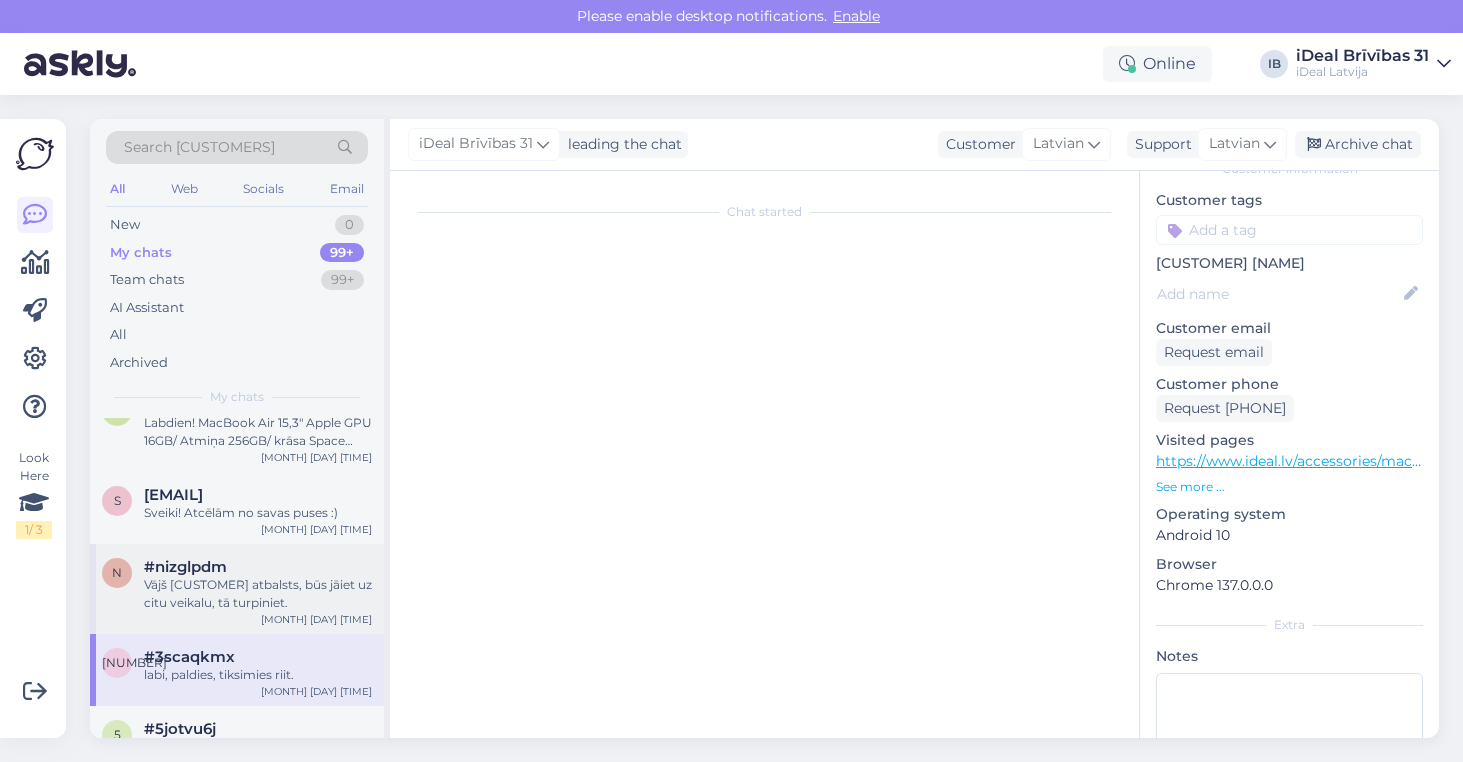 scroll, scrollTop: 171, scrollLeft: 0, axis: vertical 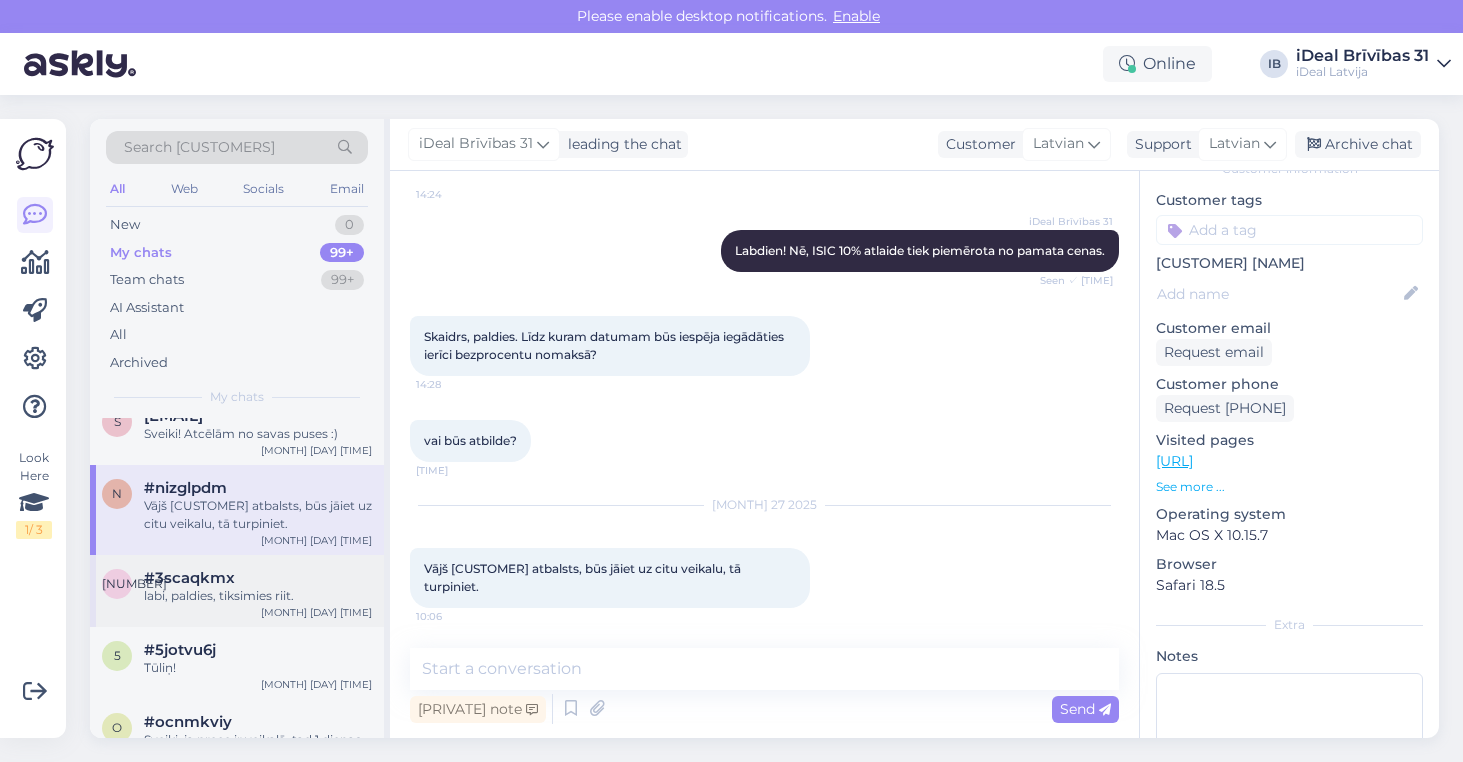 click on "3 #3scaqkmx labi, paldies, tiksimies riit. [MONTH] [DAY] [TIME]" at bounding box center (237, 591) 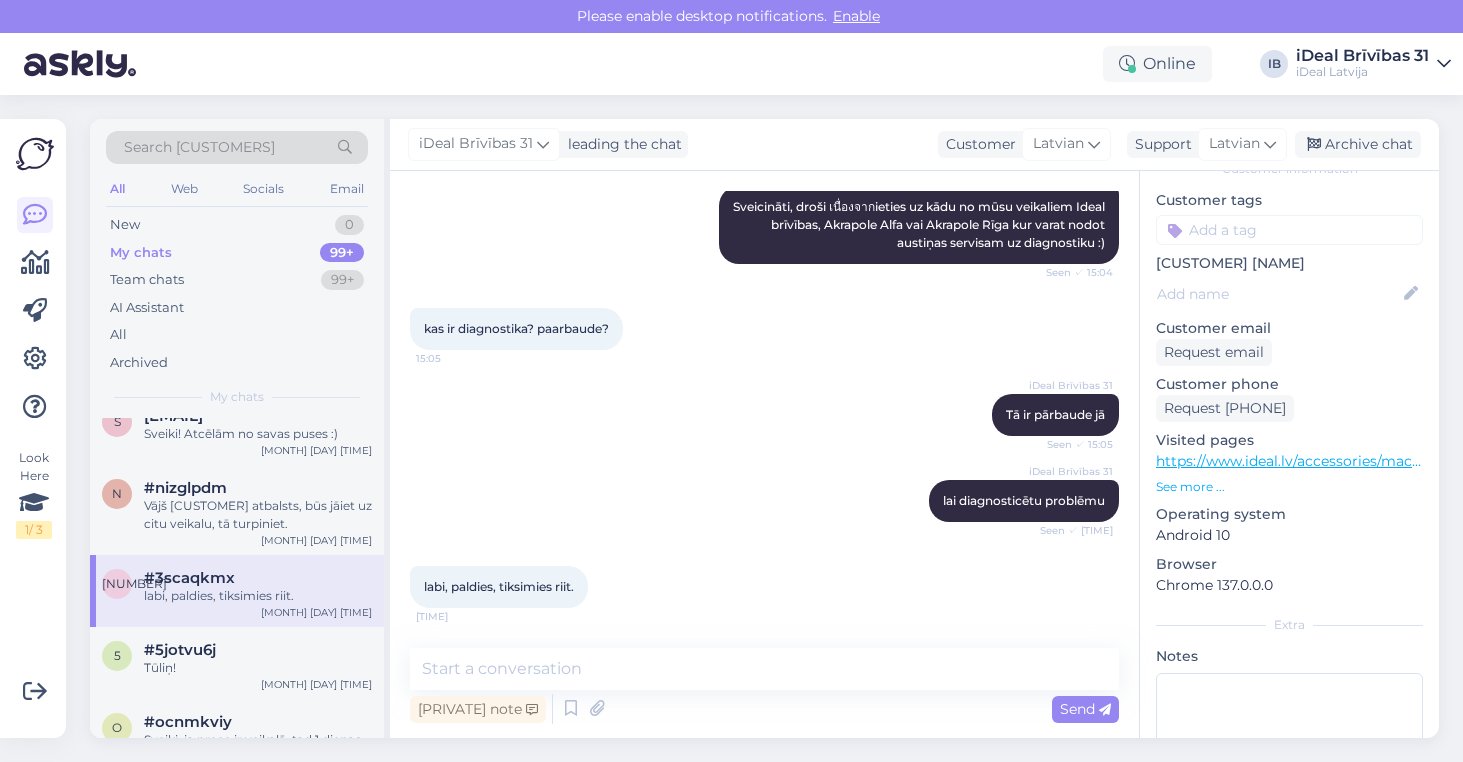 scroll, scrollTop: 0, scrollLeft: 0, axis: both 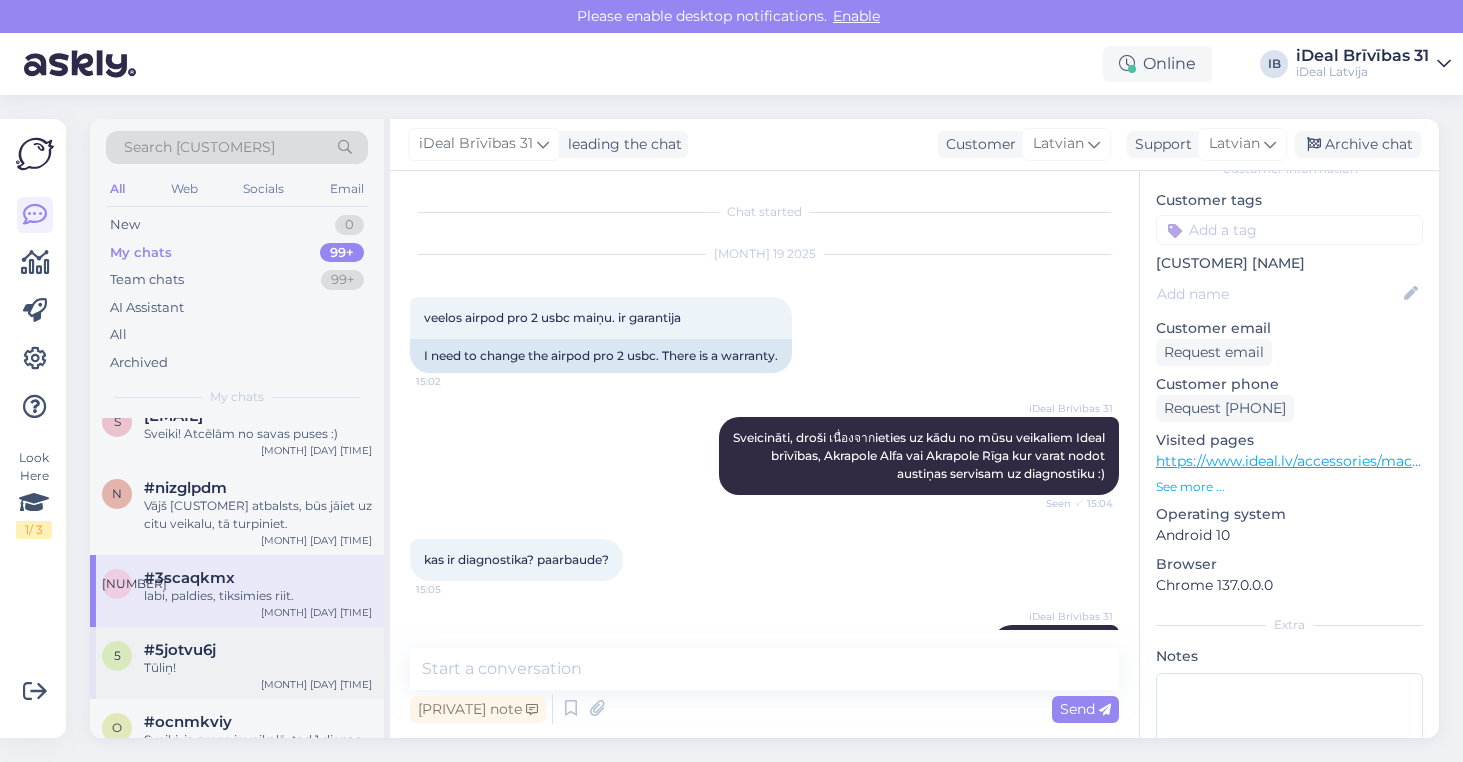 click on "Tūliņ!" at bounding box center (258, 668) 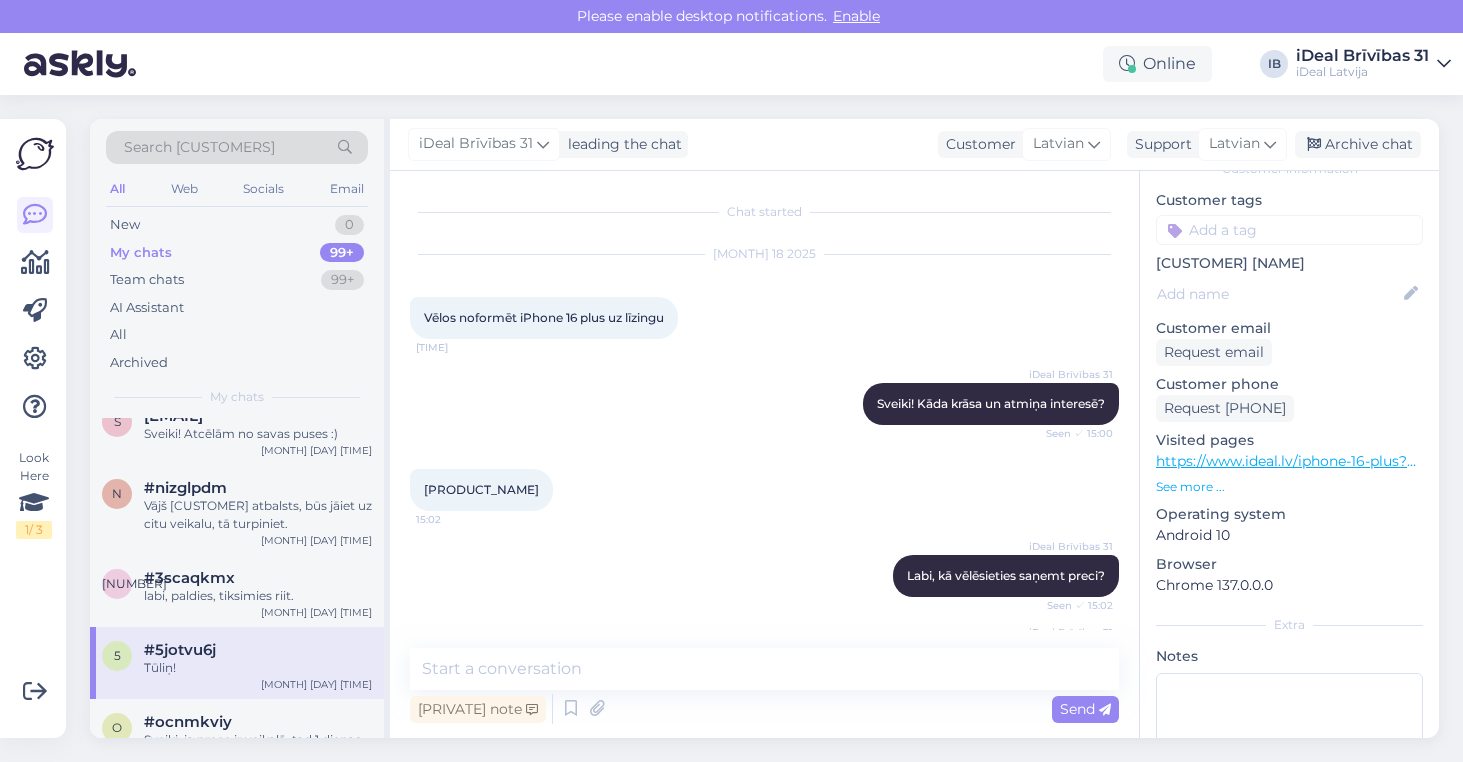 scroll, scrollTop: 27, scrollLeft: 0, axis: vertical 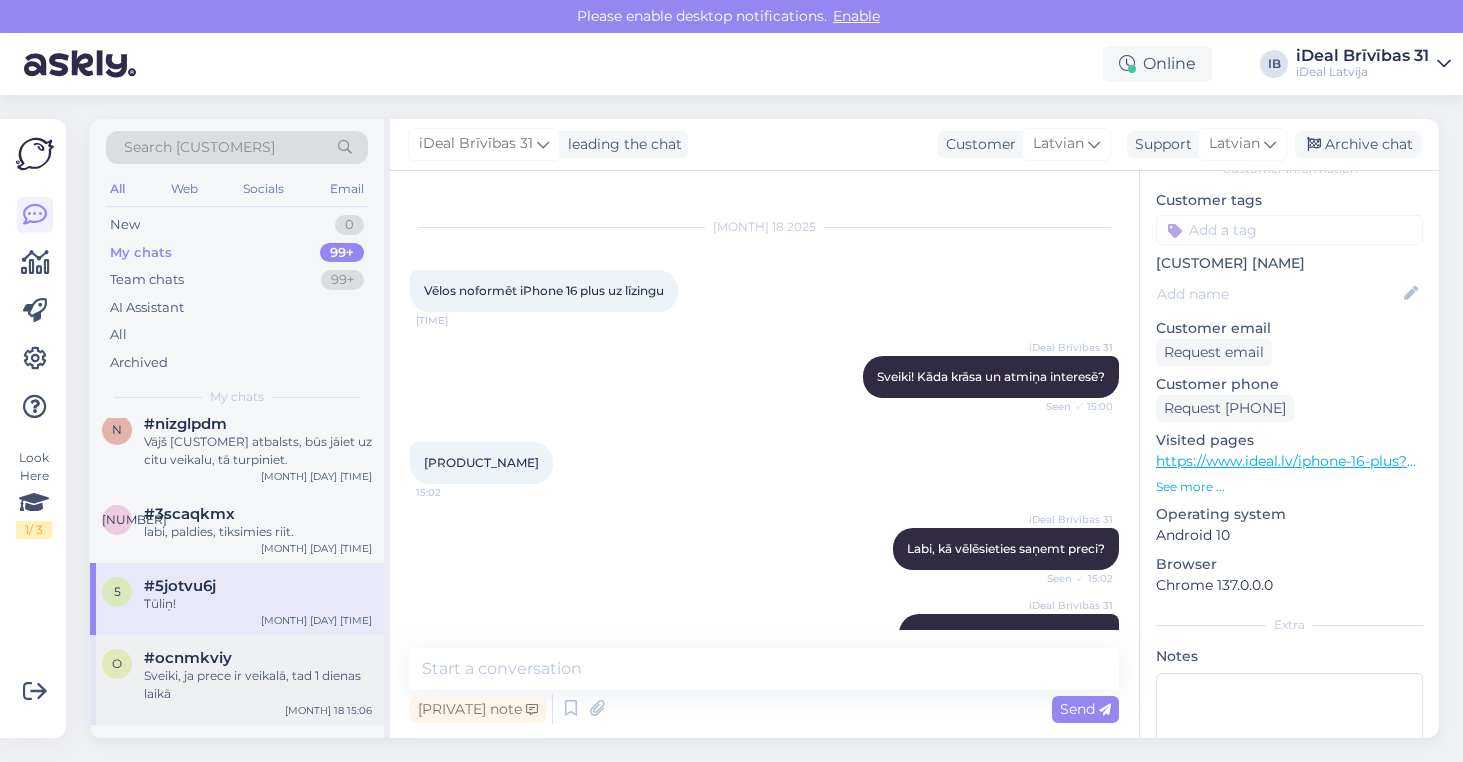 click on "Sveiki, ja prece ir veikalā, tad 1 dienas laikā" at bounding box center (258, 685) 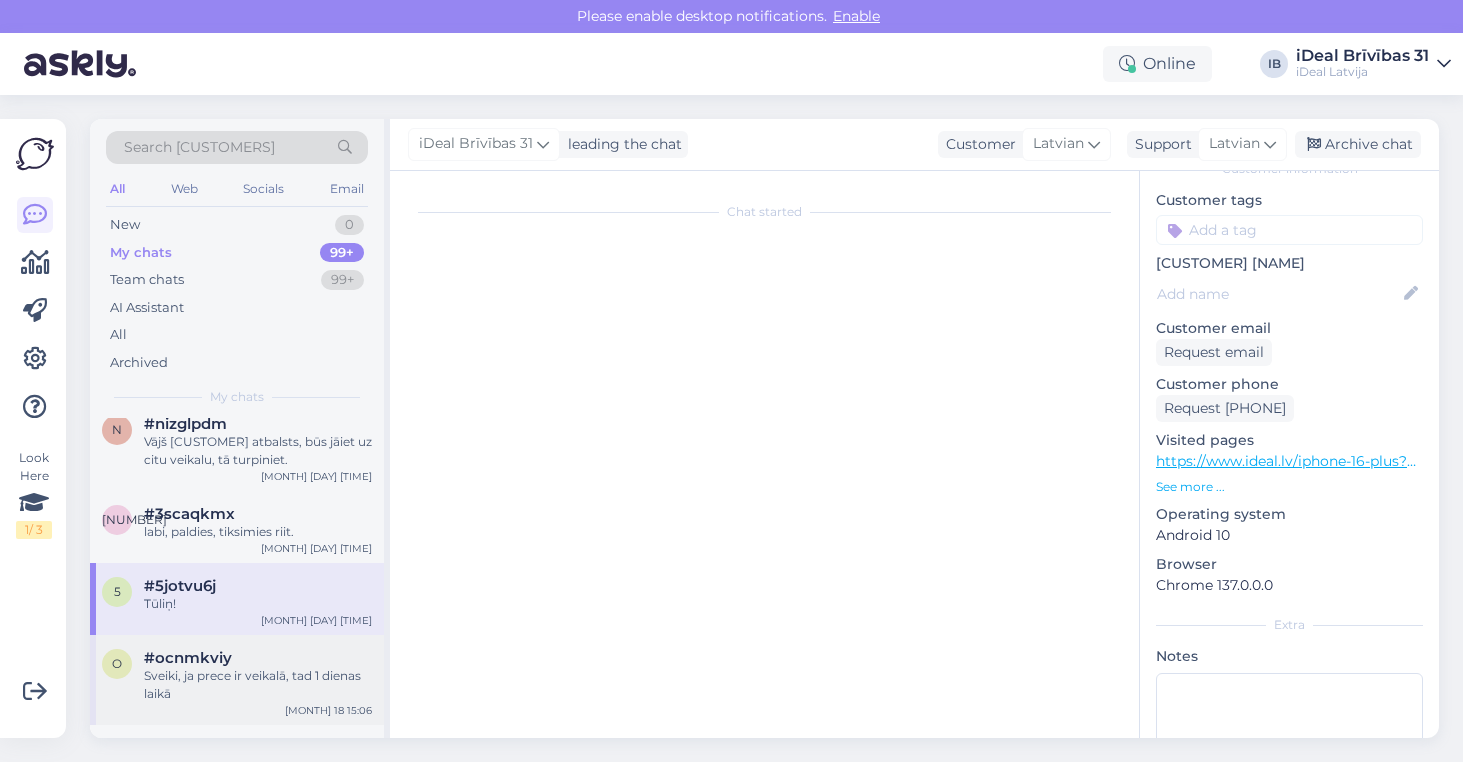 scroll, scrollTop: 0, scrollLeft: 0, axis: both 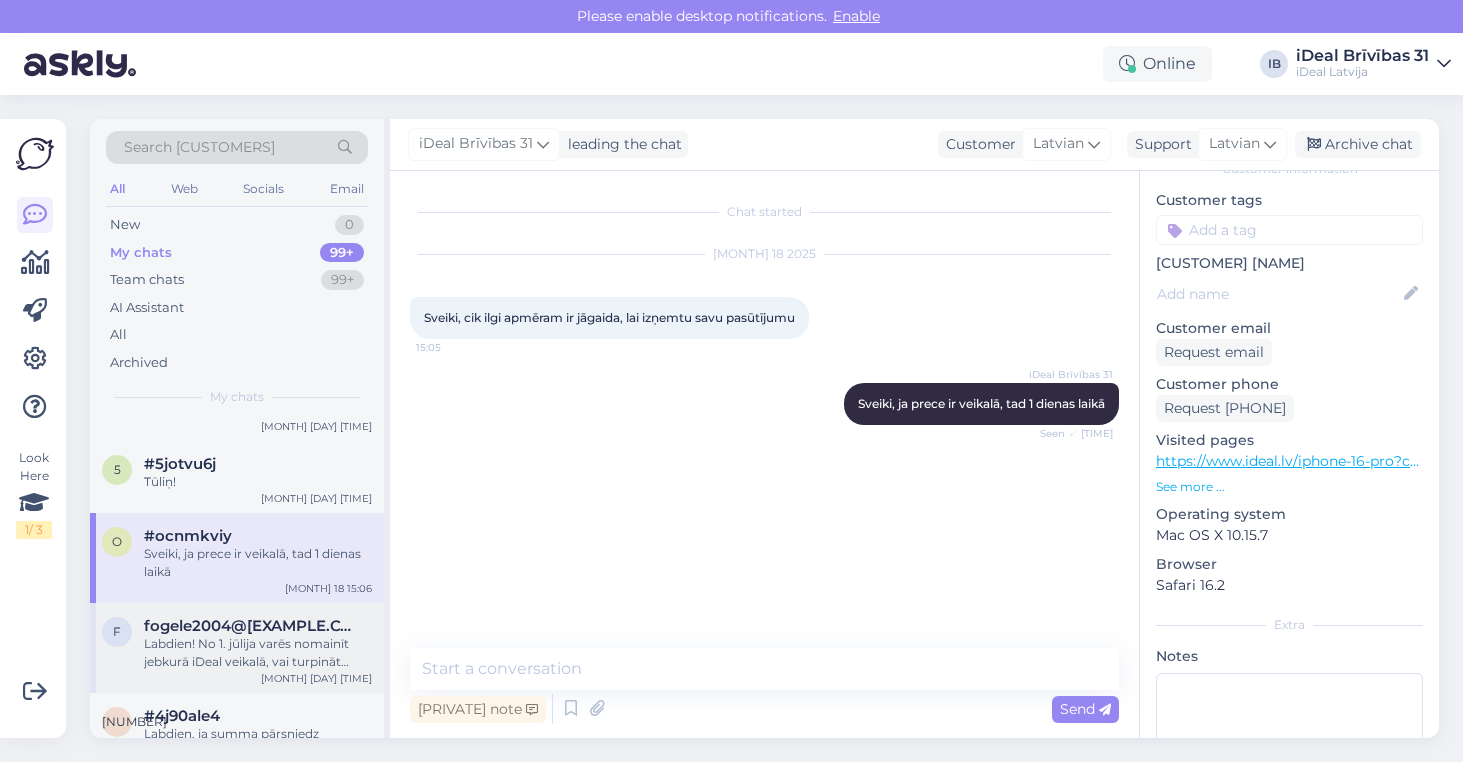 click on "Labdien! No 1. jūlija varēs nomainīt jebkurā iDeal veikalā, vai turpināt maksāt vēl 12 mēnešus un ierīce paliek Jums" at bounding box center (258, 653) 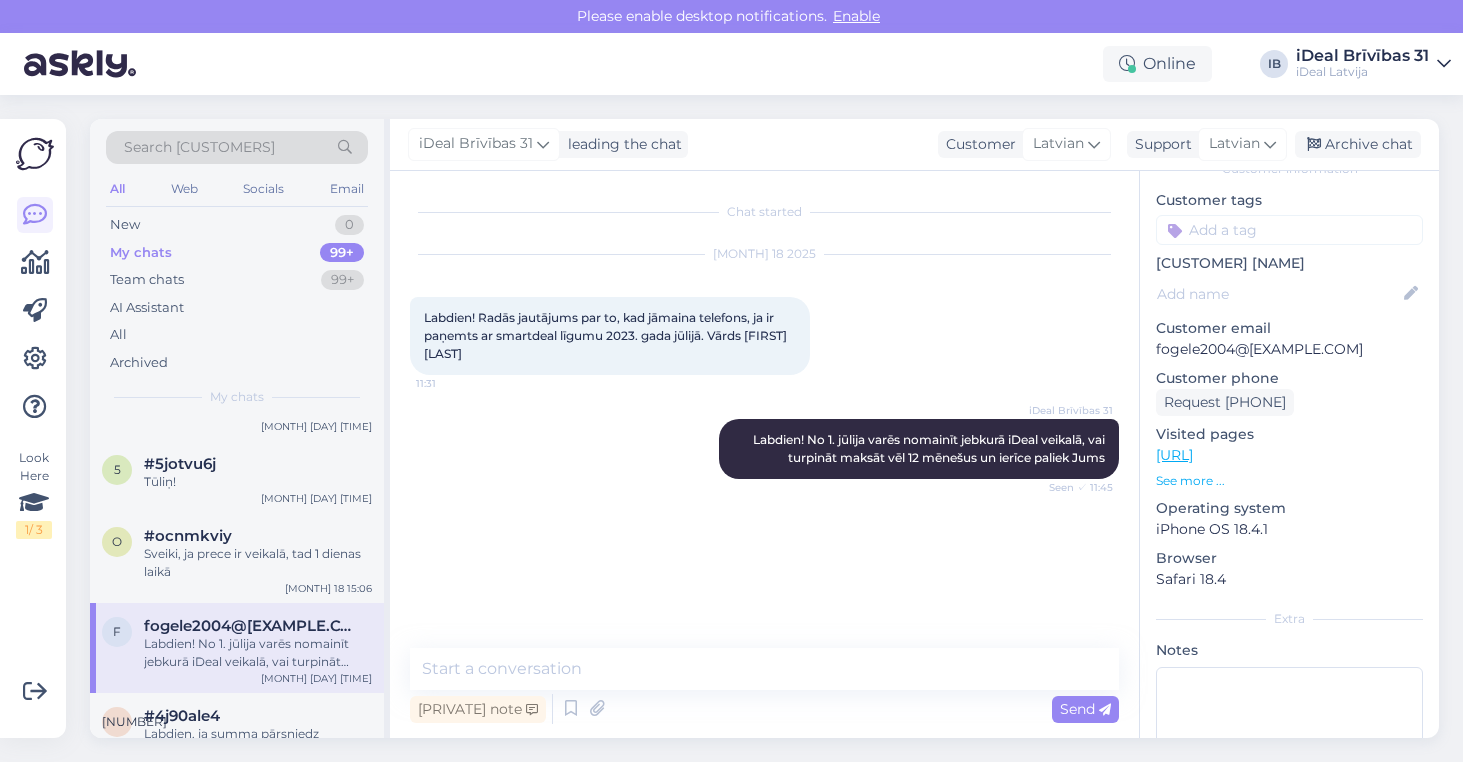 scroll, scrollTop: 2699, scrollLeft: 0, axis: vertical 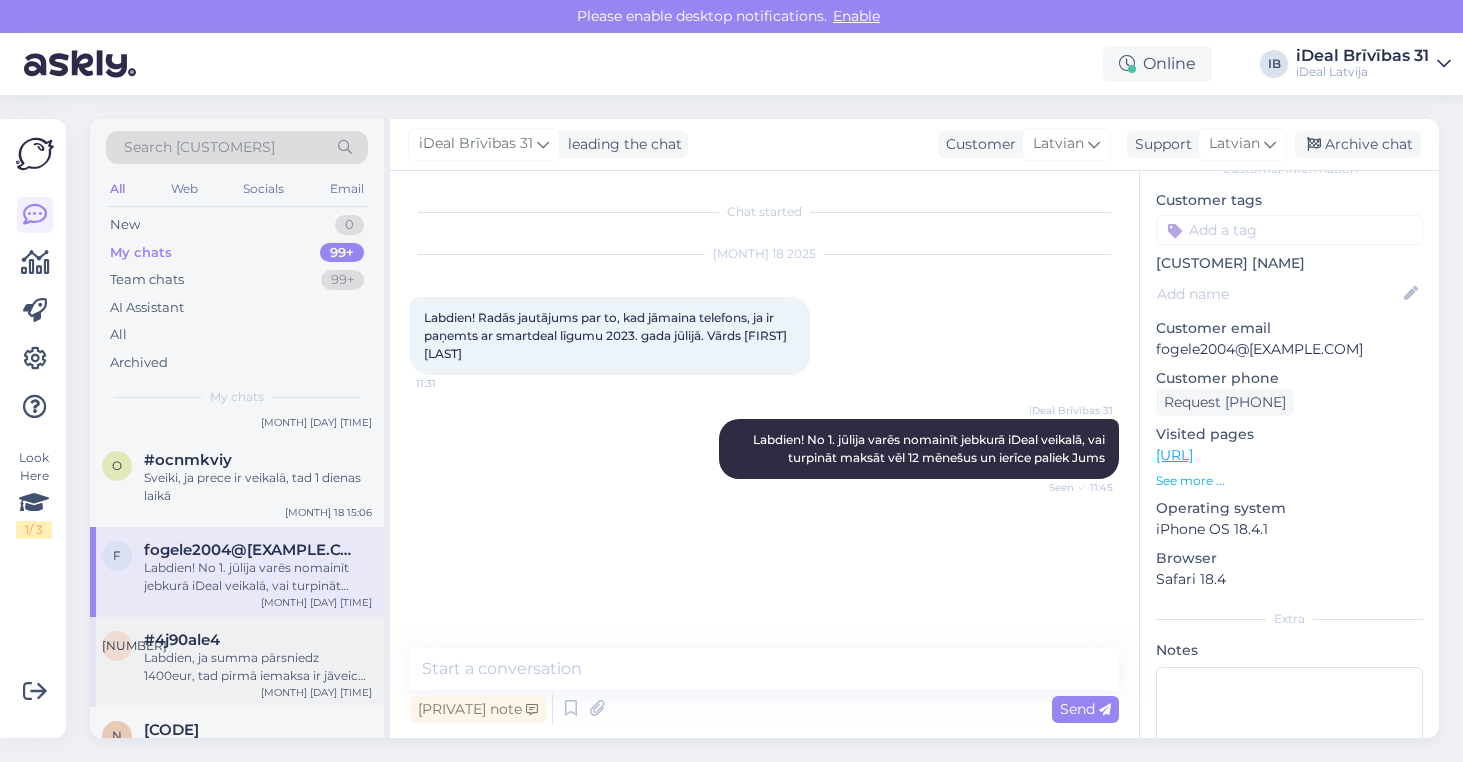 click on "Labdien, ja summa pārsniedz 1400eur, tad pirmā iemaksa ir jāveic vismaz 10%" at bounding box center [258, 667] 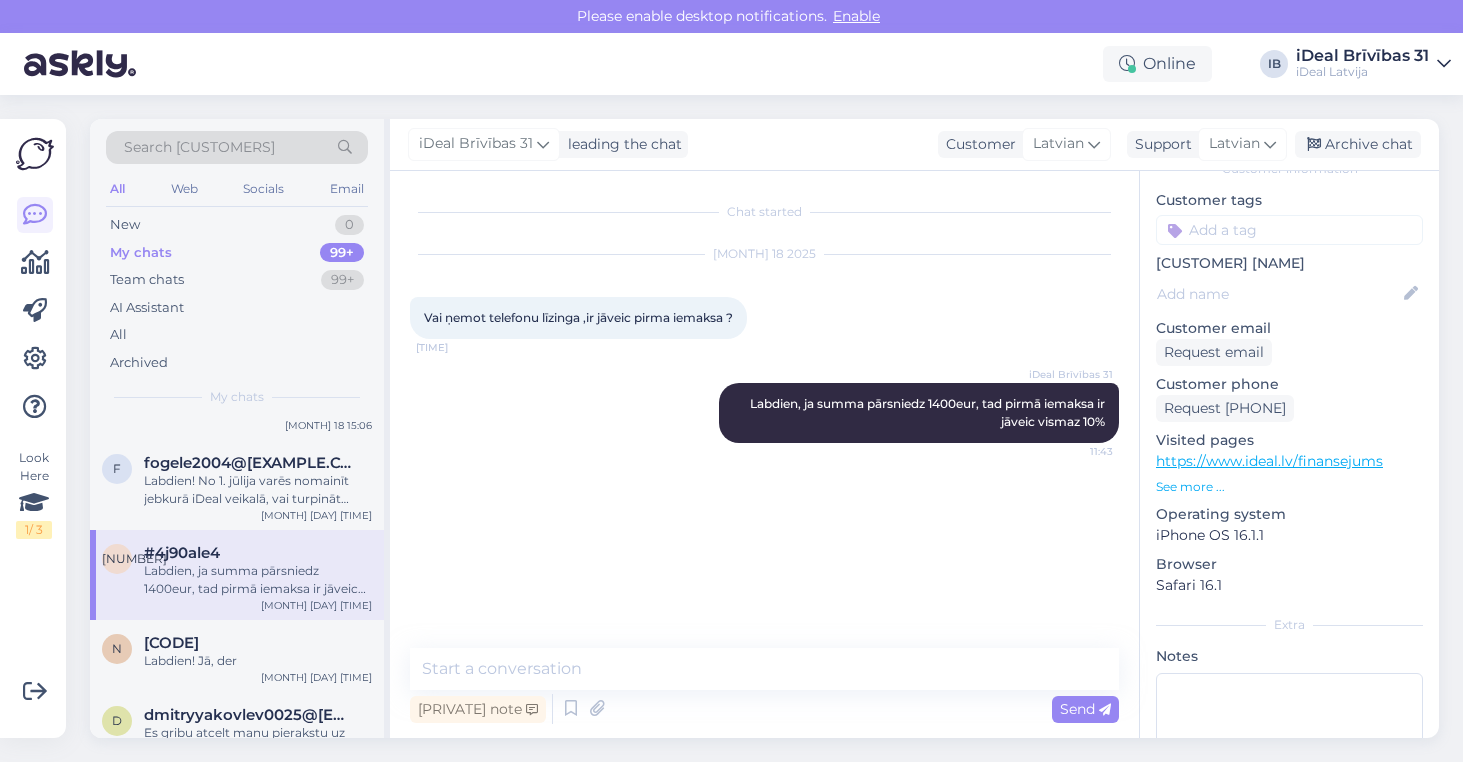 scroll, scrollTop: 2803, scrollLeft: 0, axis: vertical 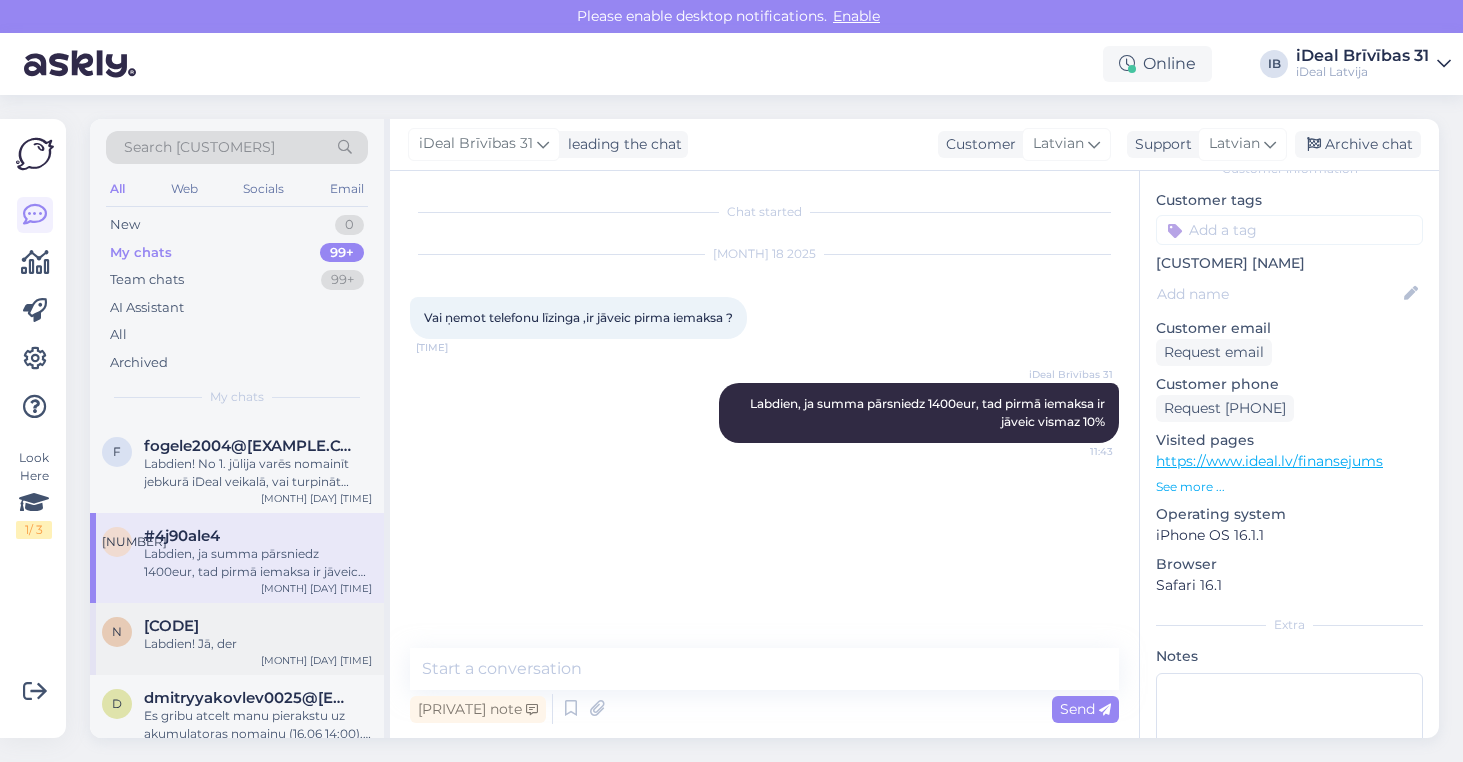 click on "[CODE]" at bounding box center (258, 626) 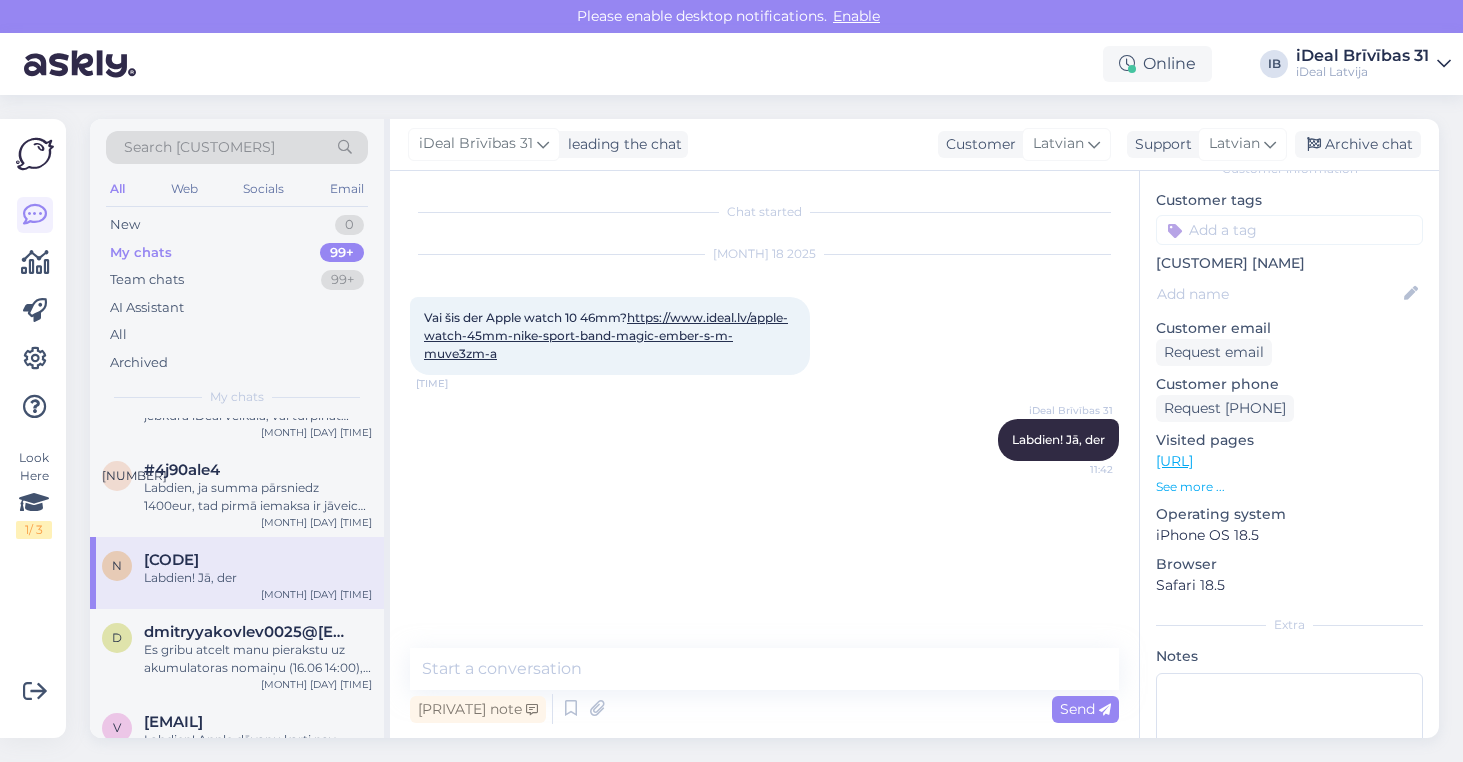 scroll, scrollTop: 2873, scrollLeft: 0, axis: vertical 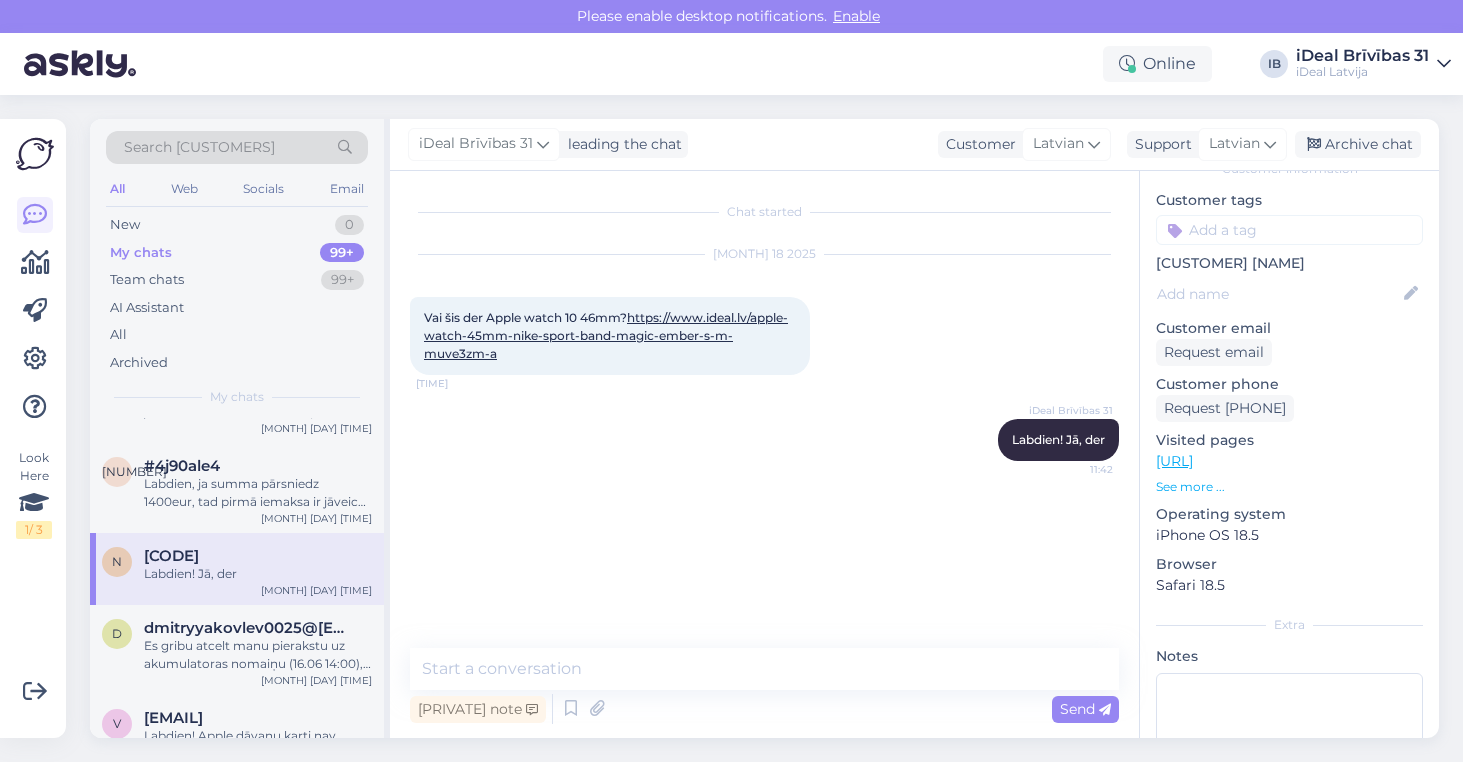 click on "Labdien! Jā, der" at bounding box center [258, 574] 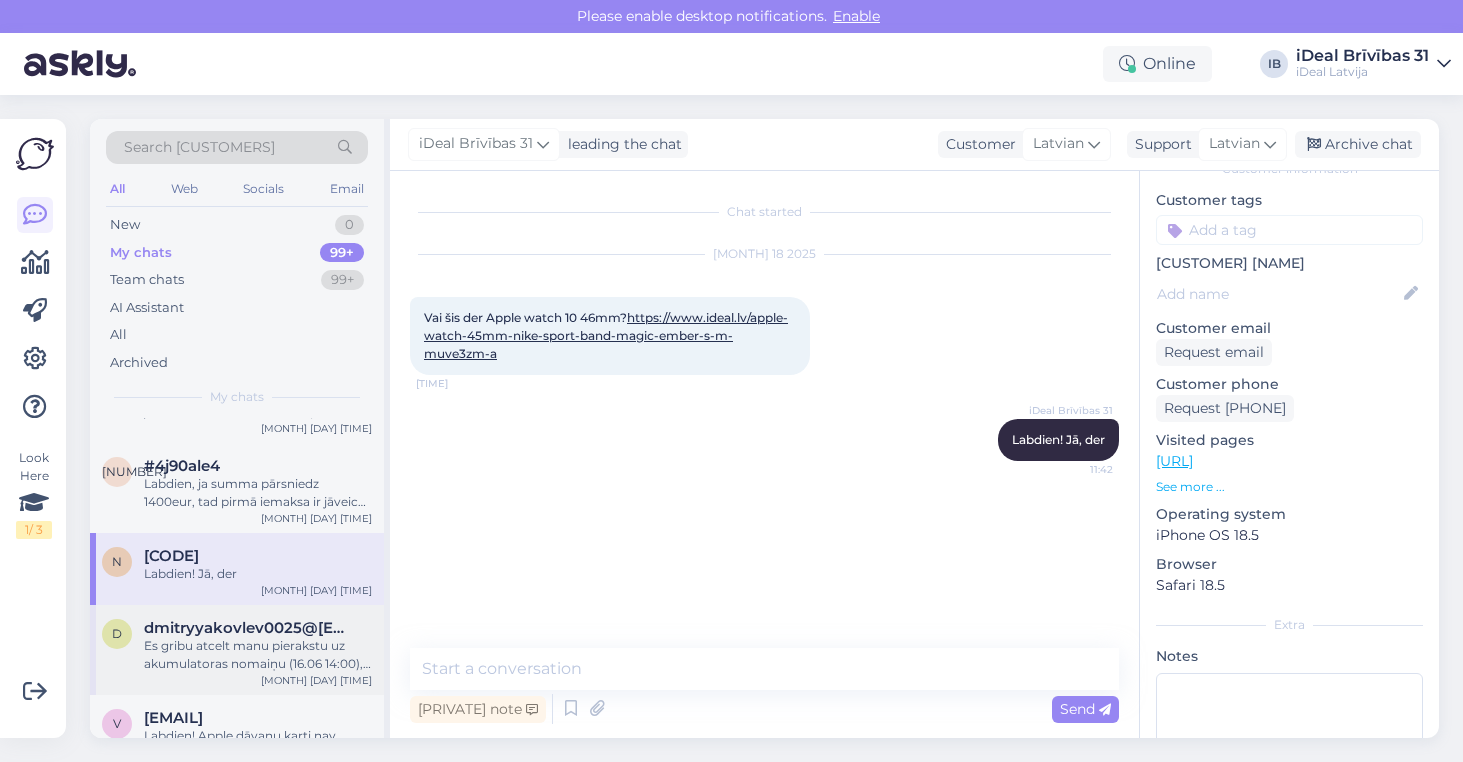 click on "dmitryyakovlev0025@[EXAMPLE.COM]" at bounding box center [248, 628] 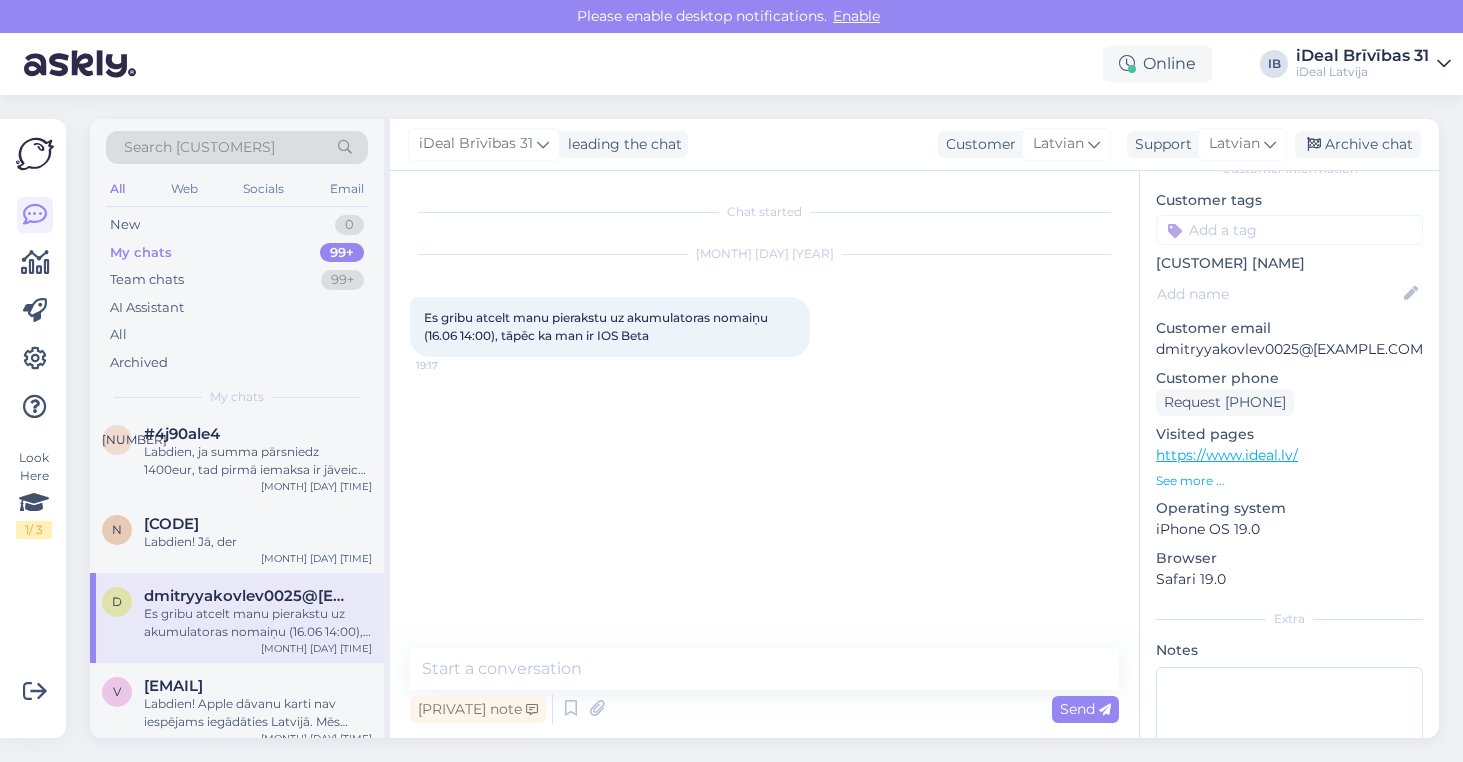 scroll, scrollTop: 2913, scrollLeft: 0, axis: vertical 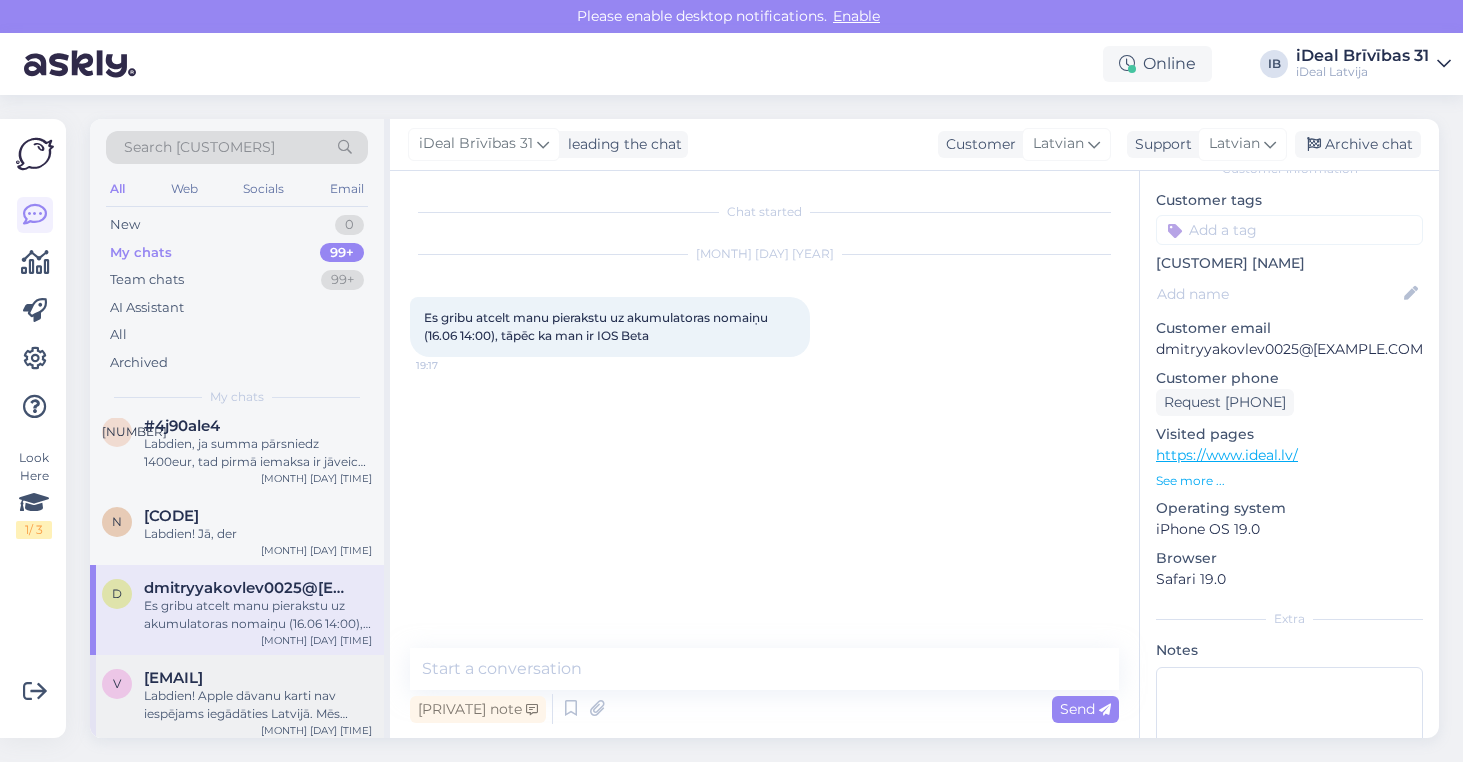 click on "[EMAIL]" at bounding box center (173, 678) 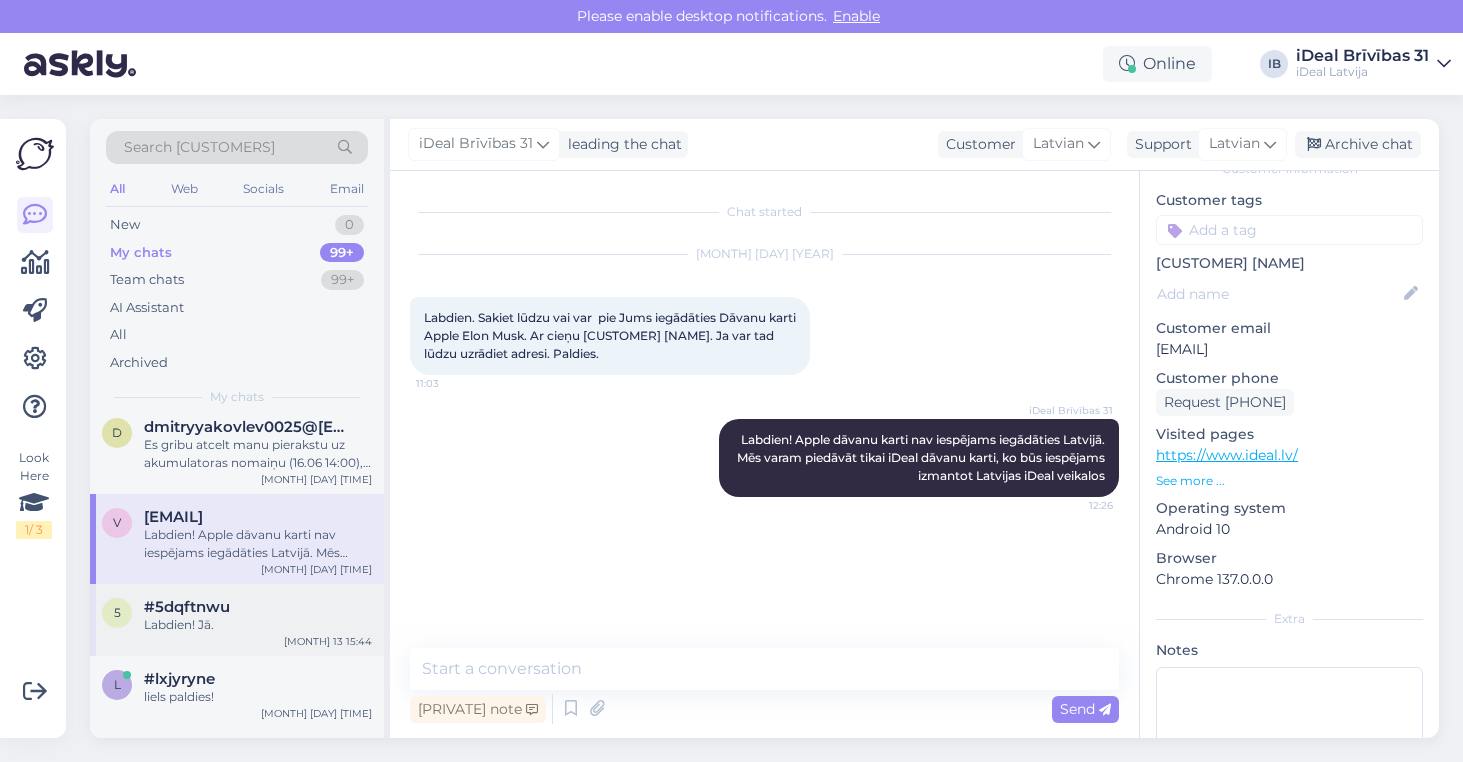 scroll, scrollTop: 3114, scrollLeft: 0, axis: vertical 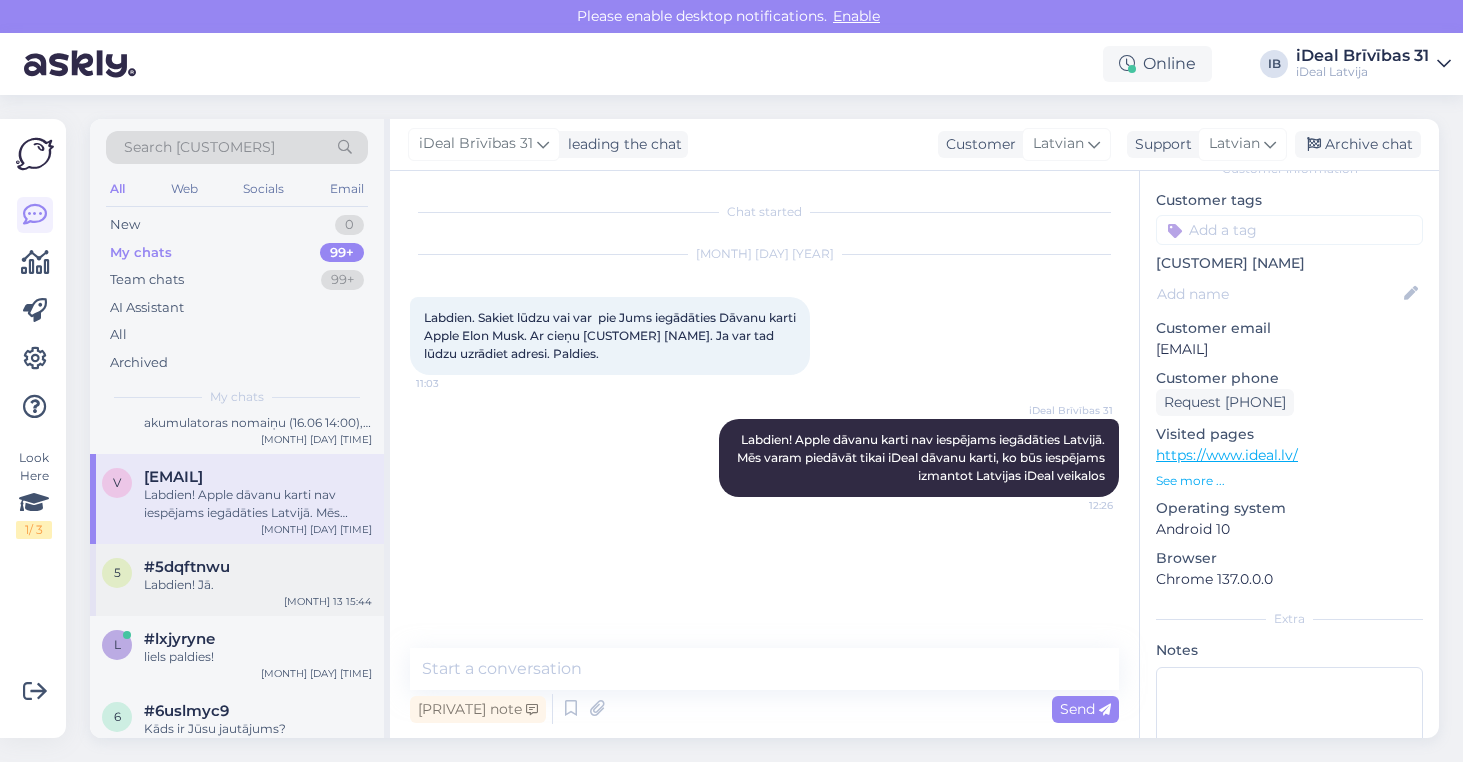click on "Labdien! Jā." at bounding box center [258, 585] 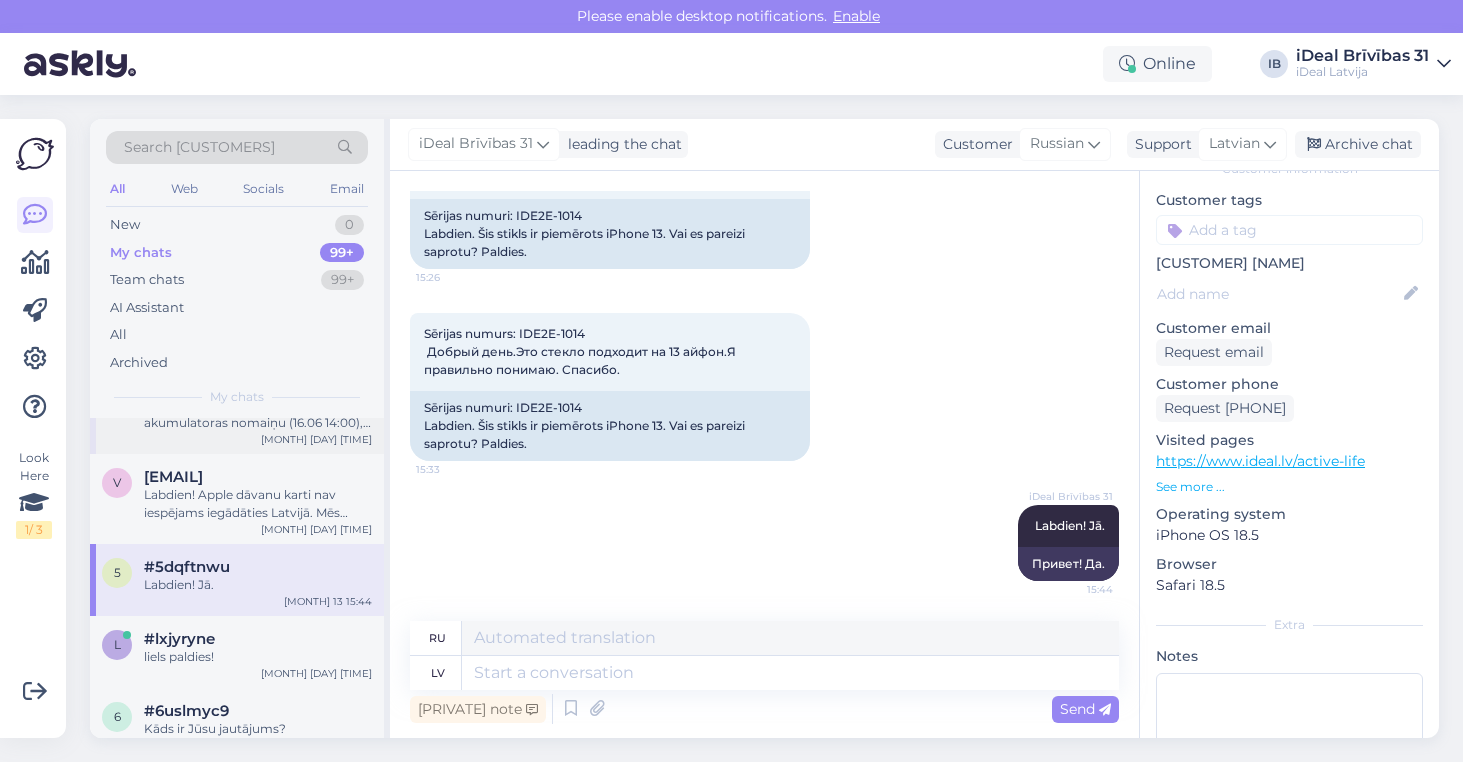 scroll, scrollTop: 176, scrollLeft: 0, axis: vertical 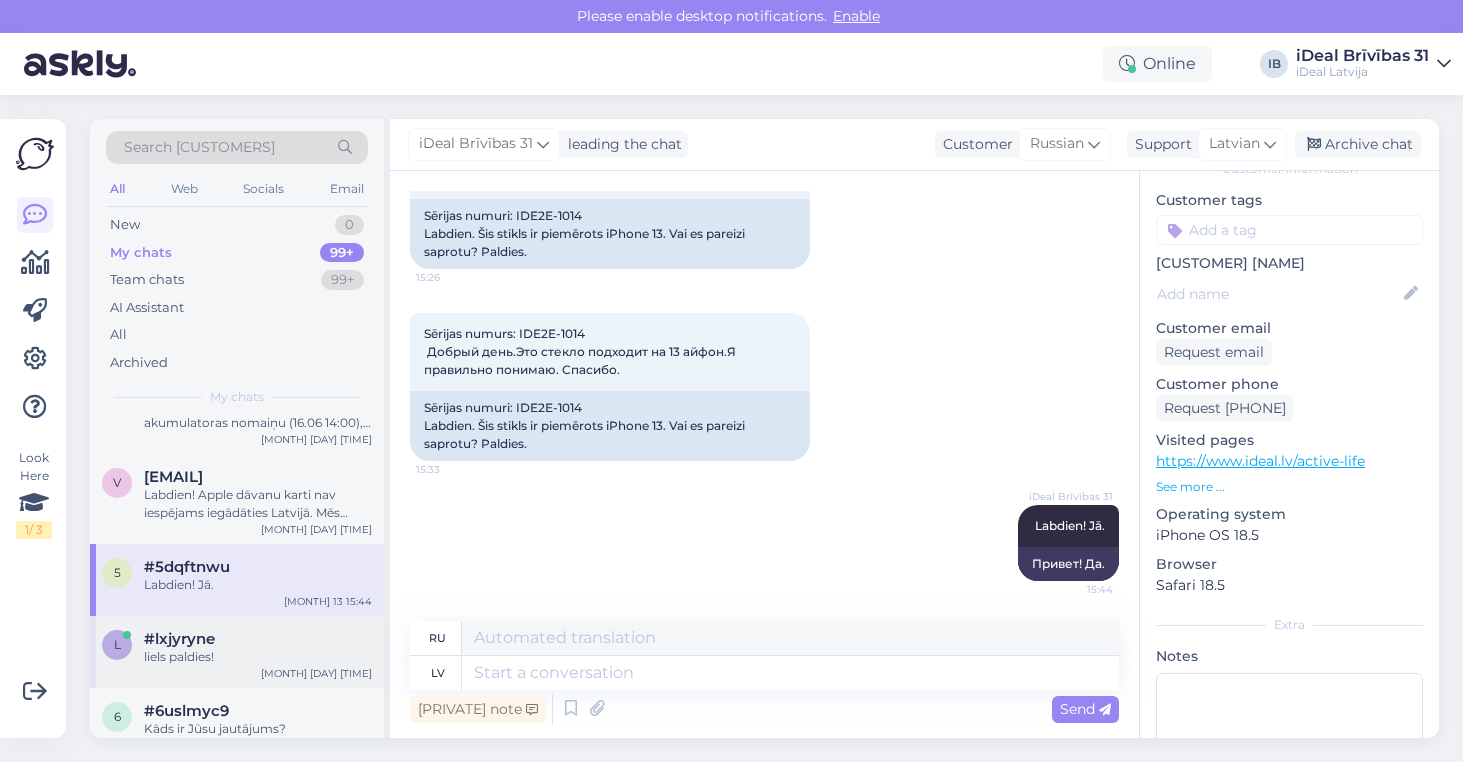 click on "#lxjyryne" at bounding box center [179, 639] 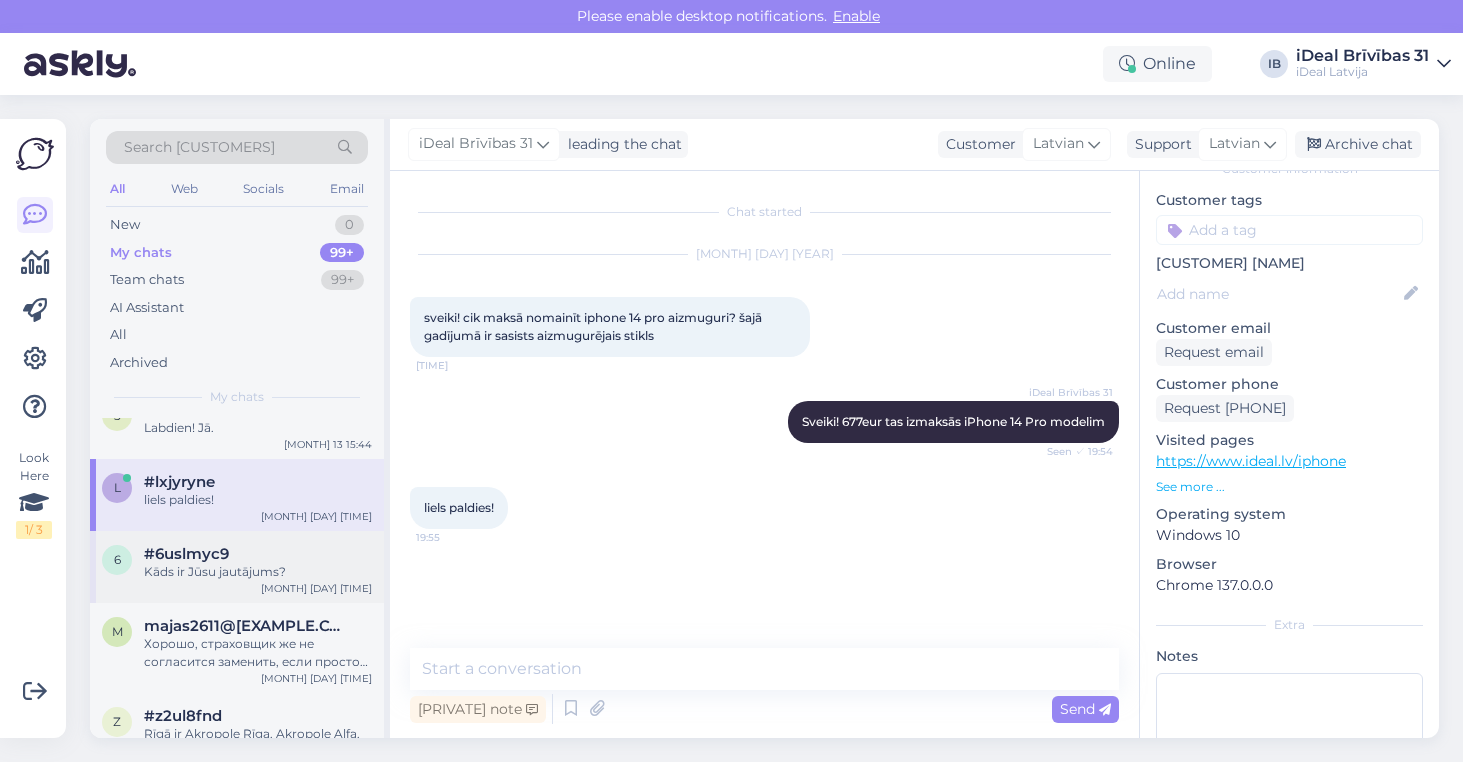 scroll, scrollTop: 3272, scrollLeft: 0, axis: vertical 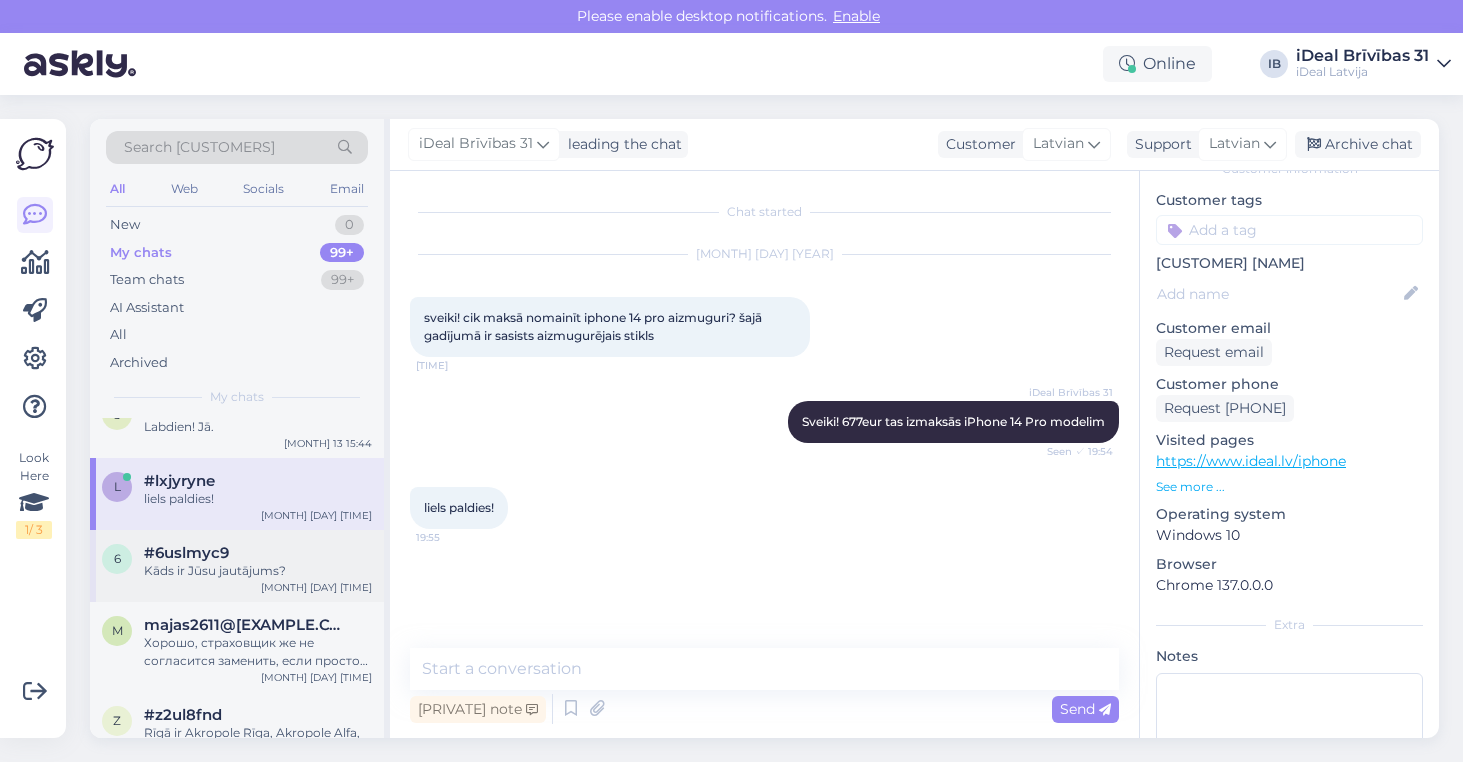 click on "Kāds ir Jūsu jautājums?" at bounding box center (258, 571) 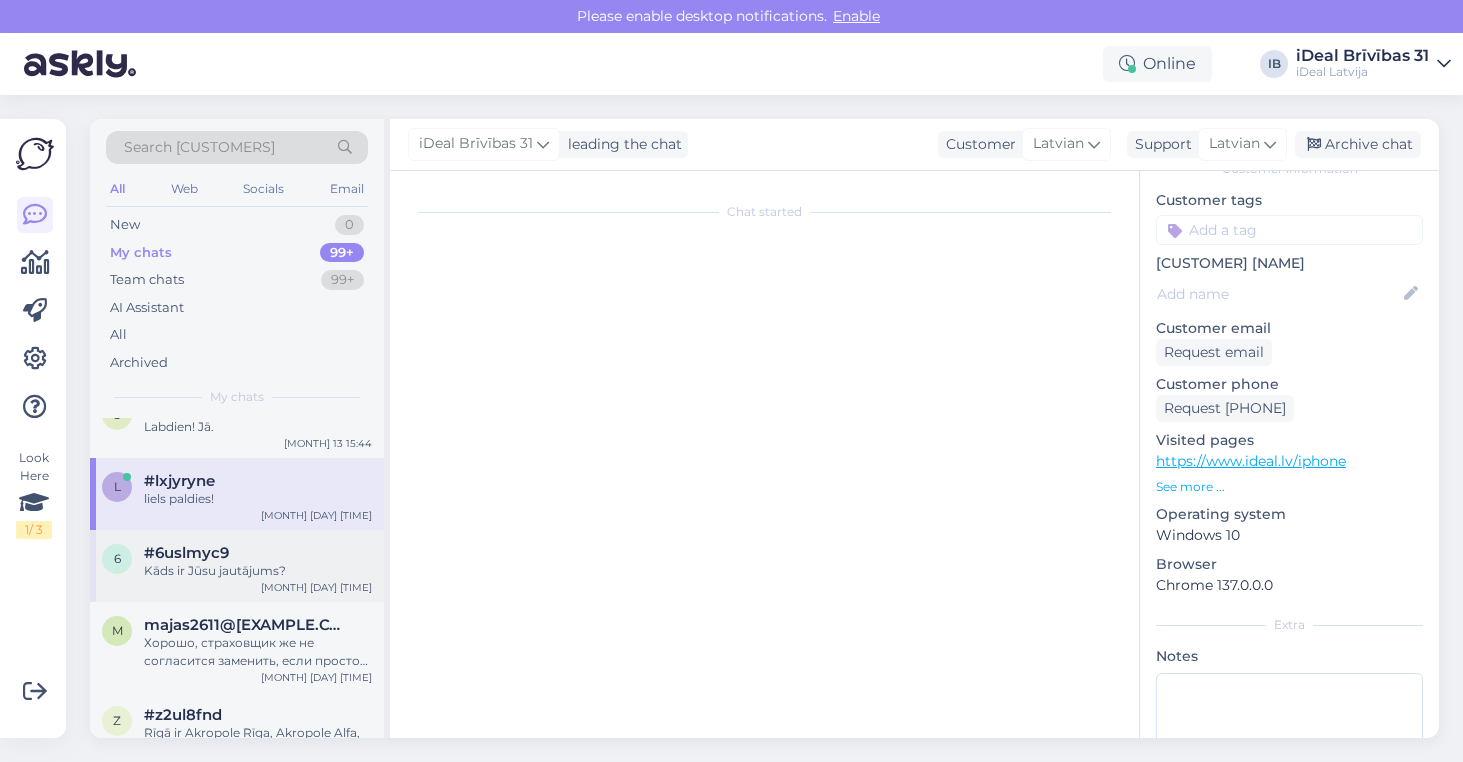 scroll, scrollTop: 75, scrollLeft: 0, axis: vertical 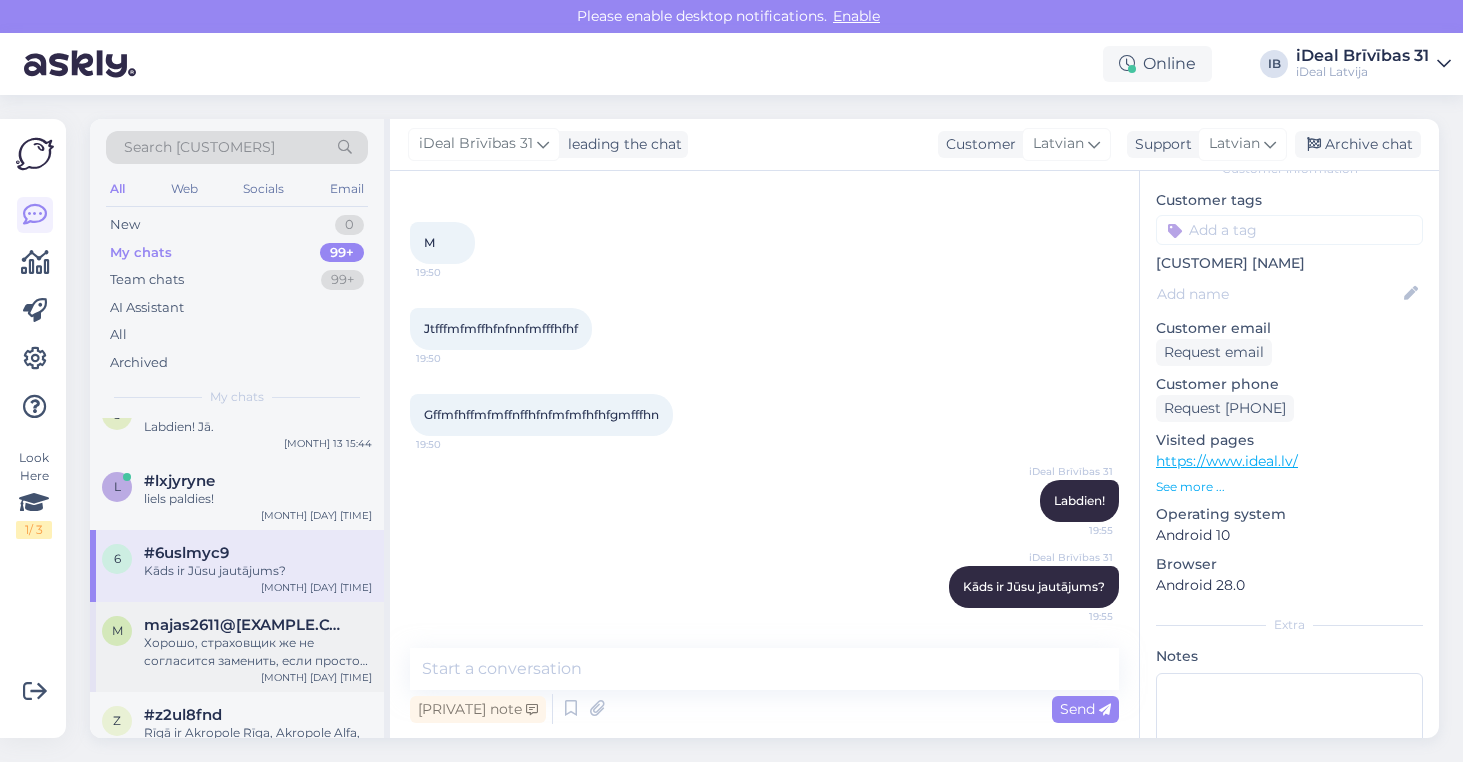 click on "Хорошо, страховщик же не согласится заменить, если просто глубокие царапины" at bounding box center (258, 652) 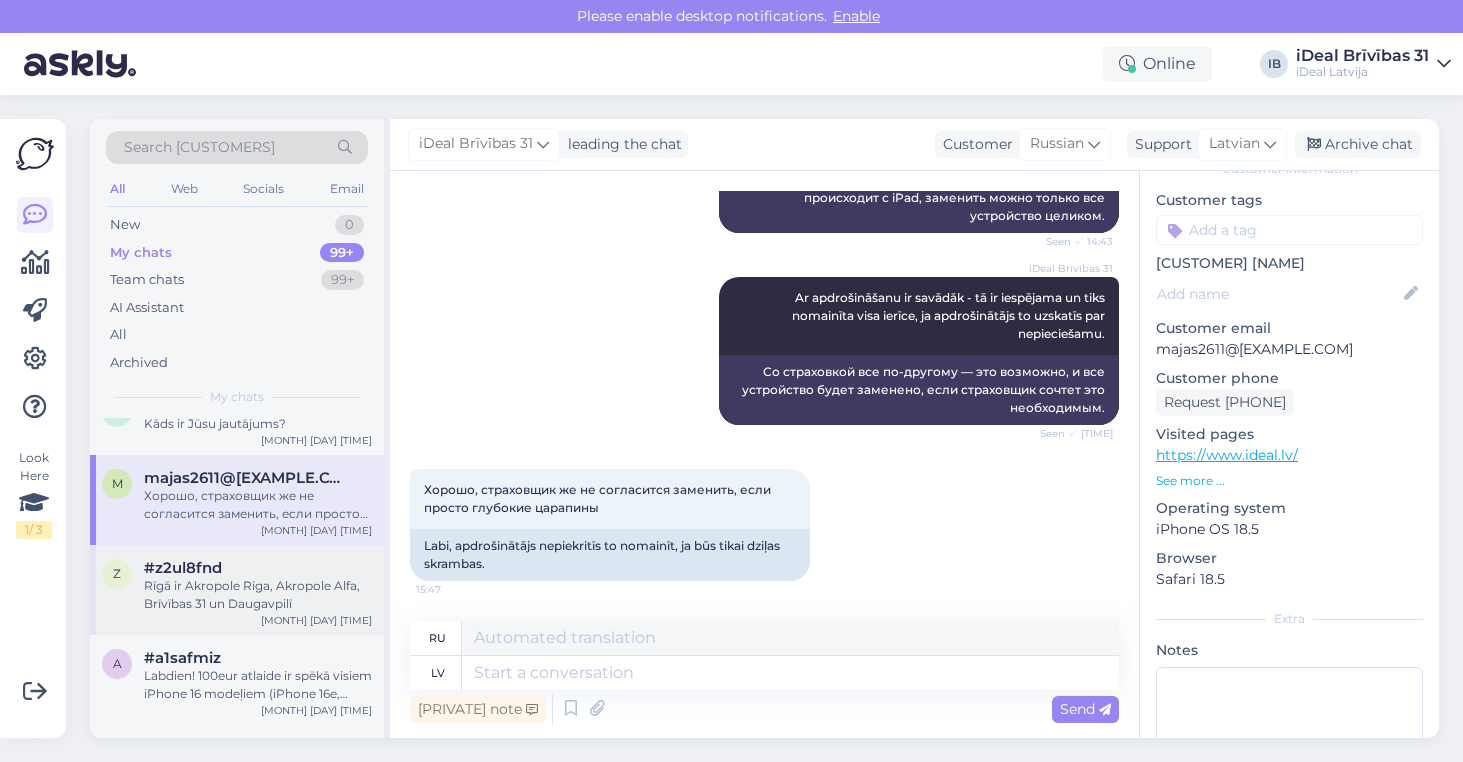 scroll, scrollTop: 3425, scrollLeft: 0, axis: vertical 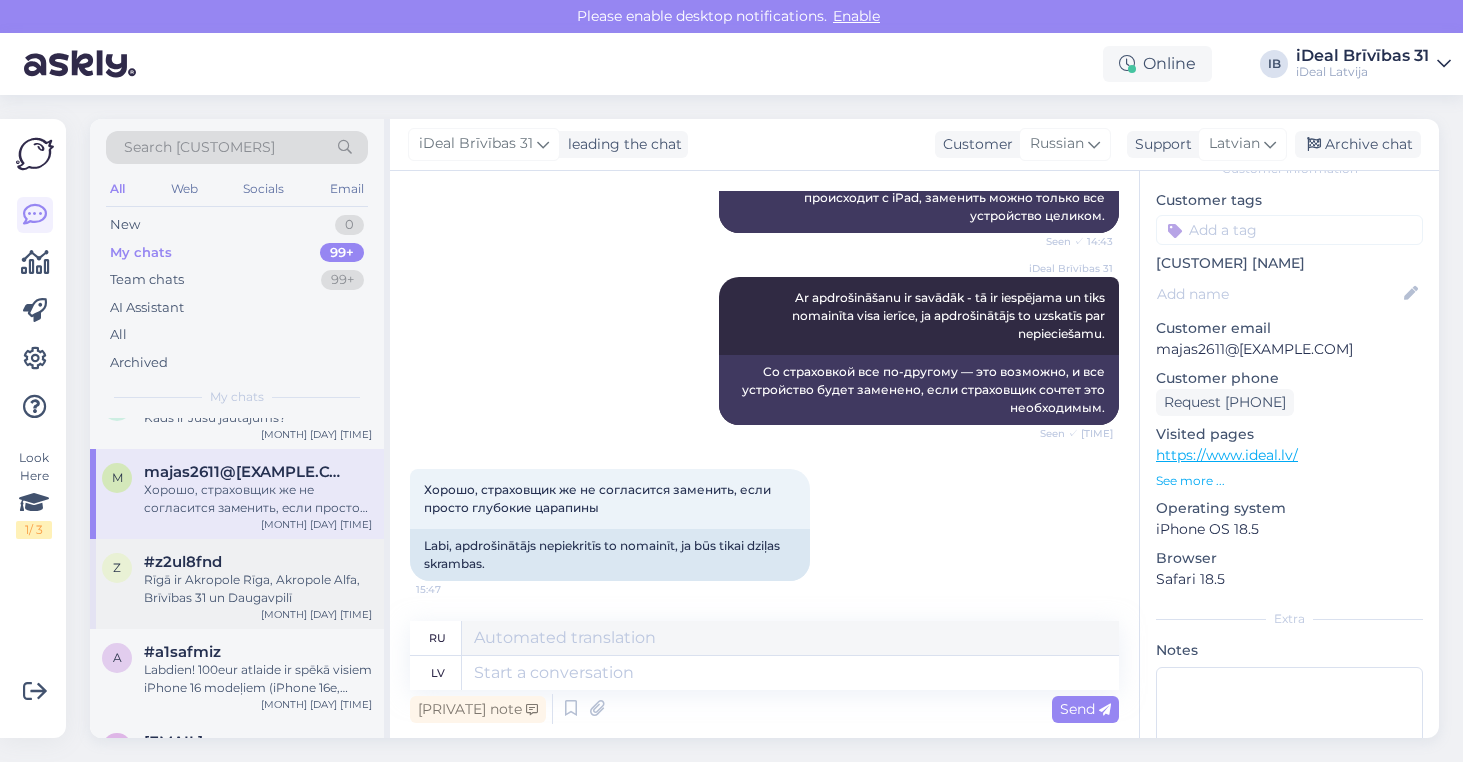 click on "Rīgā ir Akropole Rīga, Akropole Alfa, Brīvības 31 un Daugavpilī" at bounding box center (258, 589) 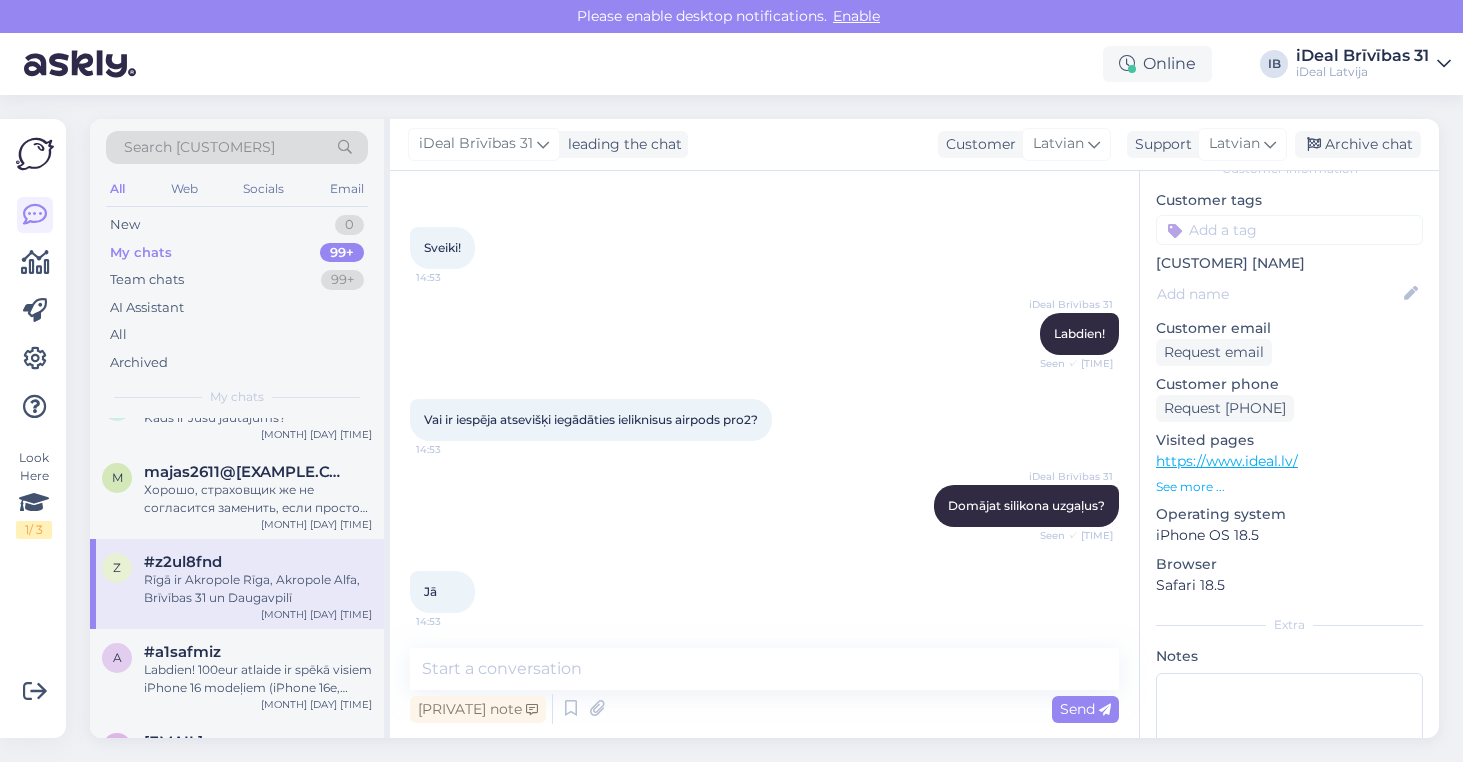 scroll, scrollTop: 71, scrollLeft: 0, axis: vertical 